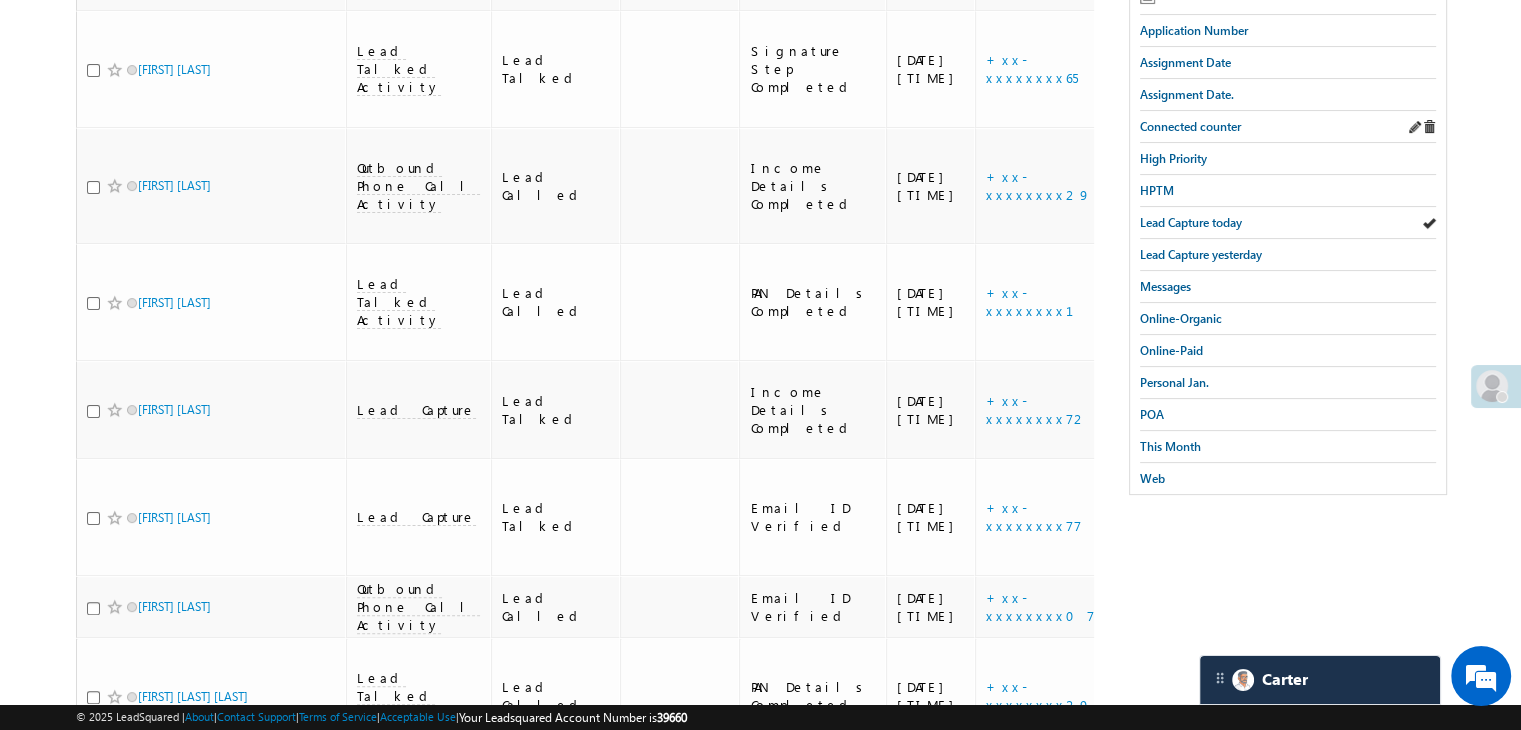 scroll, scrollTop: 0, scrollLeft: 0, axis: both 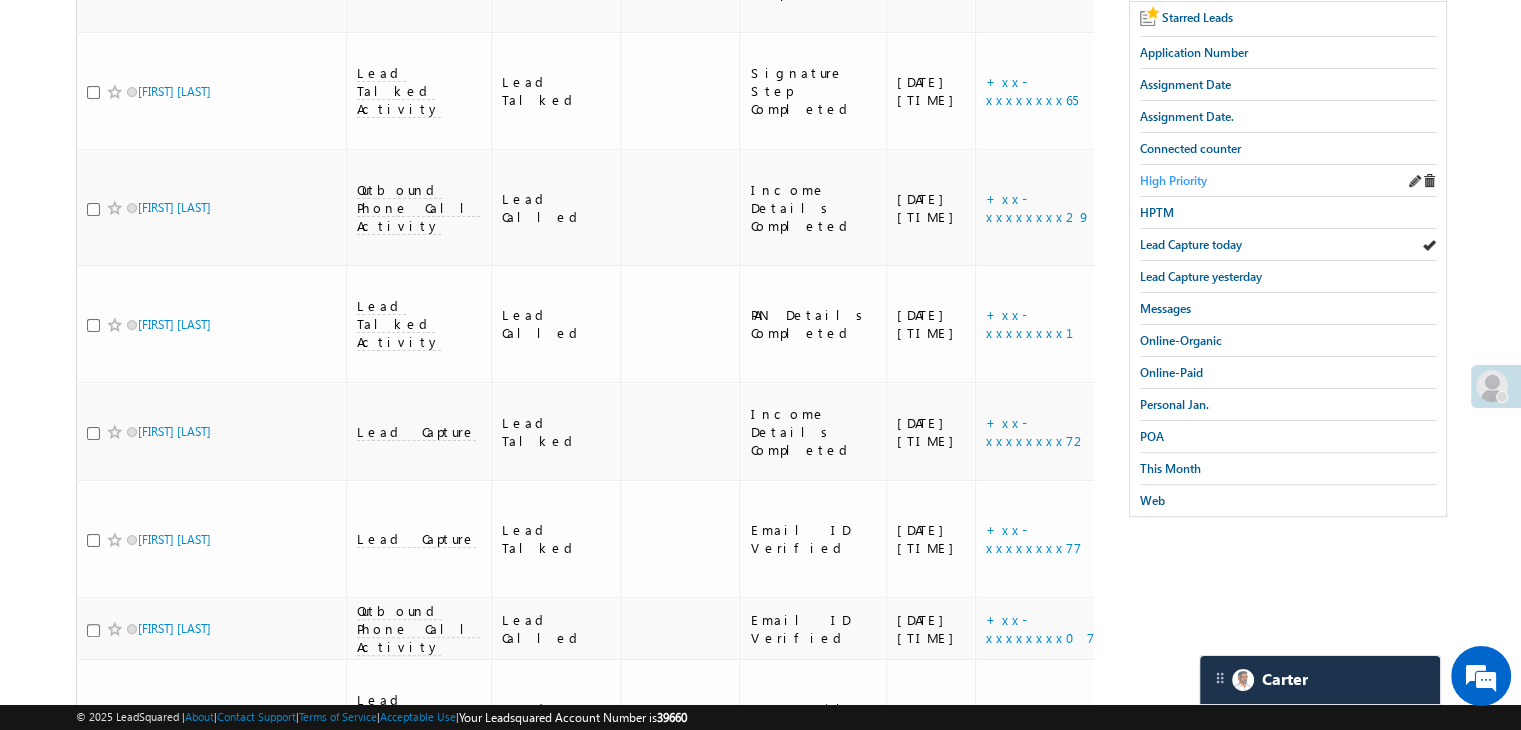 click on "High Priority" at bounding box center [1173, 180] 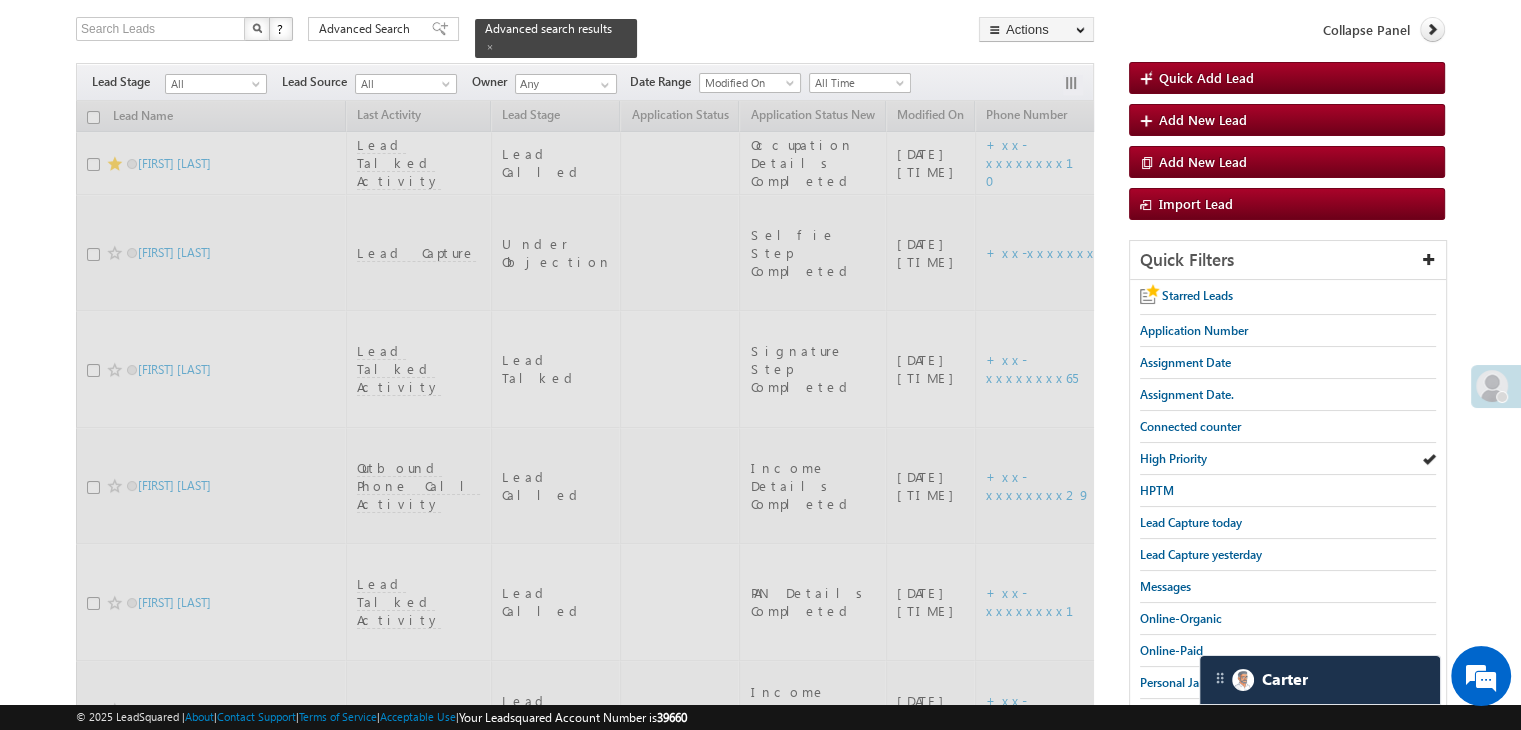scroll, scrollTop: 0, scrollLeft: 0, axis: both 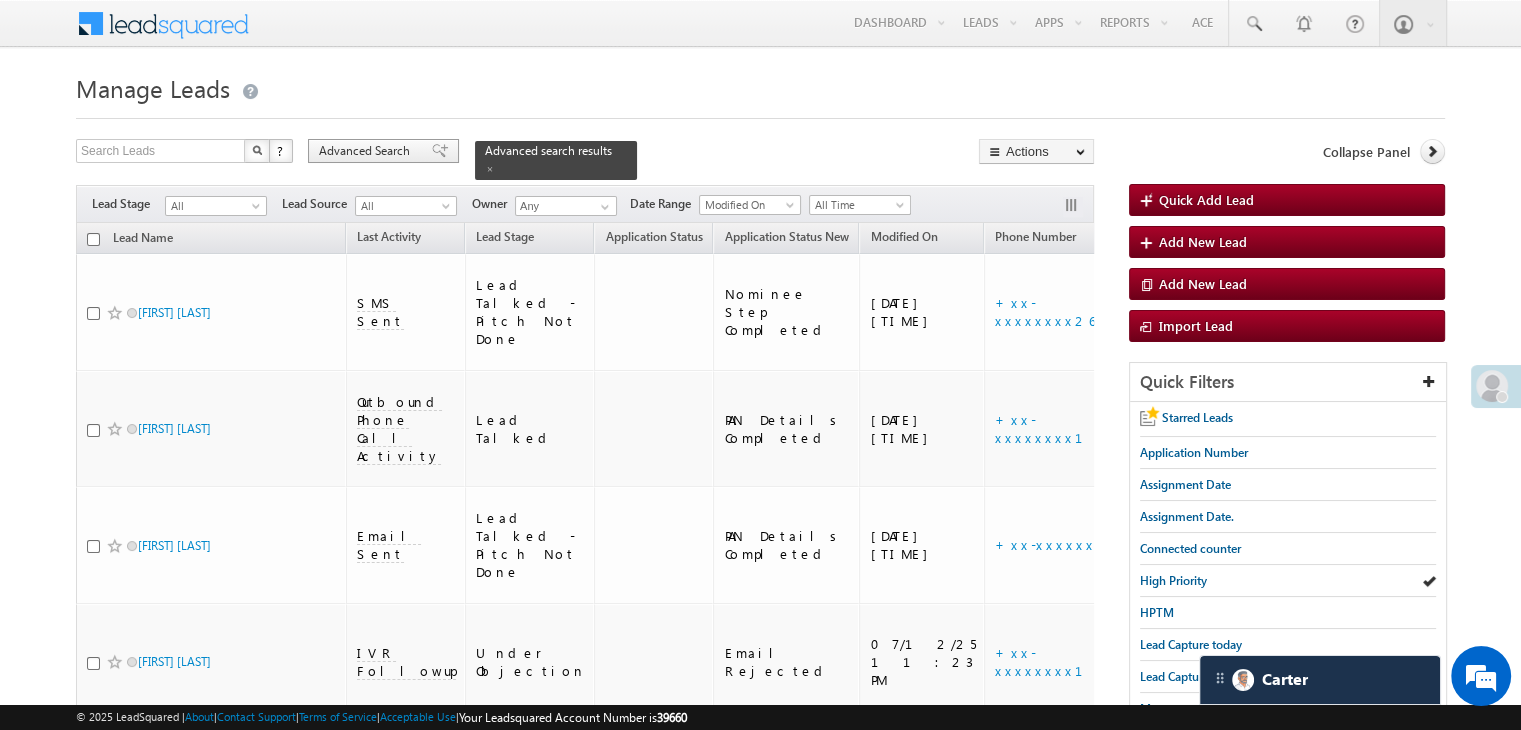click on "Advanced Search" at bounding box center (367, 151) 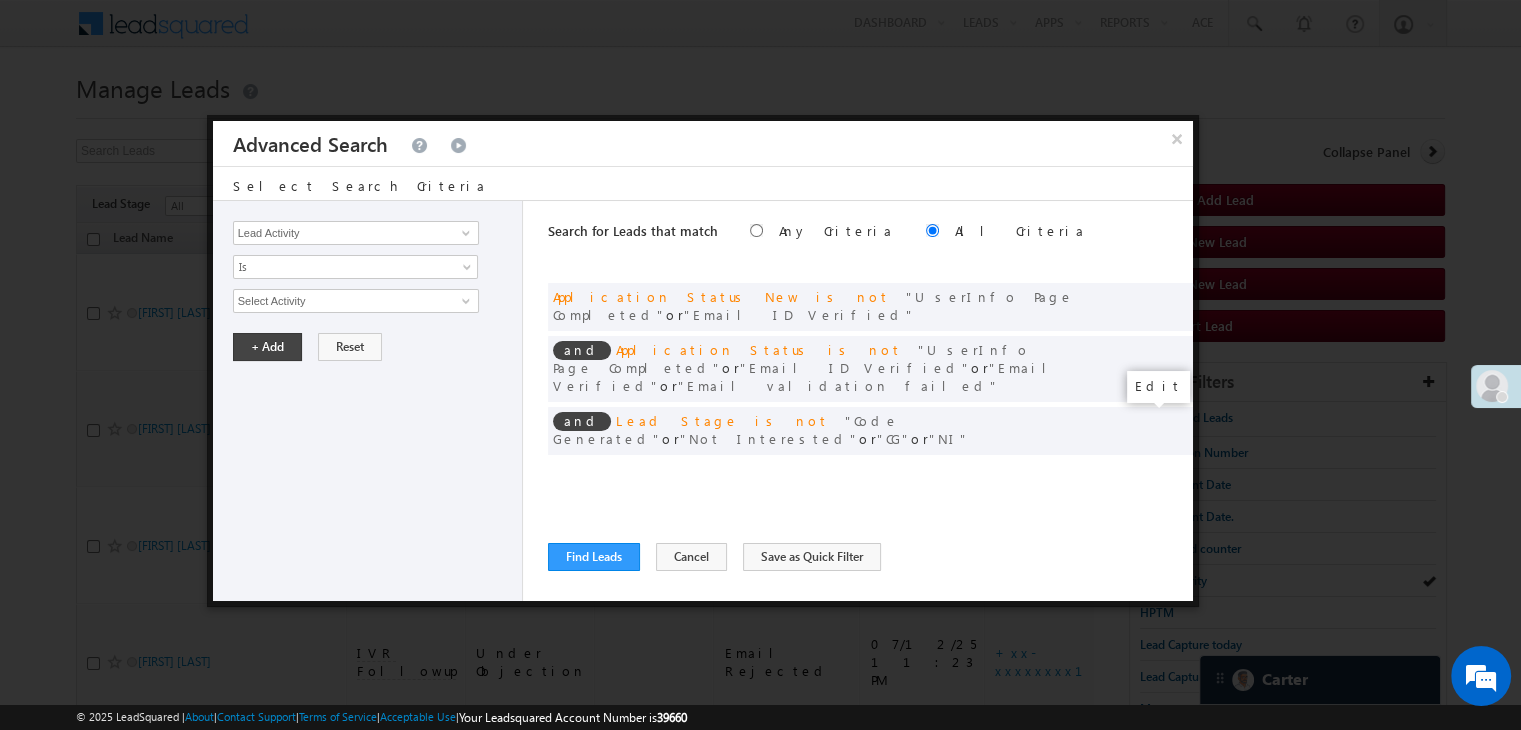 click at bounding box center (1147, 472) 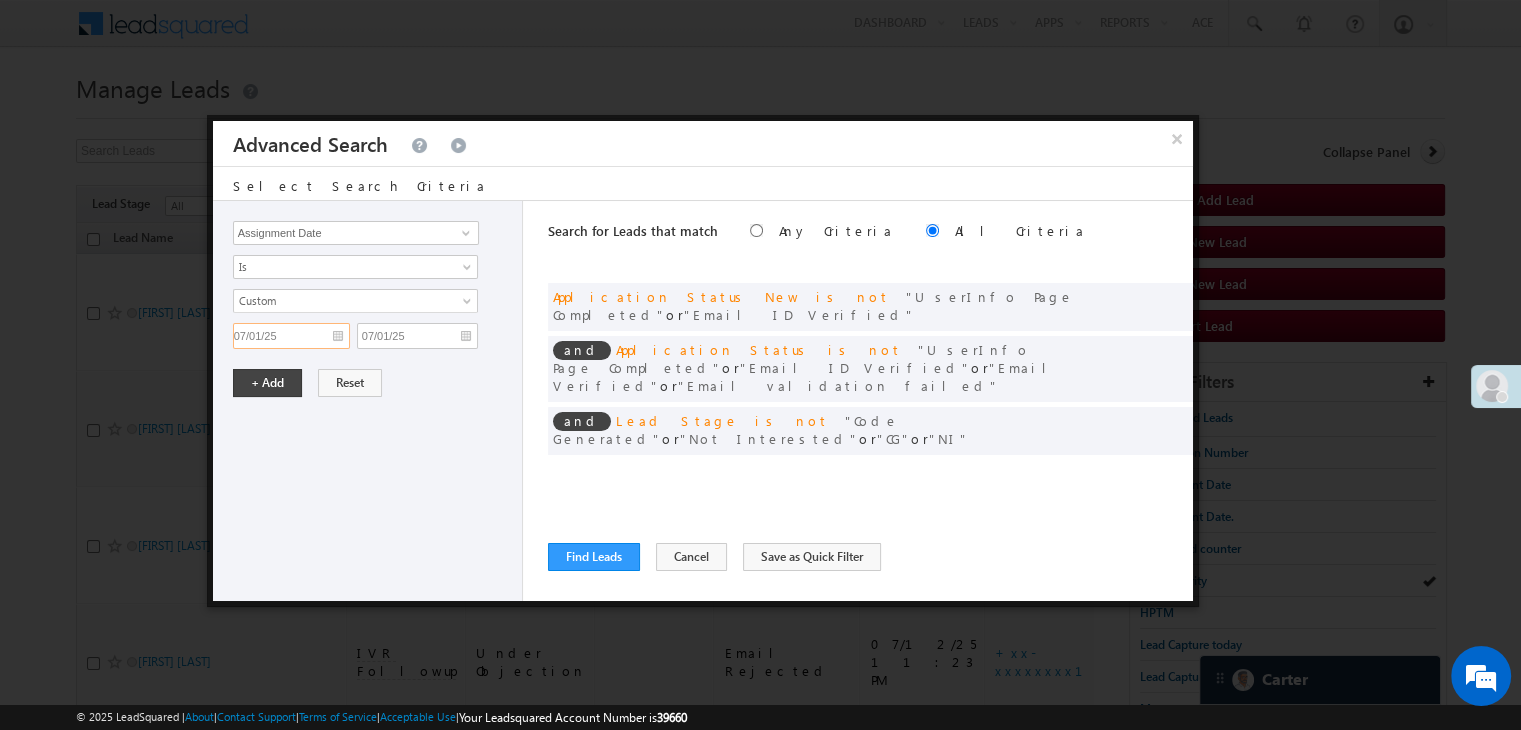 click on "07/01/25" at bounding box center [291, 336] 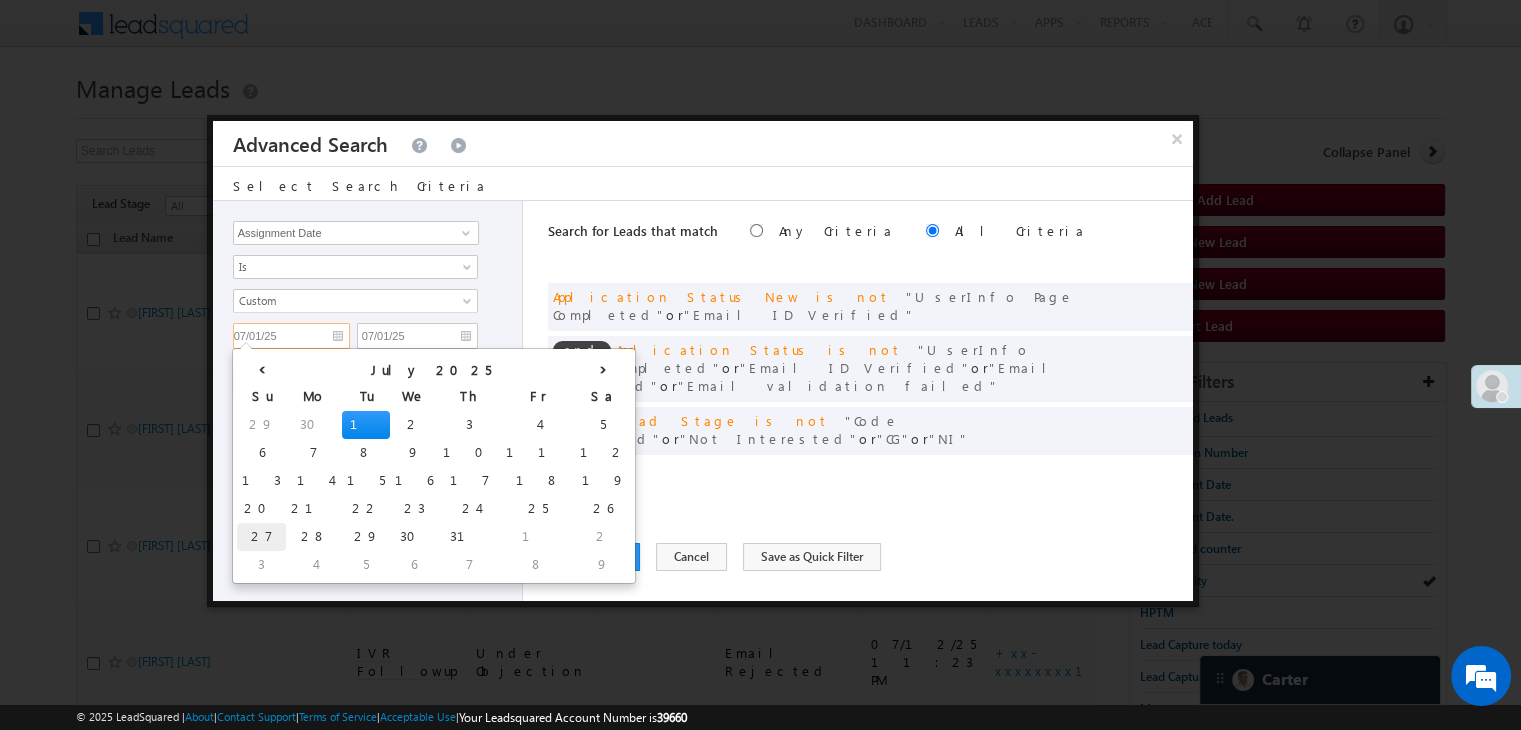 click on "27" at bounding box center [261, 537] 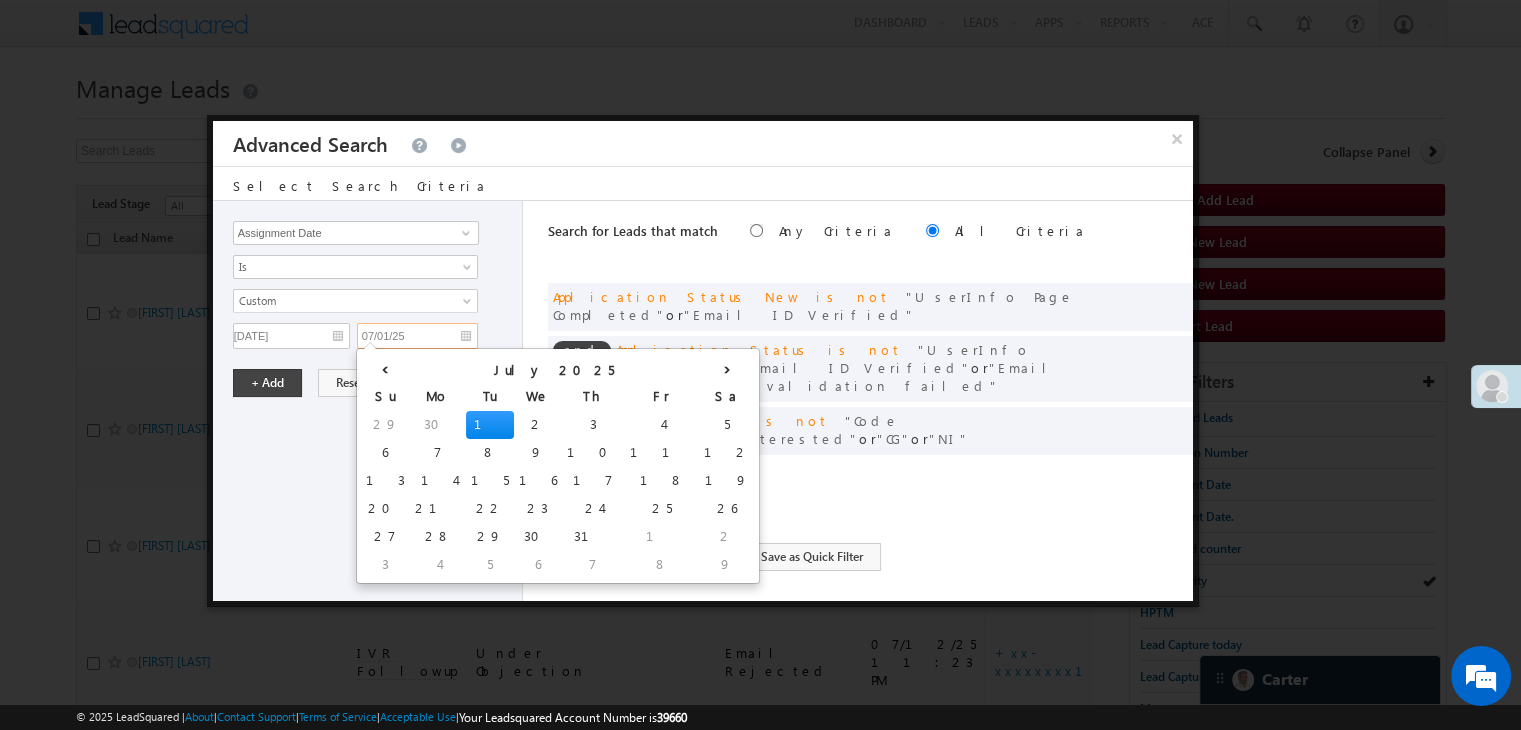 click on "07/01/25" at bounding box center (417, 336) 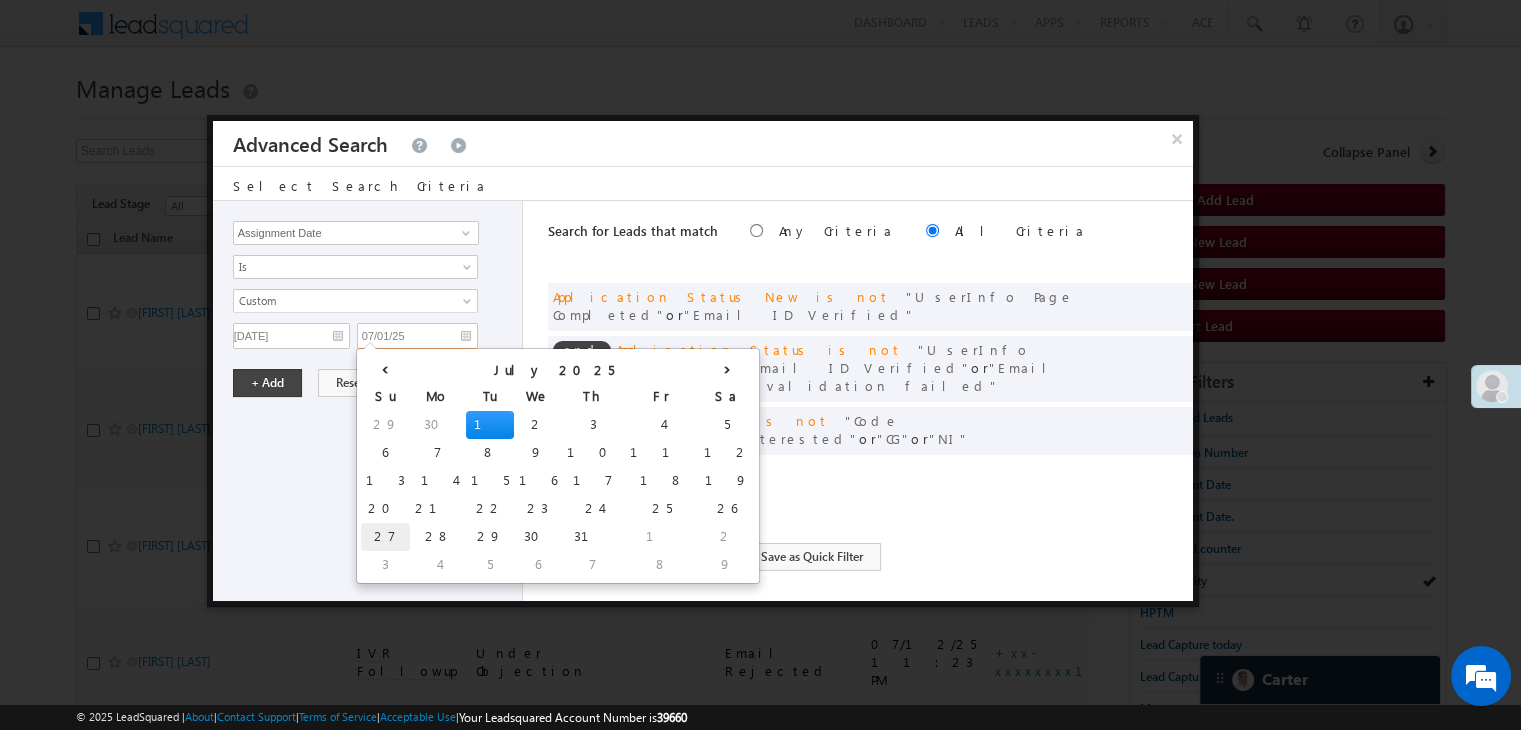 click on "27" at bounding box center [385, 537] 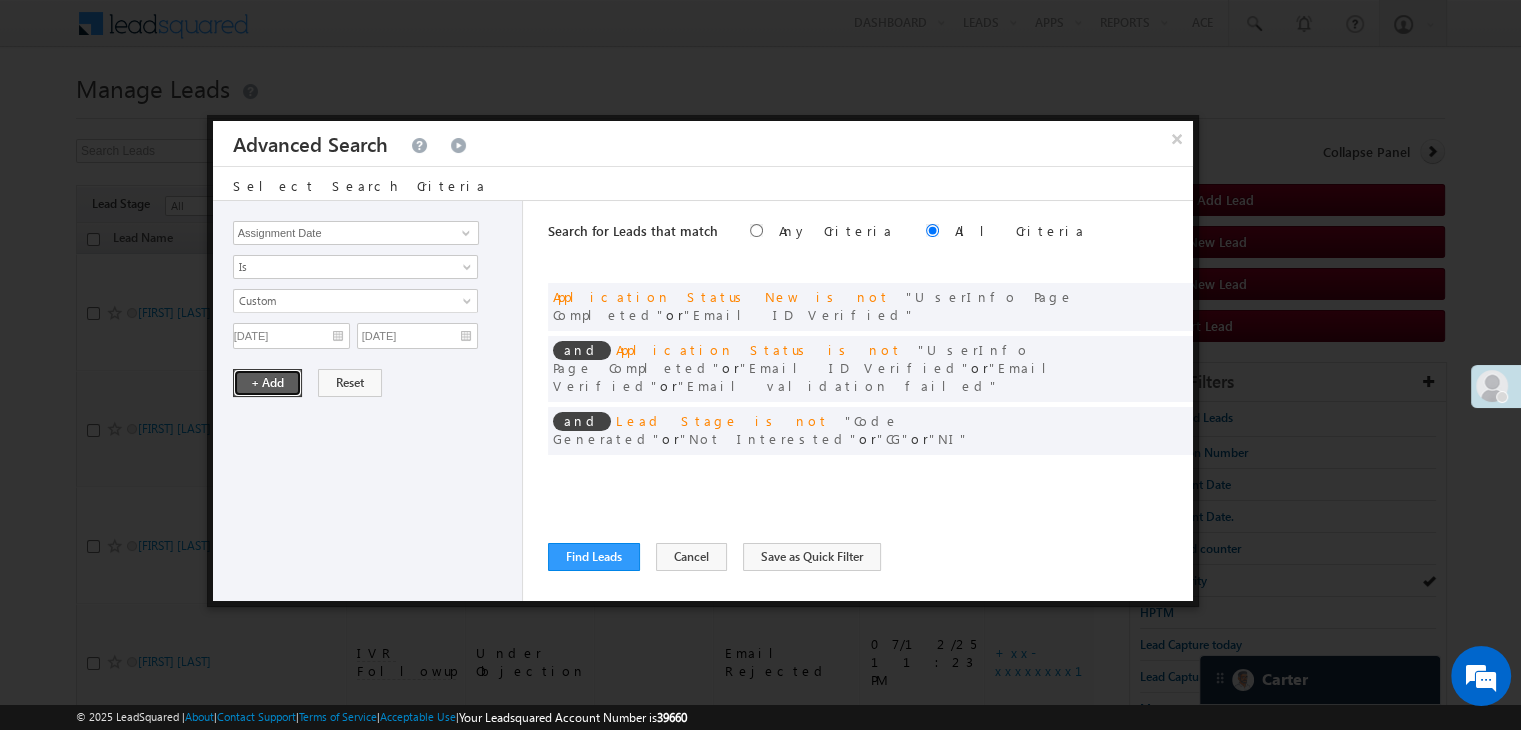 click on "+ Add" at bounding box center (267, 383) 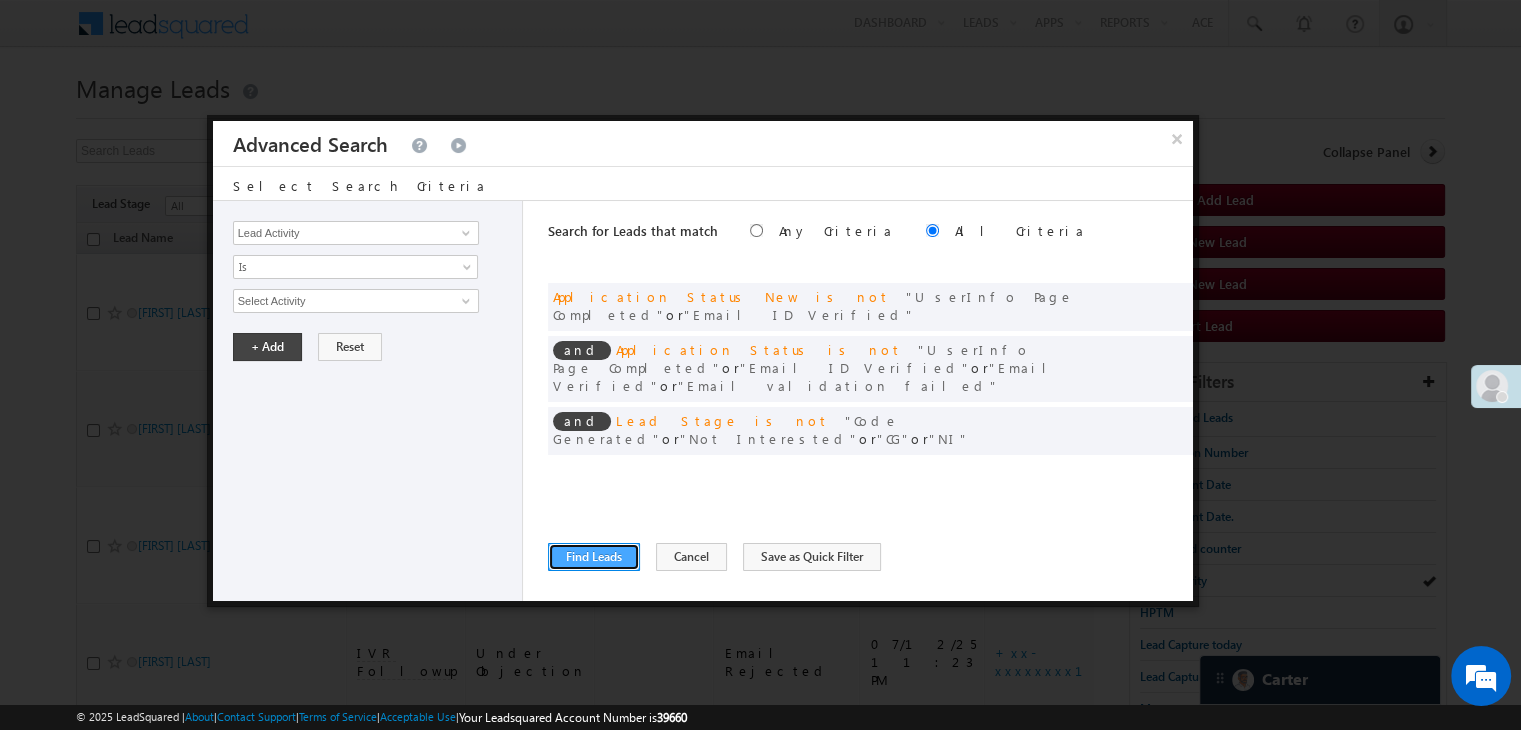 click on "Find Leads" at bounding box center (594, 557) 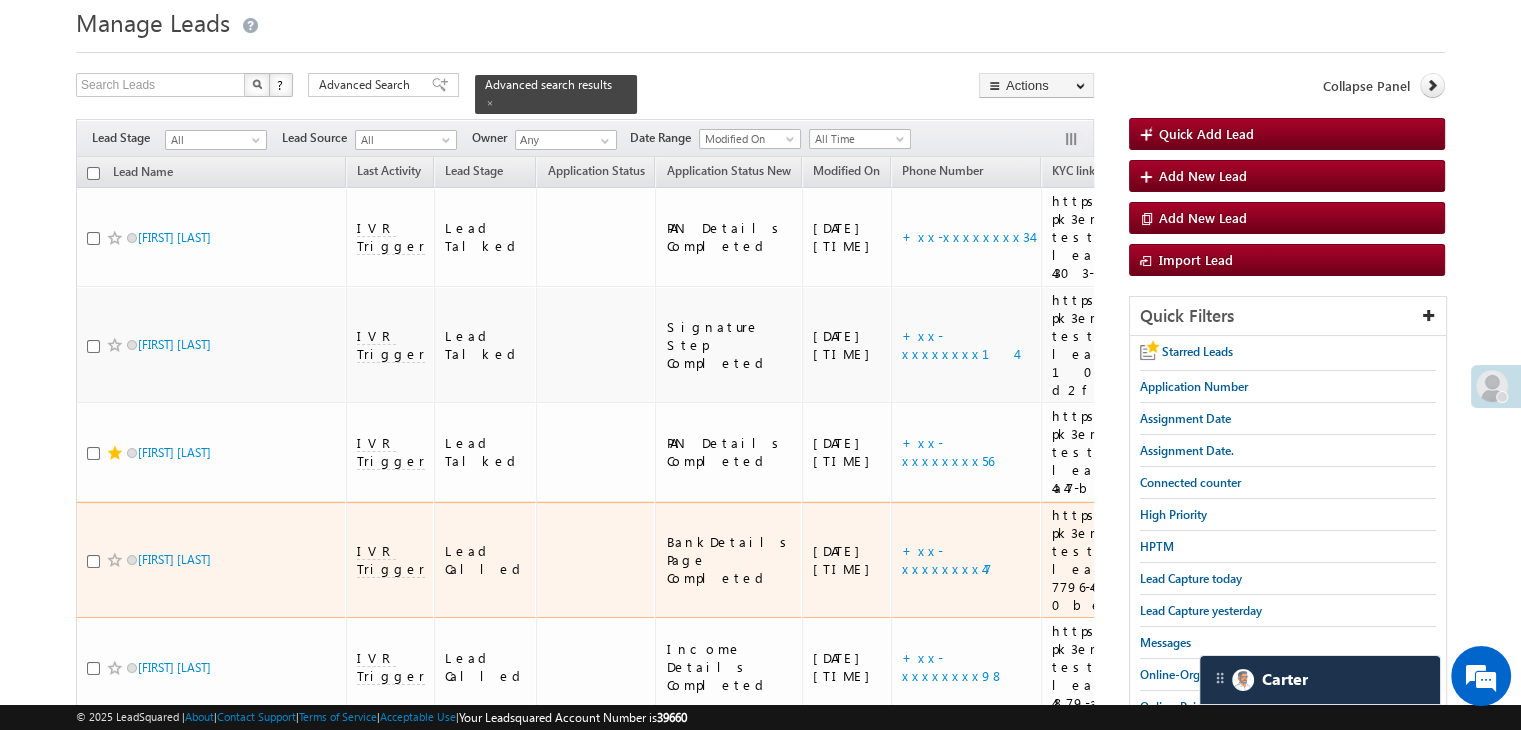 scroll, scrollTop: 100, scrollLeft: 0, axis: vertical 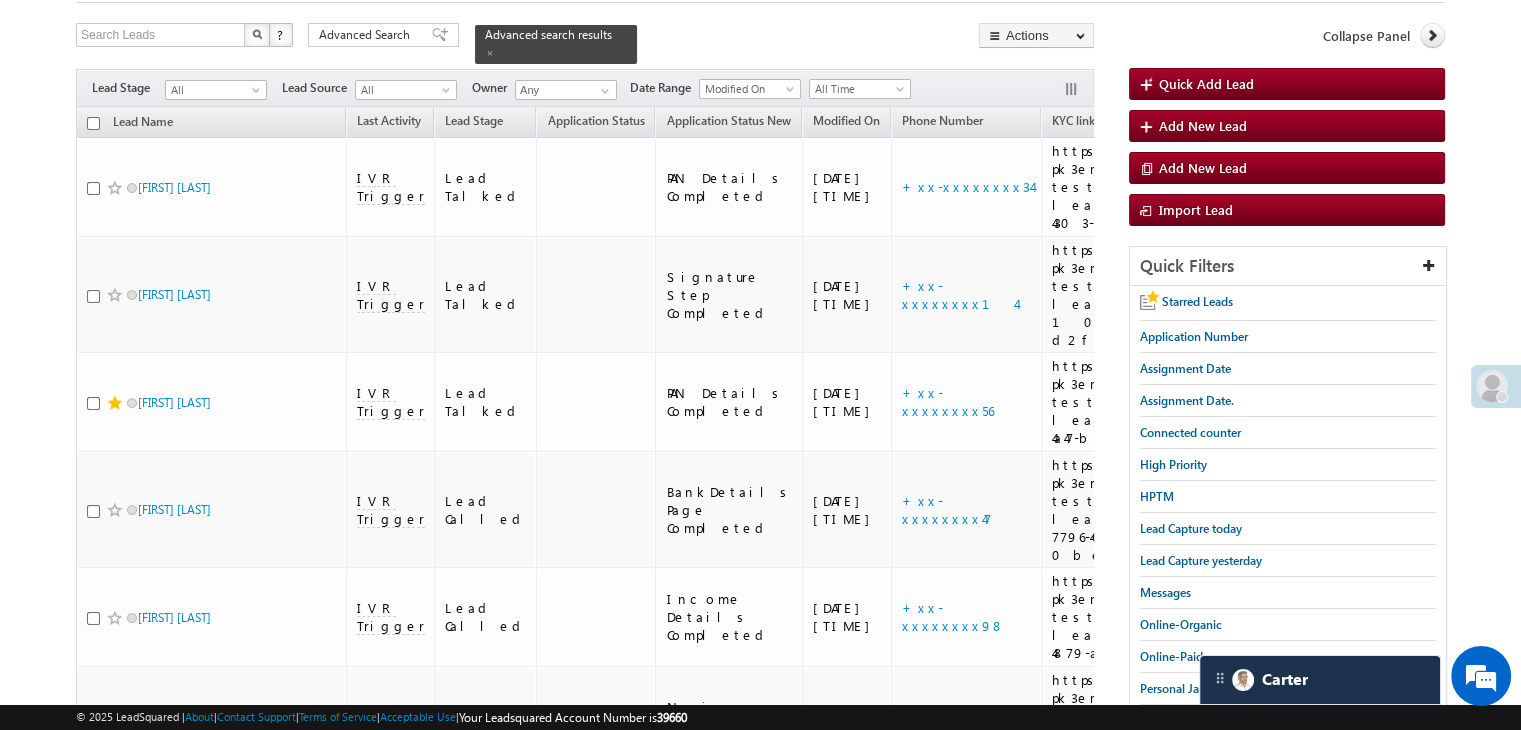 click on "Quick Filters
Starred Leads Application Number Assignment Date Assignment Date. Connected counter High Priority HPTM Lead Capture today Lead Capture yesterday Messages Online-Organic Online-Paid Personal Jan. POA This Month Web" at bounding box center [1288, 523] 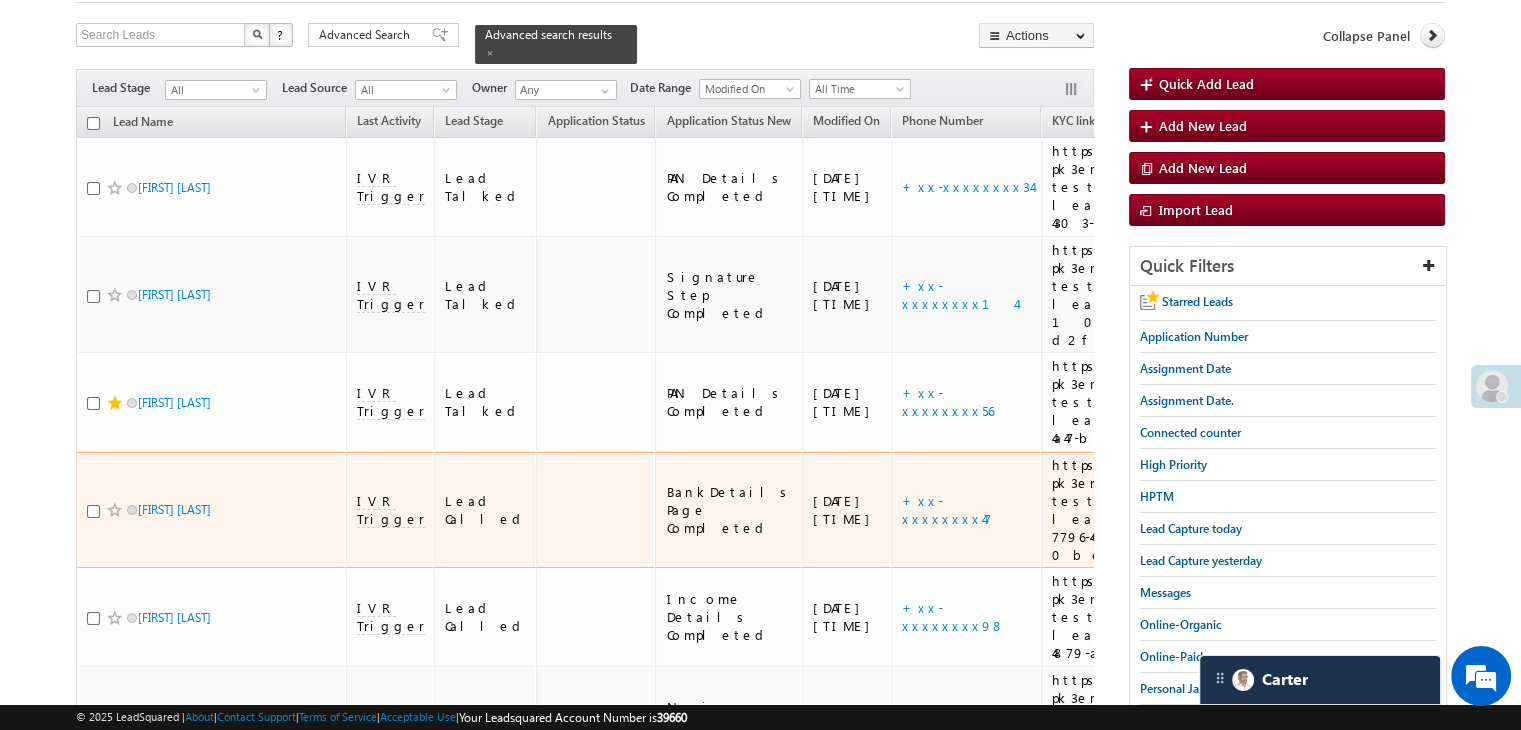 click on "https://angelbroking1-pk3em7sa.customui-test.leadsquared.com?leadId=e1fb2dde-7796-46dc-a8d8-0be9bf3d6cb0" at bounding box center [1185, 510] 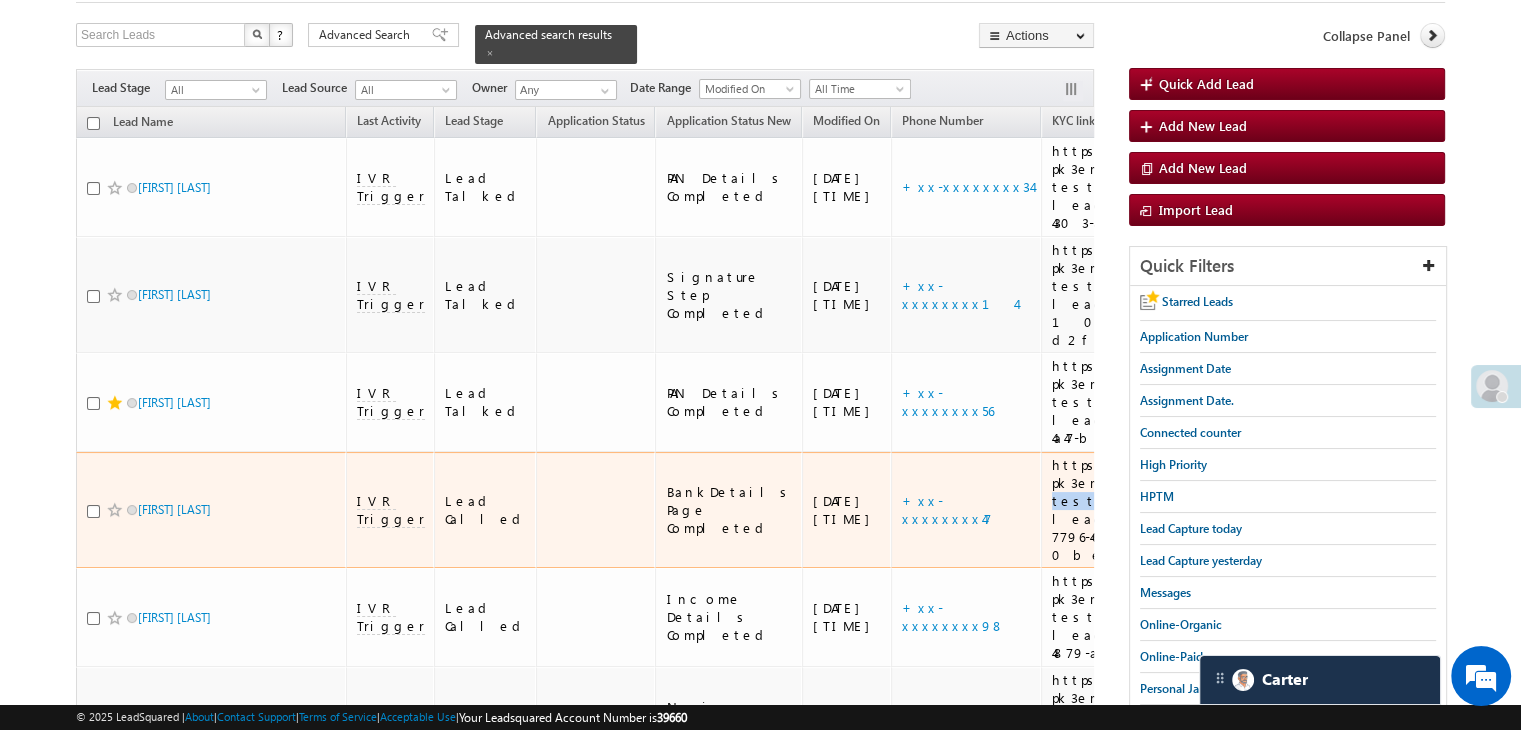 click on "https://angelbroking1-pk3em7sa.customui-test.leadsquared.com?leadId=e1fb2dde-7796-46dc-a8d8-0be9bf3d6cb0" at bounding box center (1185, 510) 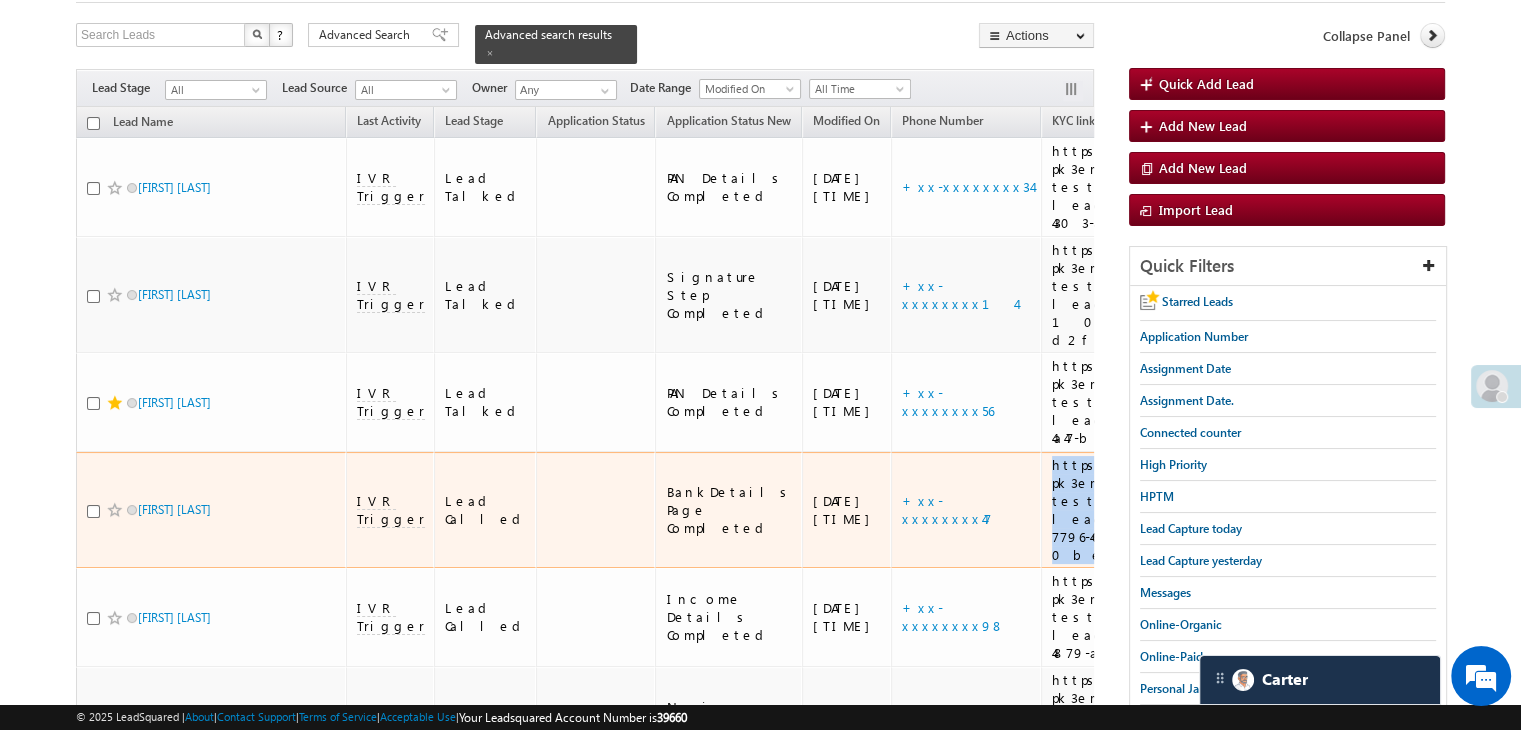 click on "https://angelbroking1-pk3em7sa.customui-test.leadsquared.com?leadId=e1fb2dde-7796-46dc-a8d8-0be9bf3d6cb0" at bounding box center (1185, 510) 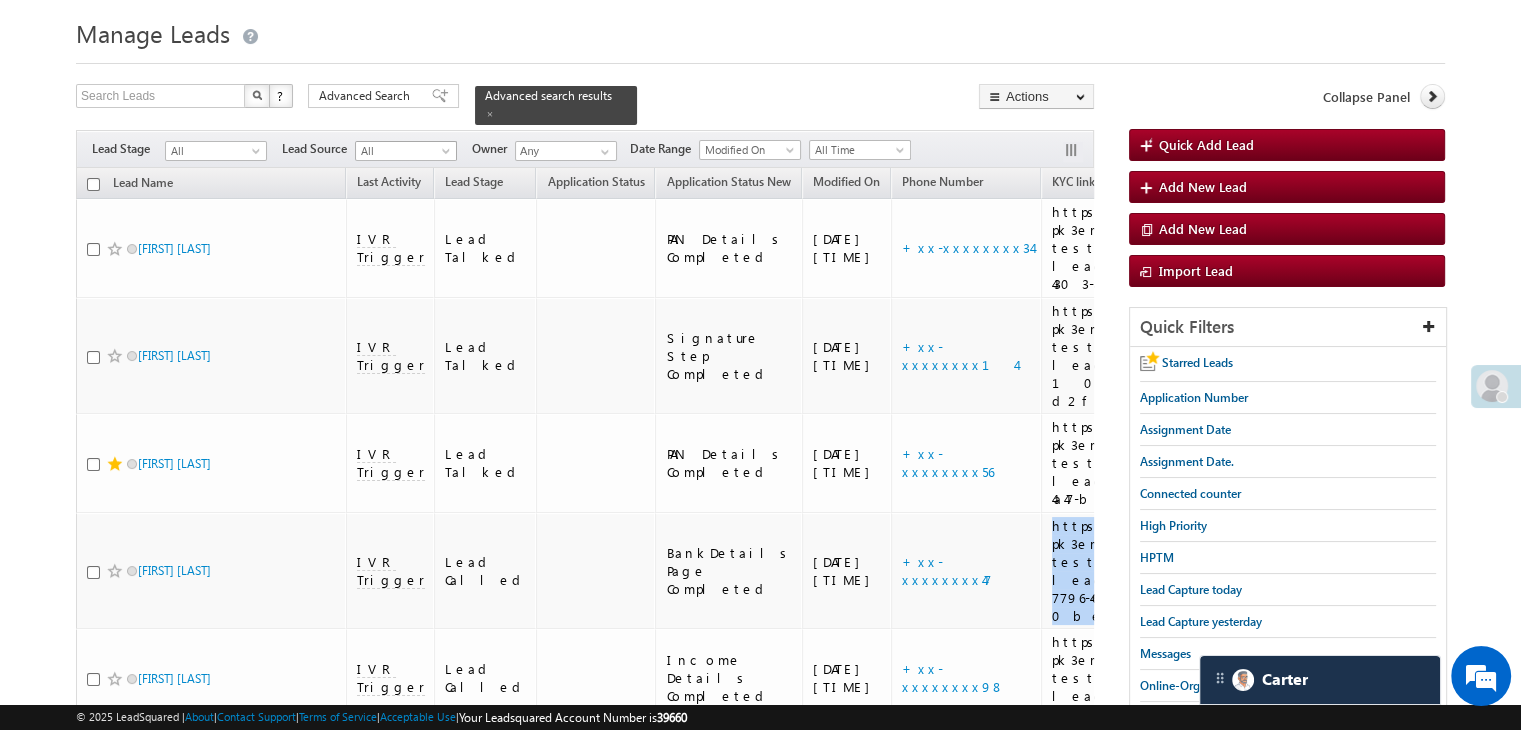 scroll, scrollTop: 0, scrollLeft: 0, axis: both 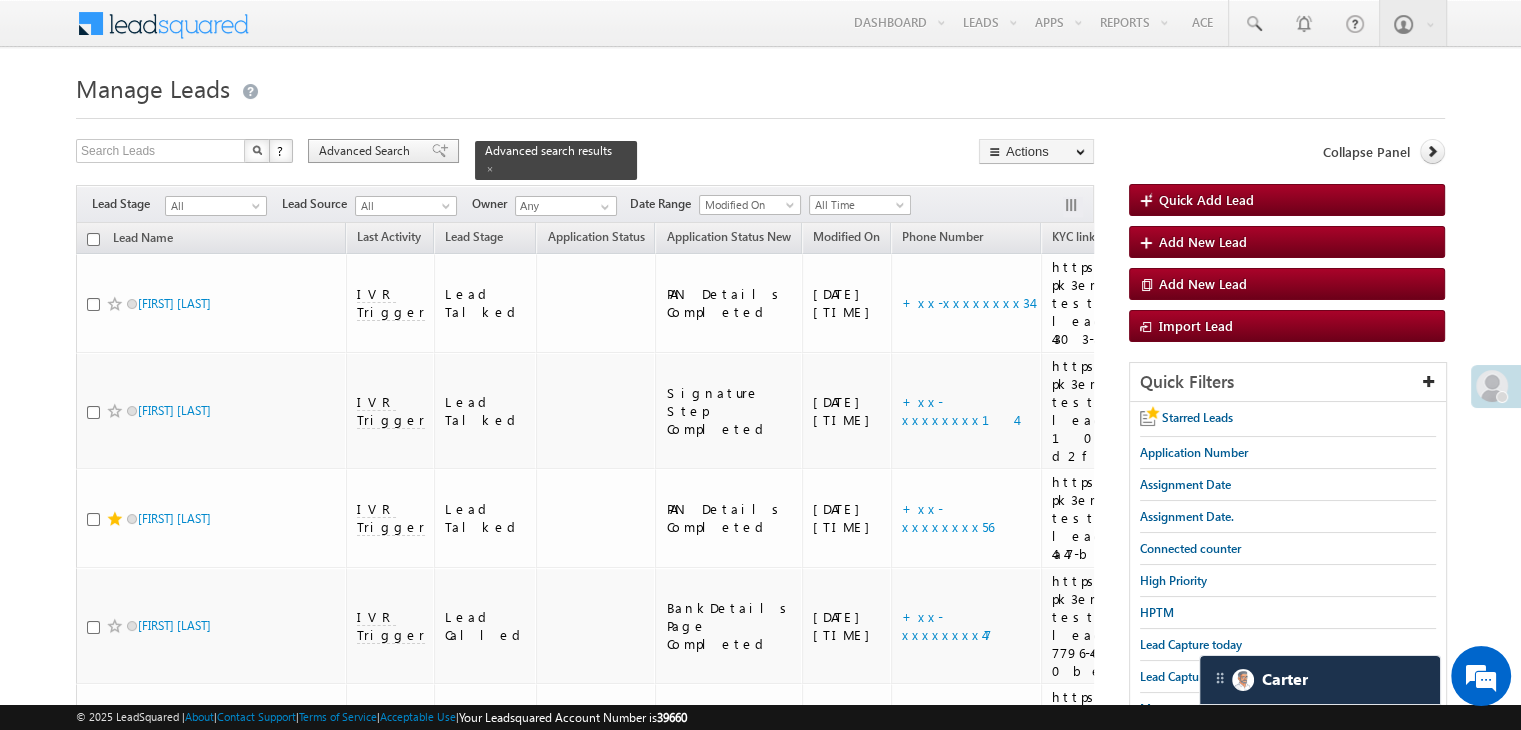 click on "Advanced Search" at bounding box center [367, 151] 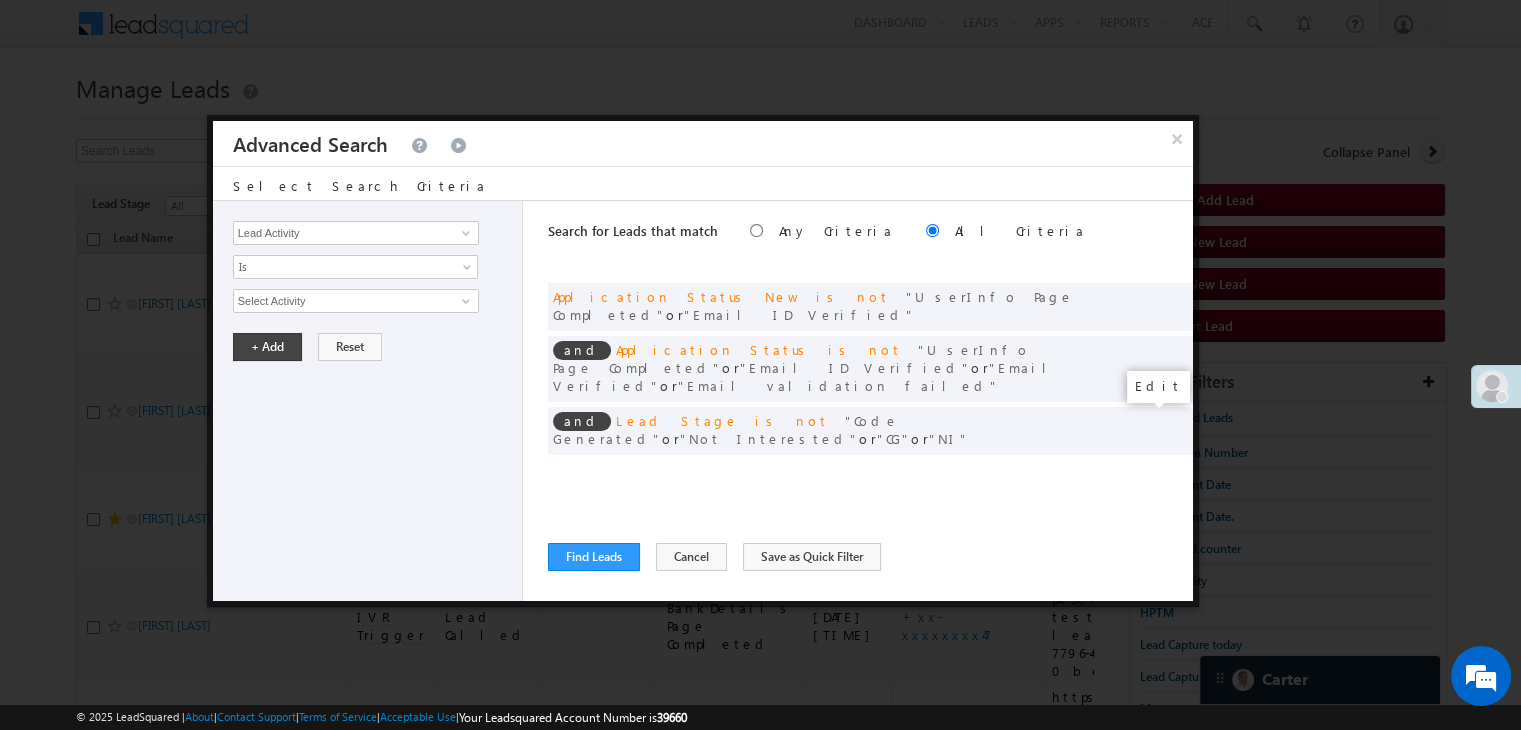 click at bounding box center (1147, 472) 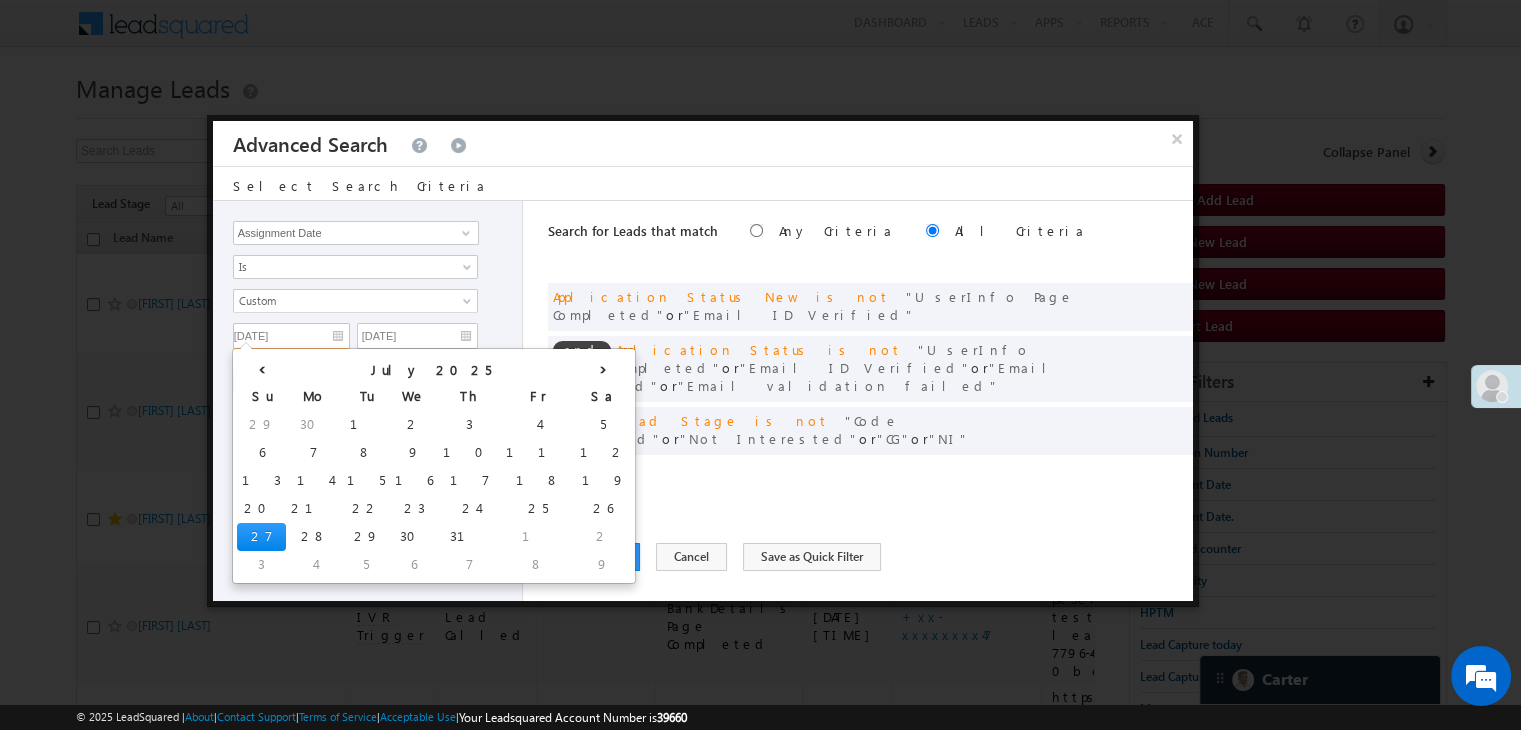 click on "[DATE]" at bounding box center [291, 336] 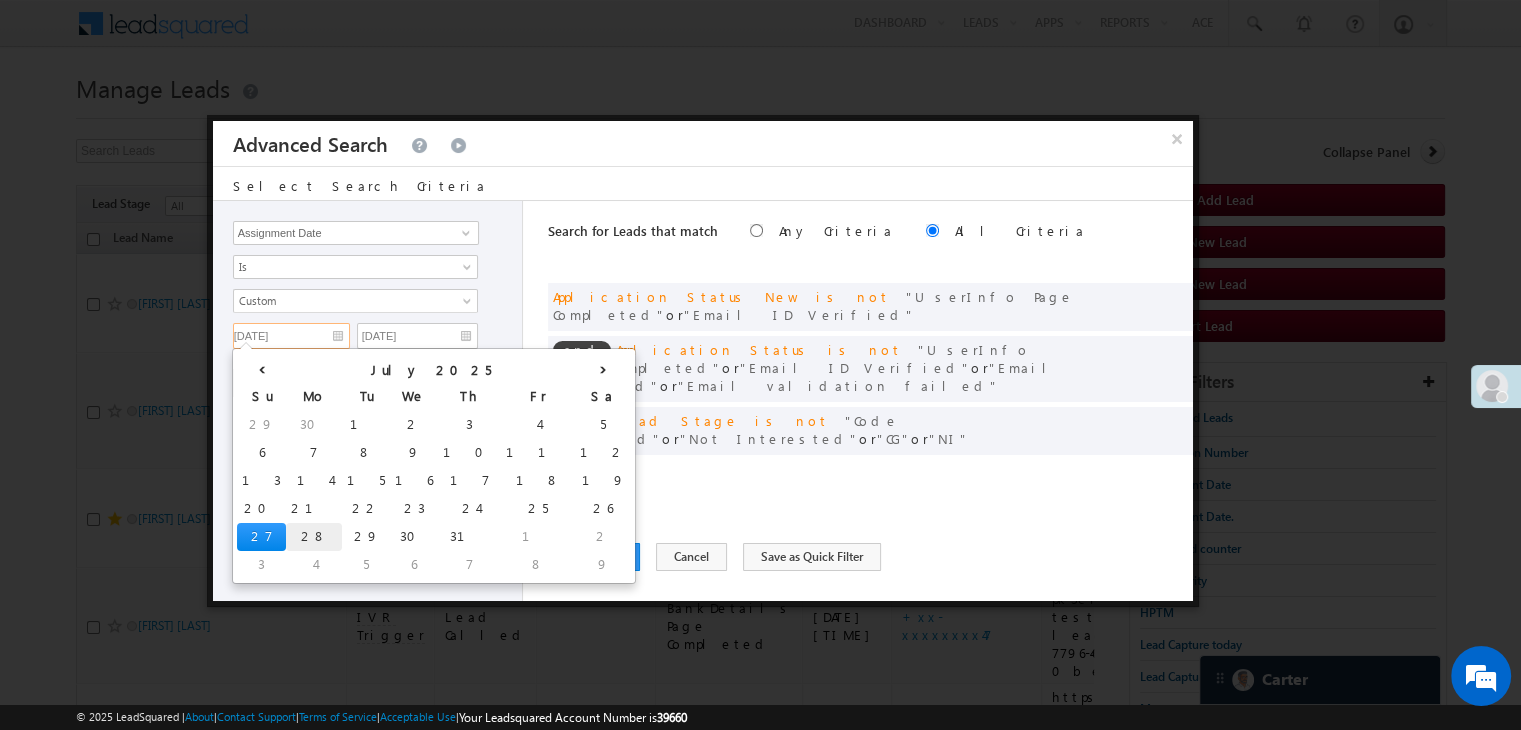 click on "28" at bounding box center (314, 537) 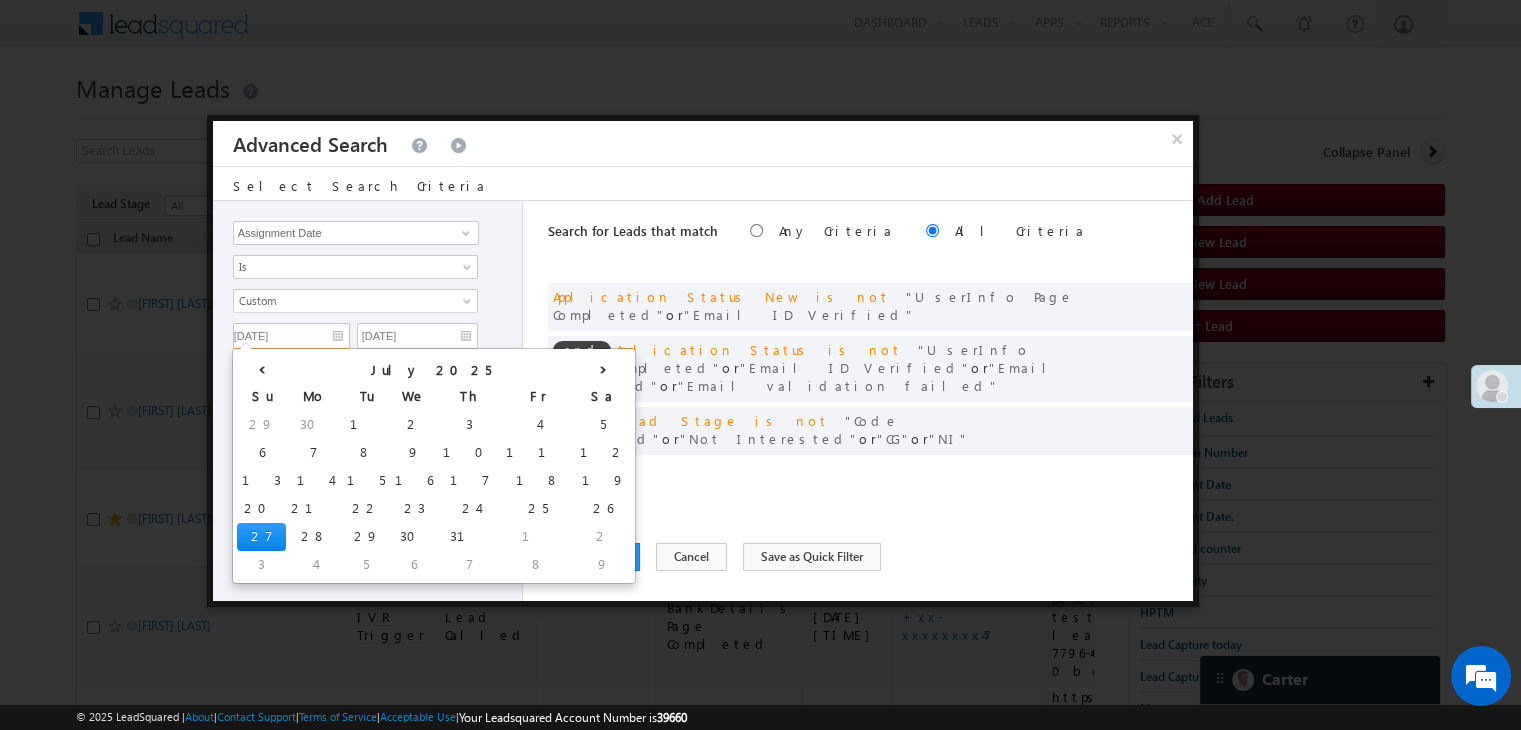 type on "[DATE]" 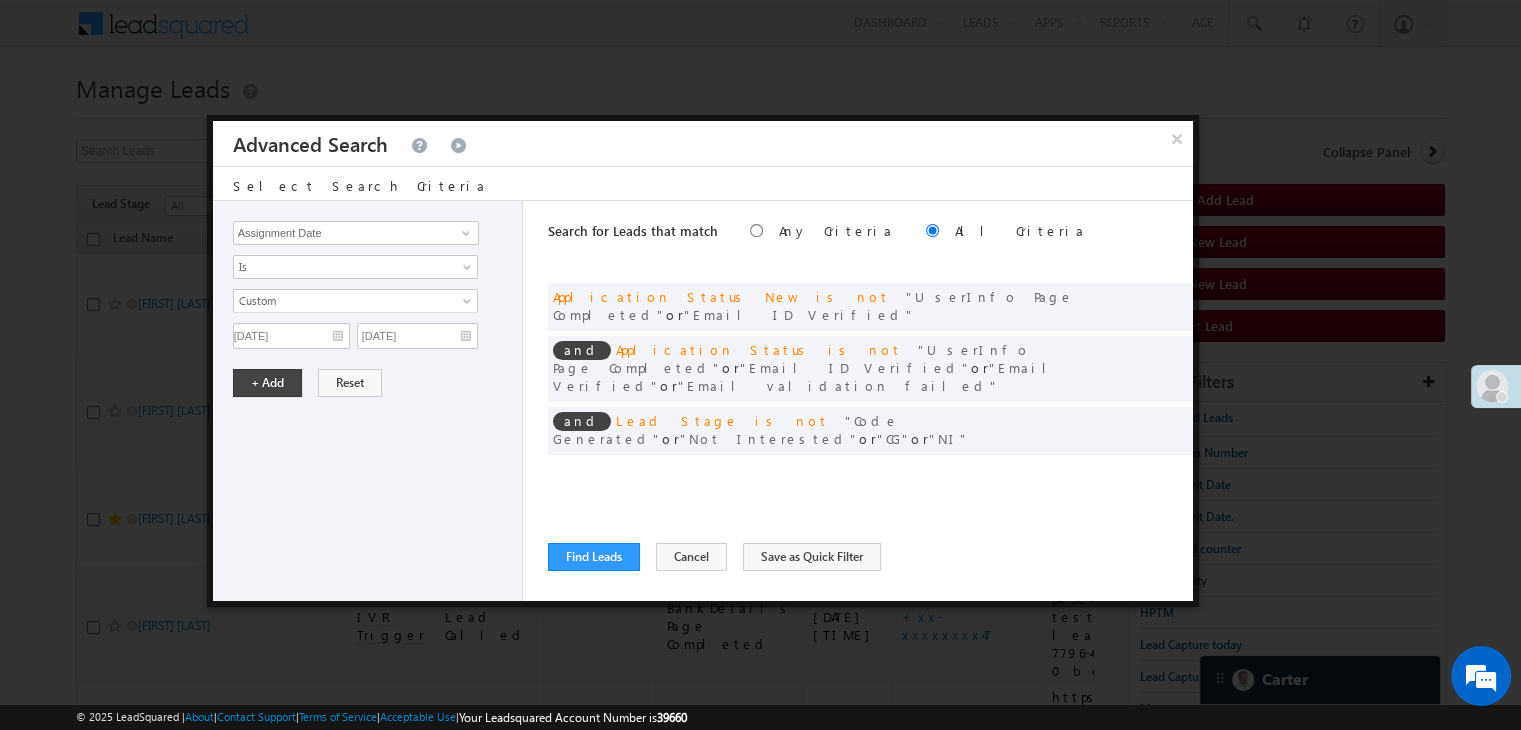 click on "All Time Custom Yesterday Today Tomorrow Last Week This Week Next Week Last Month This Month Next Month Last 7 Days Last 30 Days Last N Next N Days Custom Days Go [DATE] [DATE]" at bounding box center (355, 313) 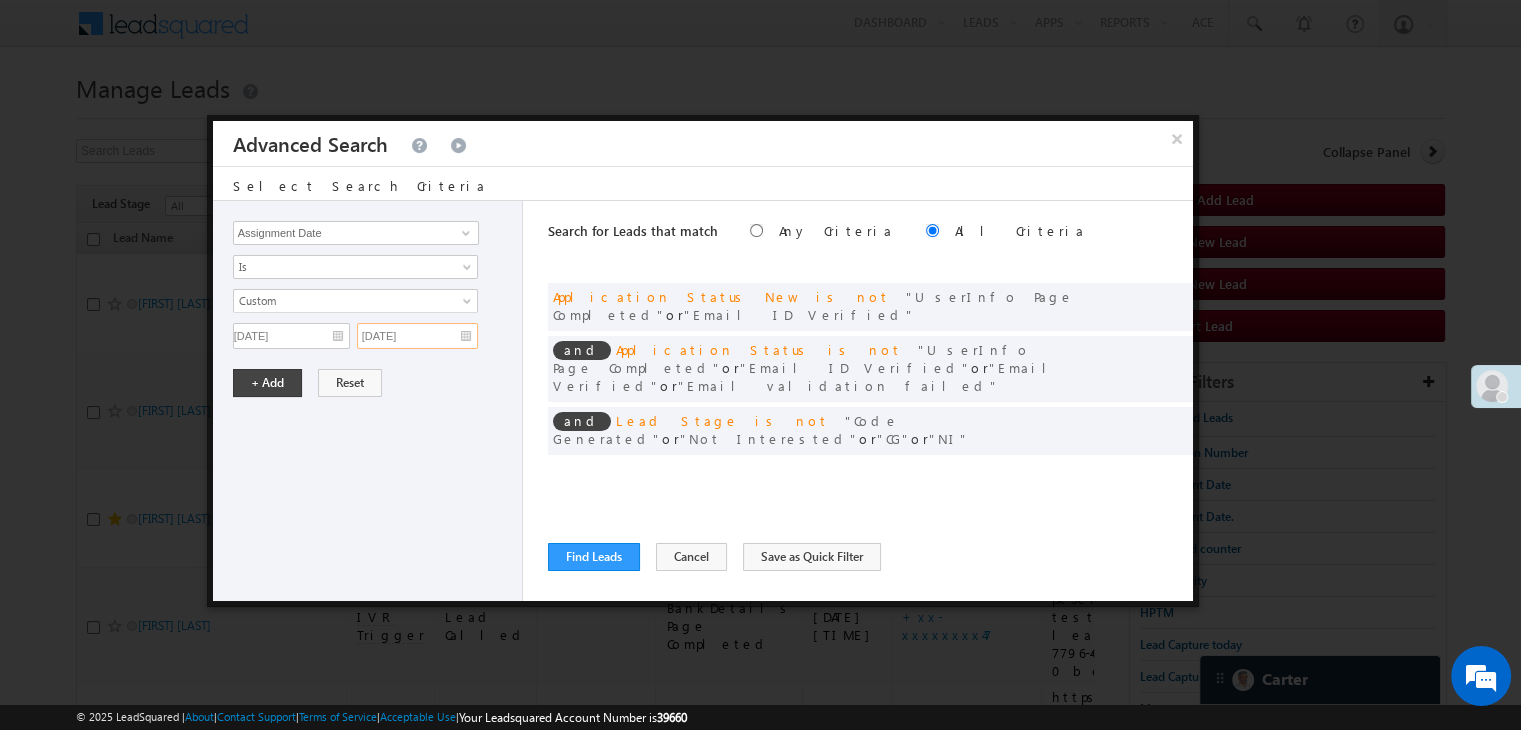 click on "[DATE]" at bounding box center [417, 336] 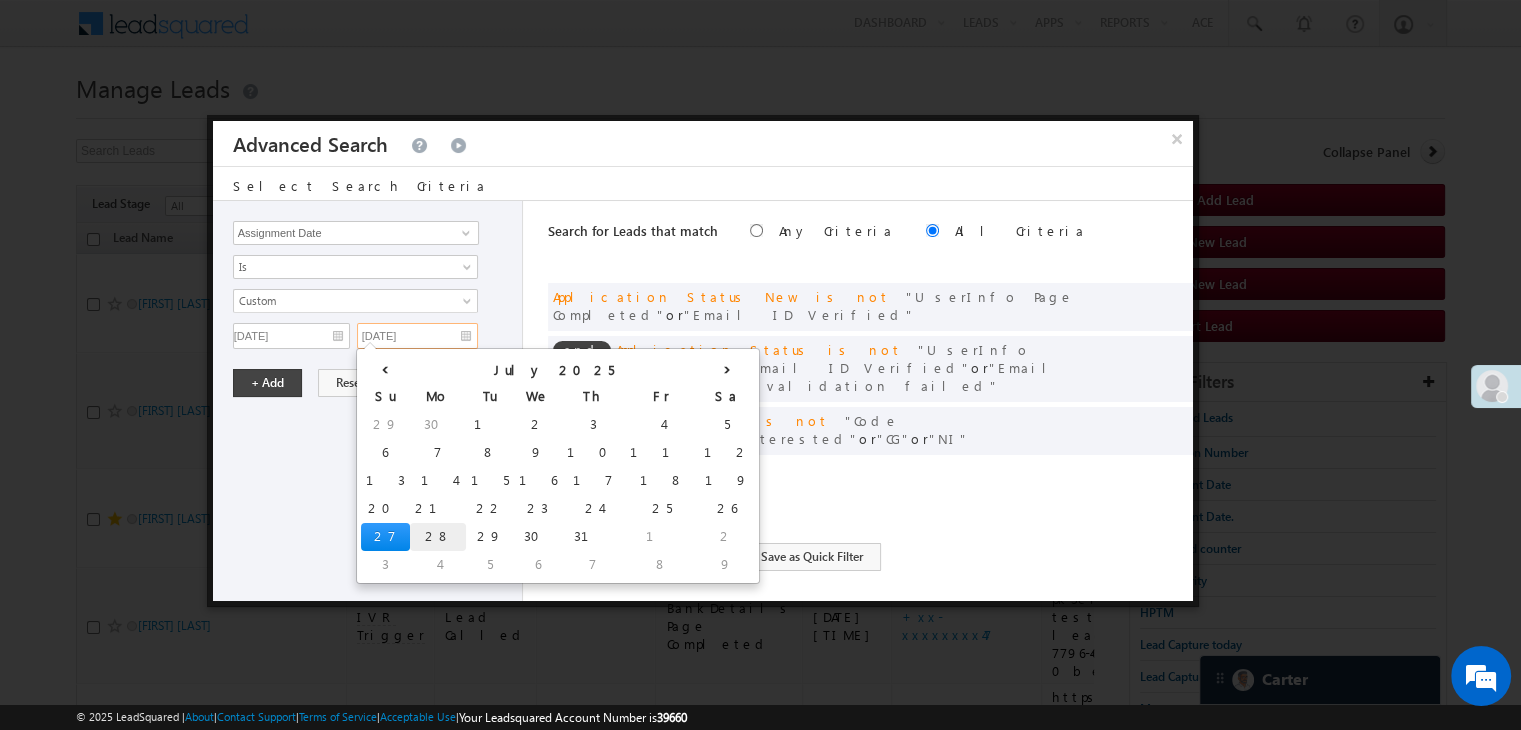 click on "28" at bounding box center (438, 537) 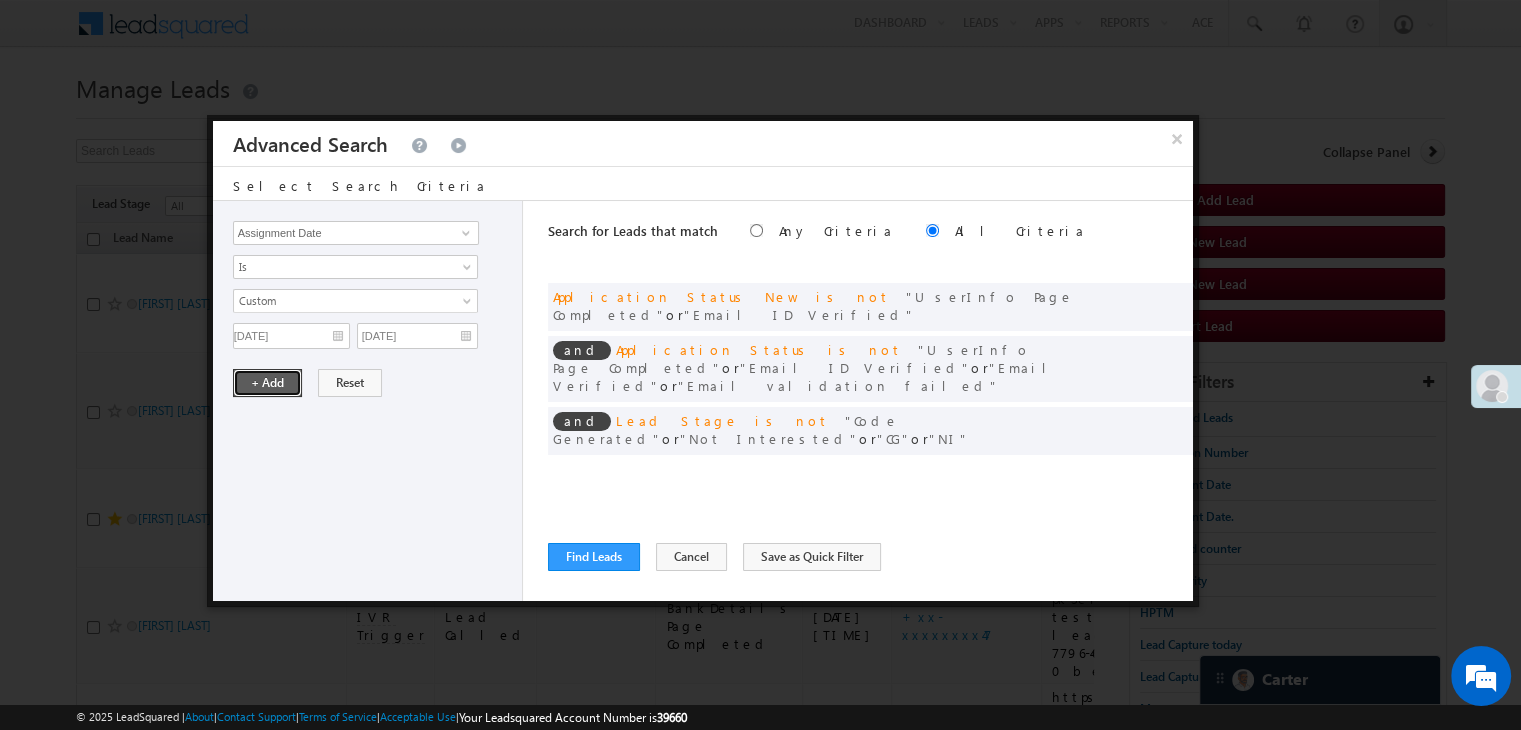 click on "+ Add" at bounding box center [267, 383] 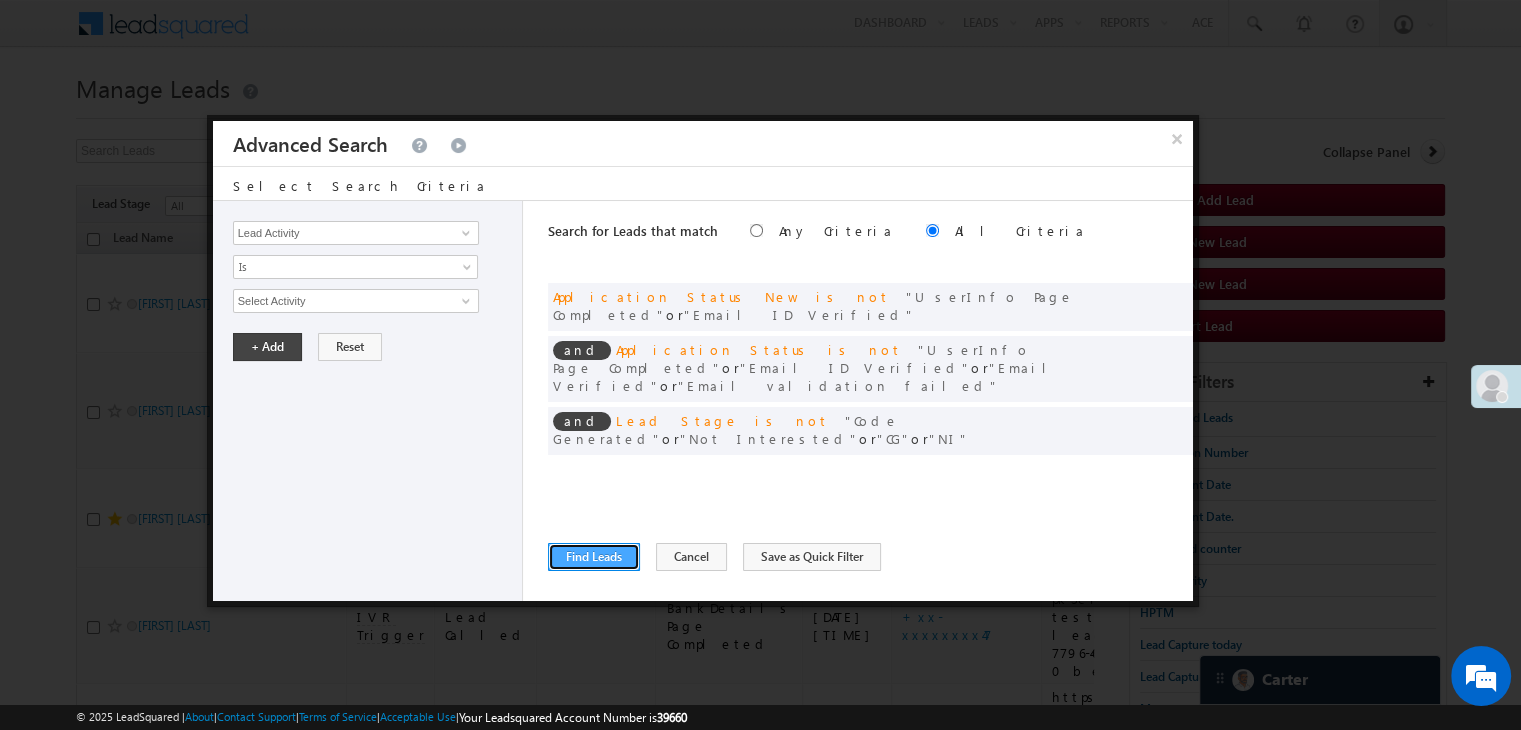 click on "Find Leads" at bounding box center (594, 557) 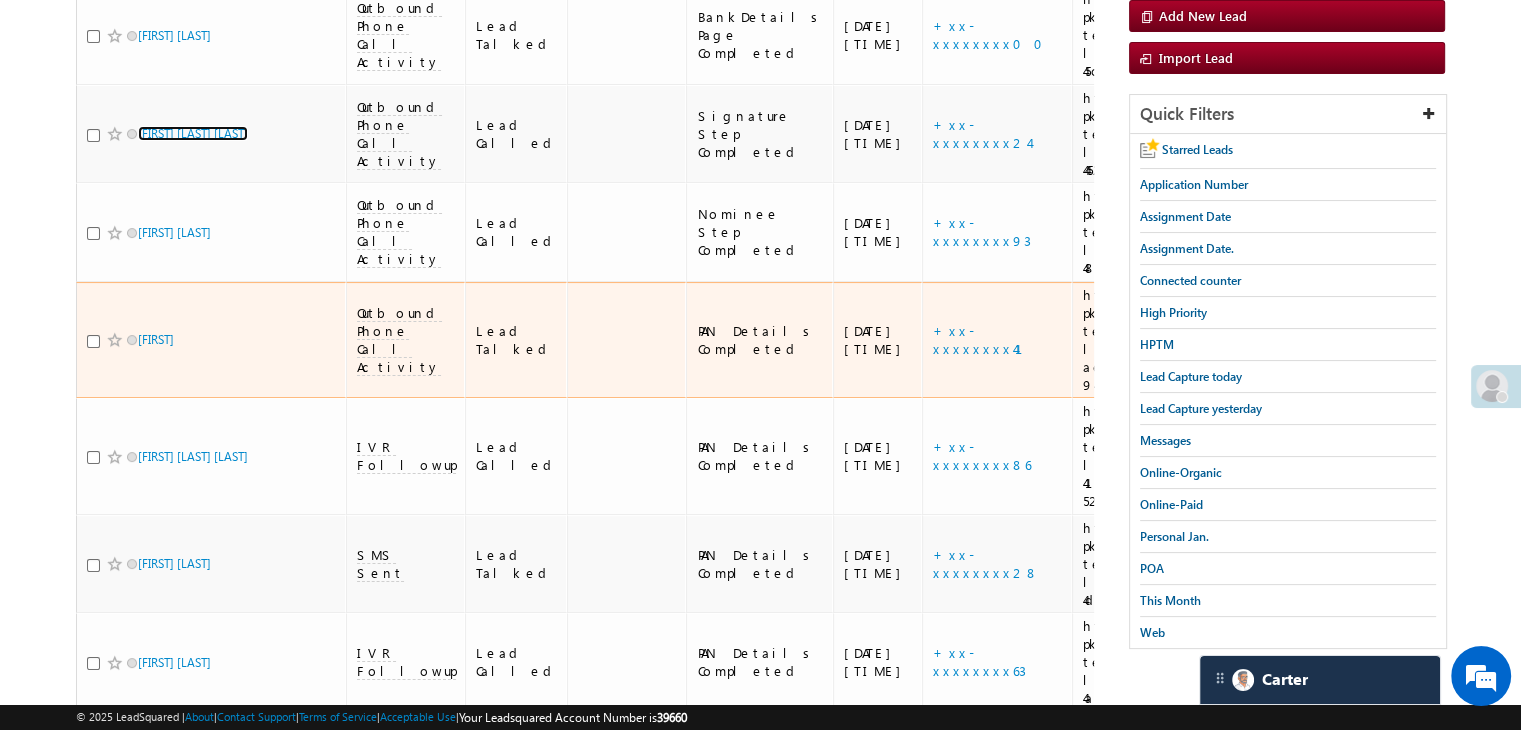 scroll, scrollTop: 300, scrollLeft: 0, axis: vertical 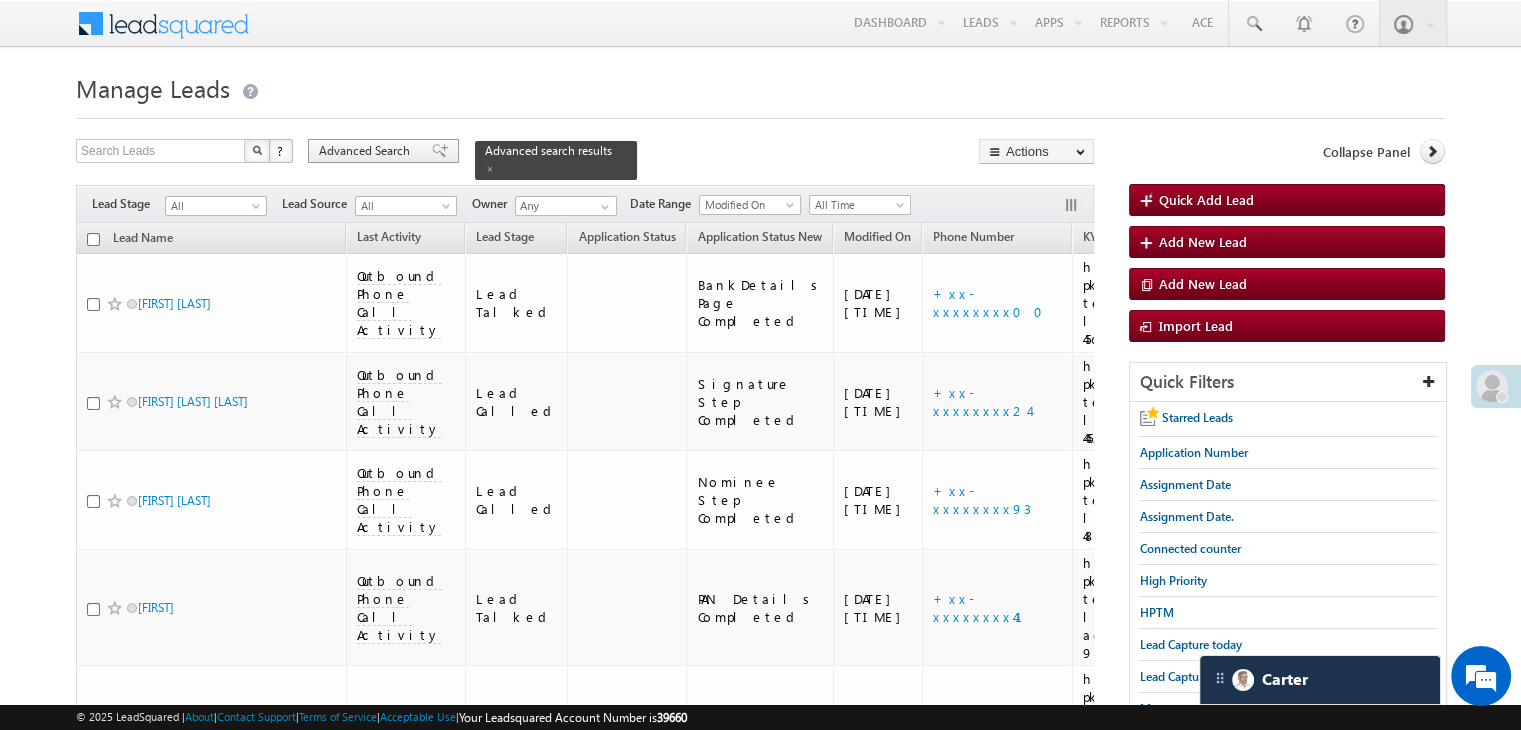 click on "Advanced Search" at bounding box center (383, 151) 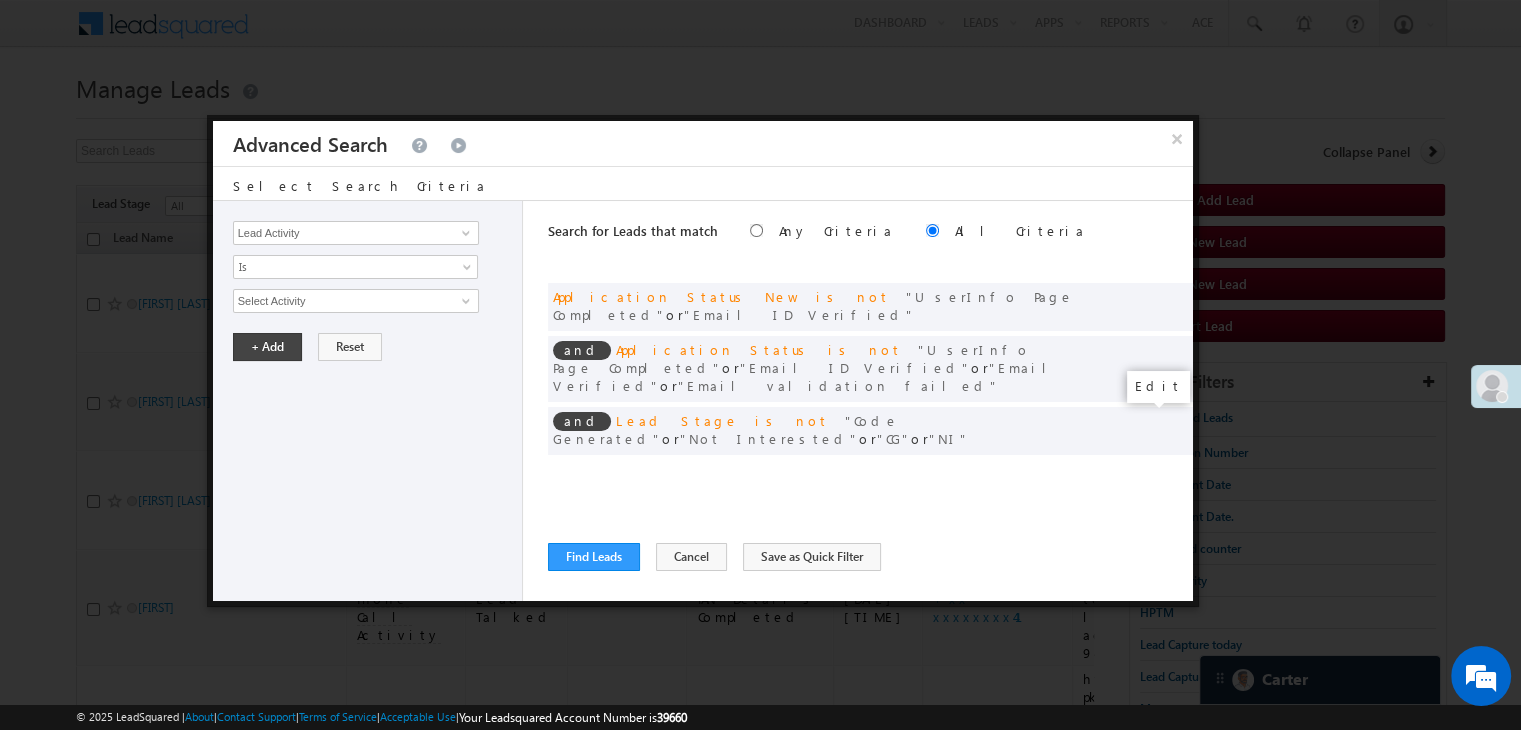 click at bounding box center [1147, 472] 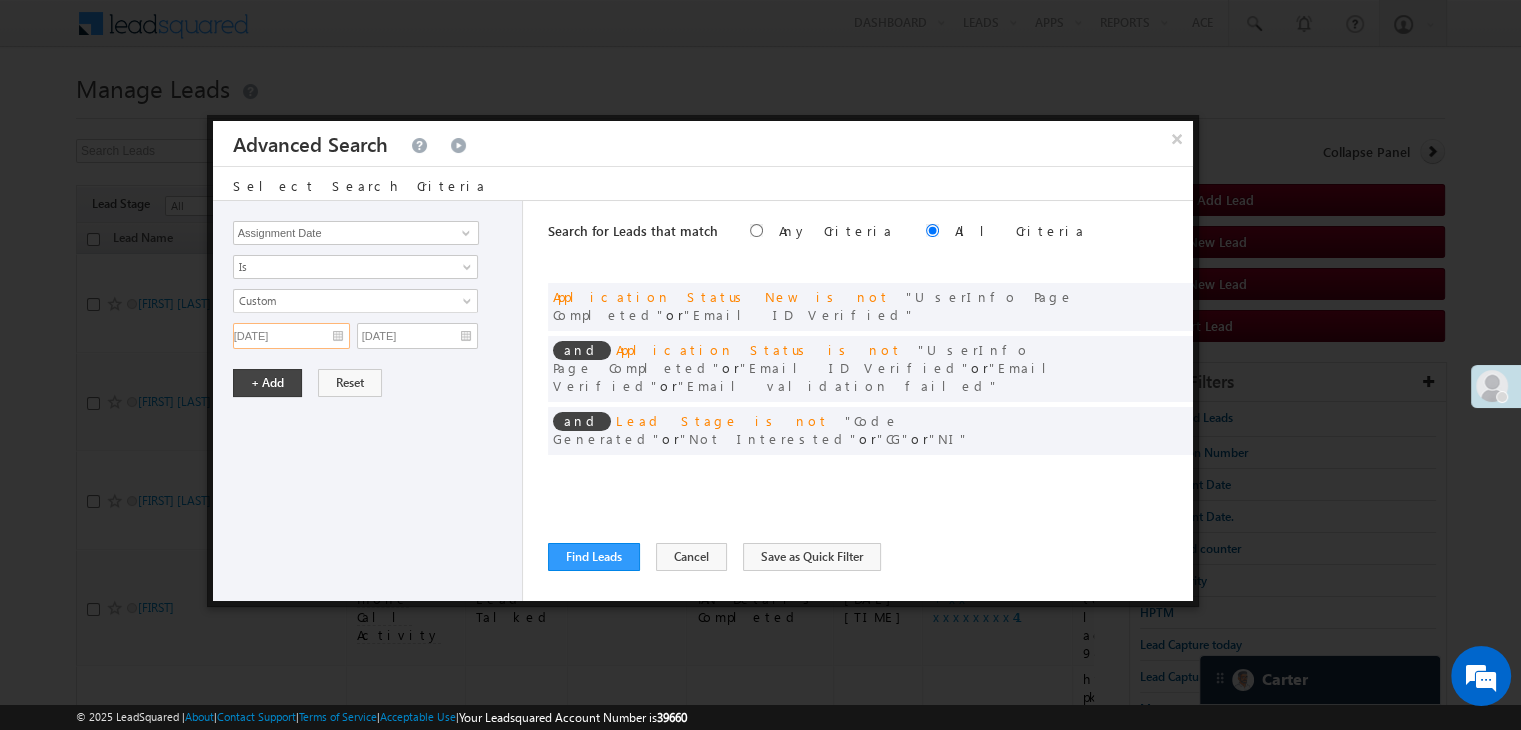 click on "[DATE]" at bounding box center [291, 336] 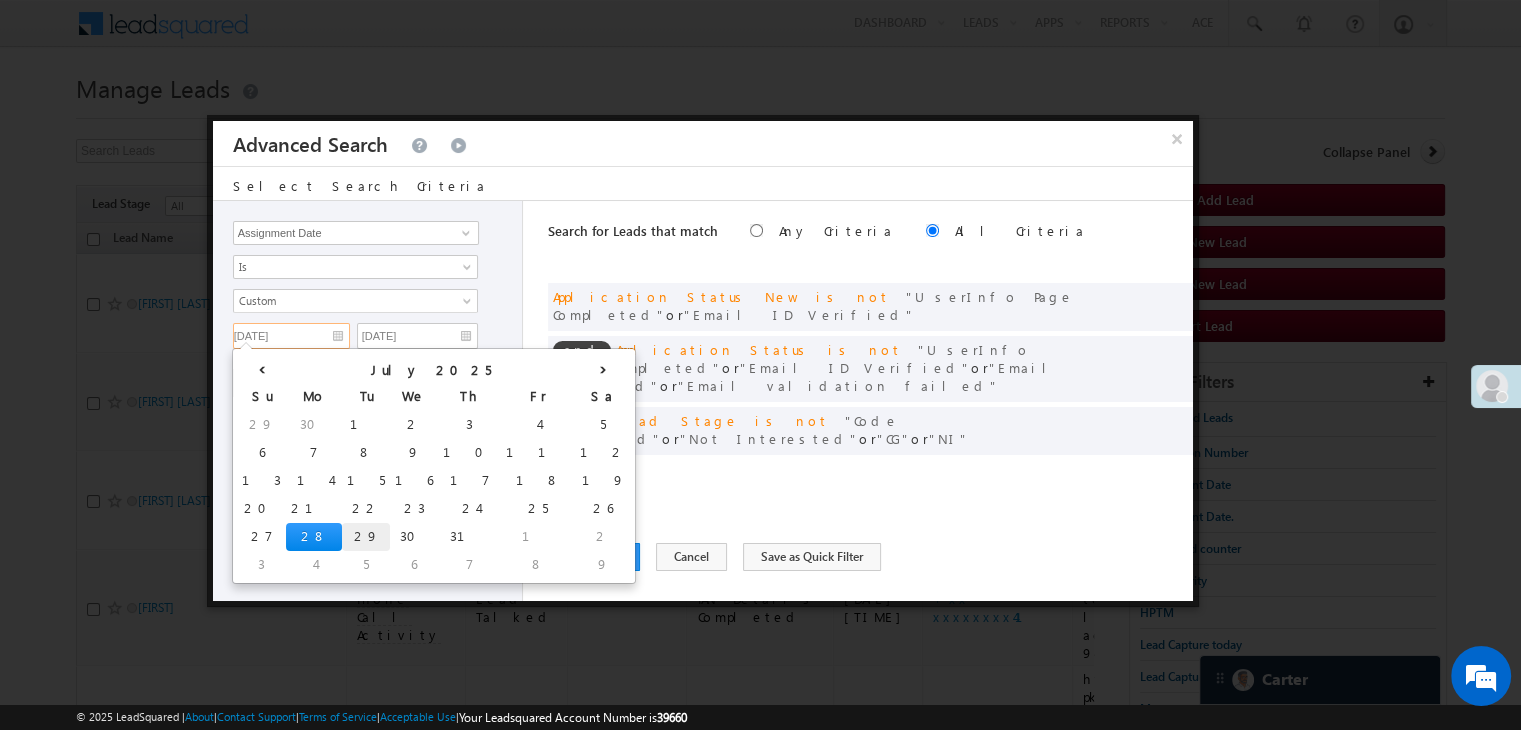 click on "29" at bounding box center (366, 537) 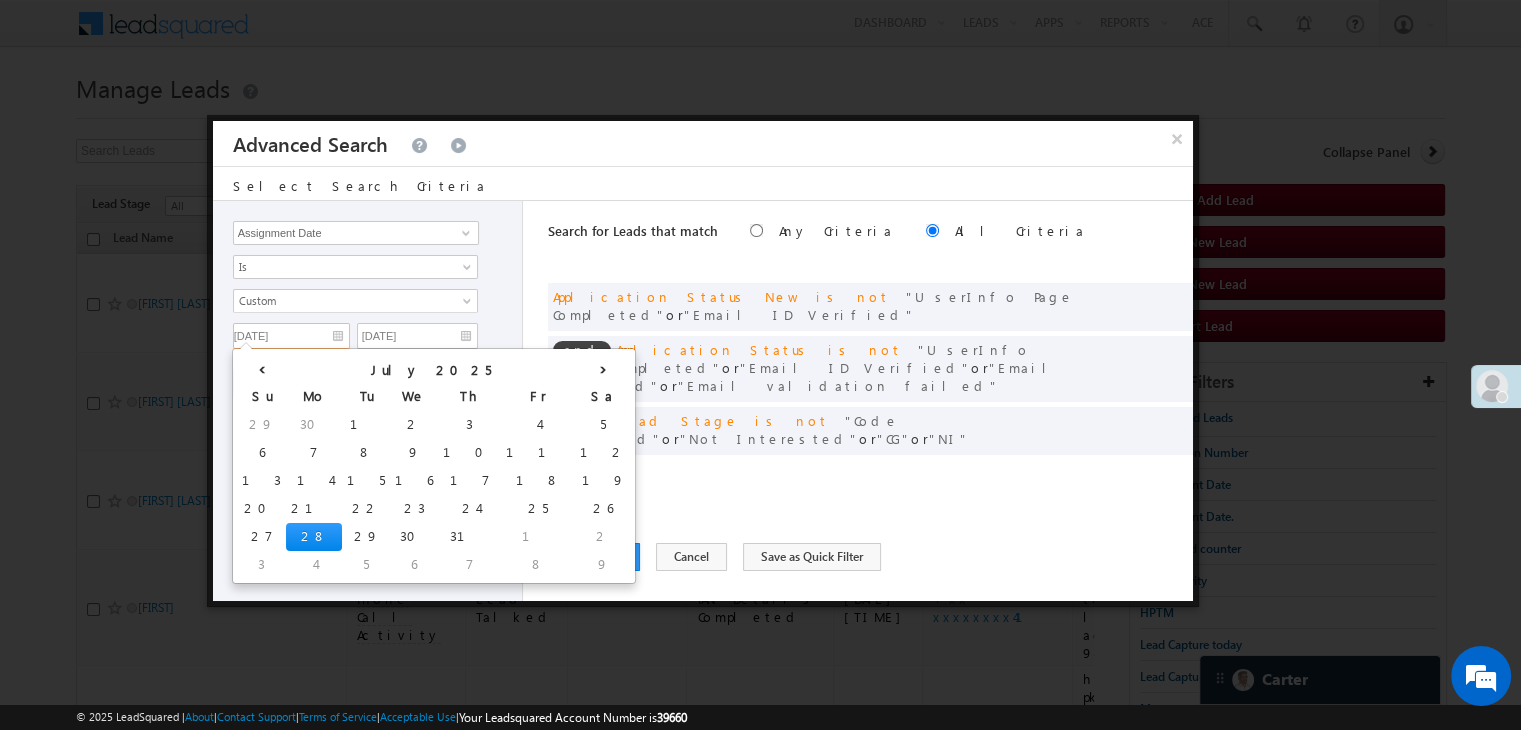 type on "[DATE]" 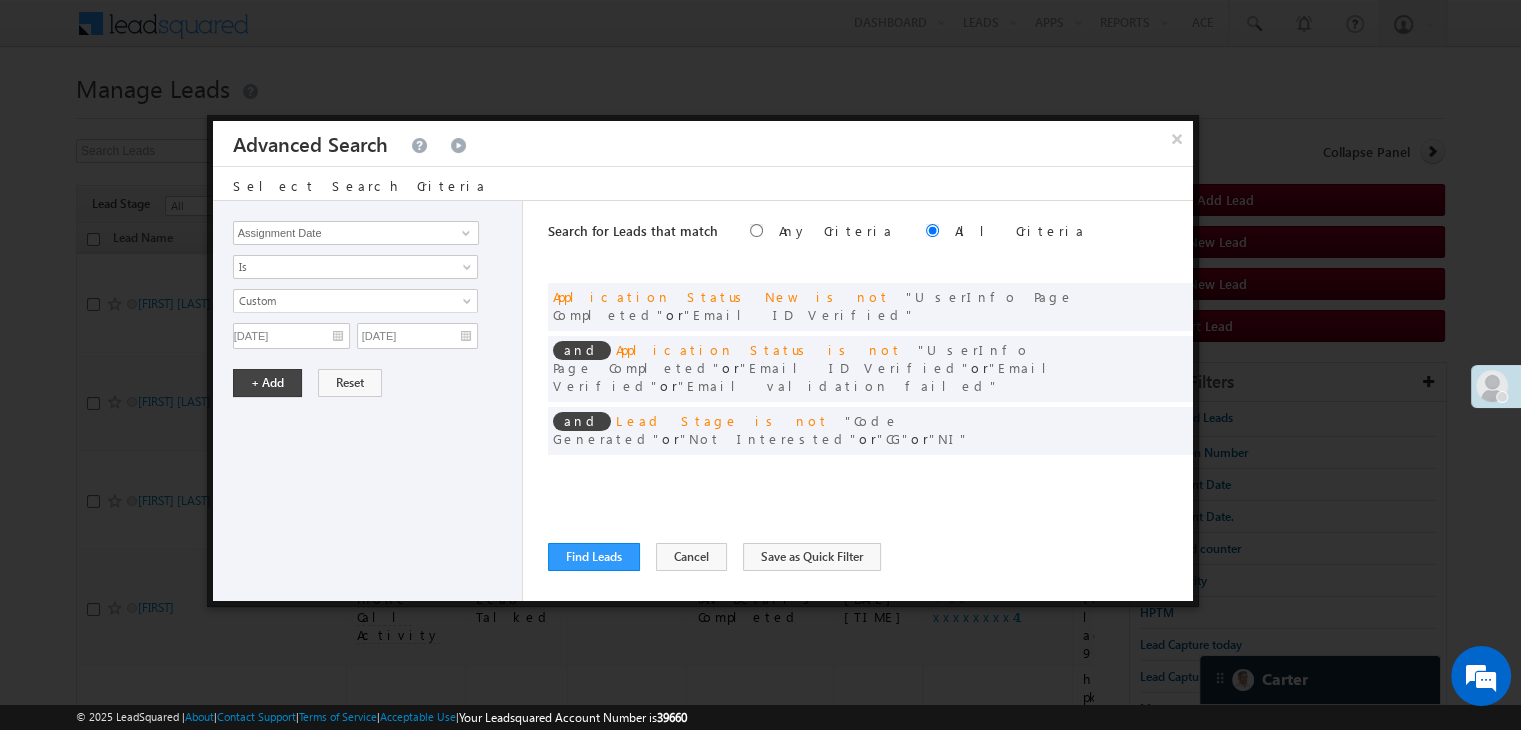 click on "Lead Activity Task Sales Group  Prospect Id  WA Last Message Timestamp 4th Day Disposition Aadhaar_MobileLinked Account Application Status Activation_Score Age Bucket AI_ML AngelCode App Download App Download Date App Status Compare Application Number Application Owner Application Source Application Status  Application Status at Assignment Application Status at Dropoff Application status before assignment  Application Status First time Drop Off  Application Status New Application Step Number Application Submission Flag Application Type Appsflyer Adset Area Manager Name Assignment Date Assignment Quota Assignment Status Attempt counter post coding  BO Branch Browser Call Back Counter Call back Date & Time Call Back Requested Created At Call Back Requested on  Call Back Requested Slot Call Duration Call Later Overall Counter Call Later_Insurance call back date Callid Campaign Call Counter Campaign Date Campaign flag for smart view Campaign Talktime counter Campaign Trade Date Is" at bounding box center [368, 401] 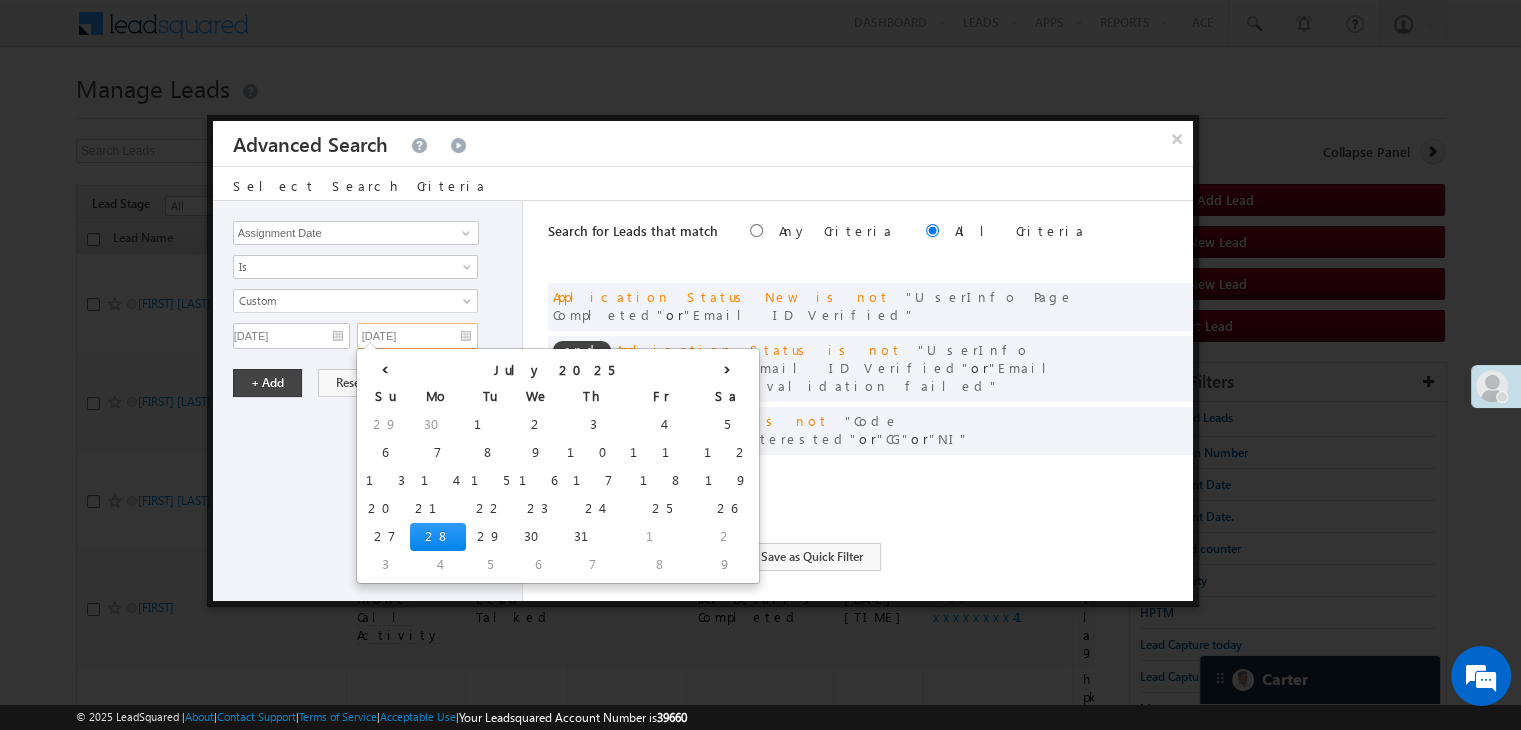 click on "[DATE]" at bounding box center [417, 336] 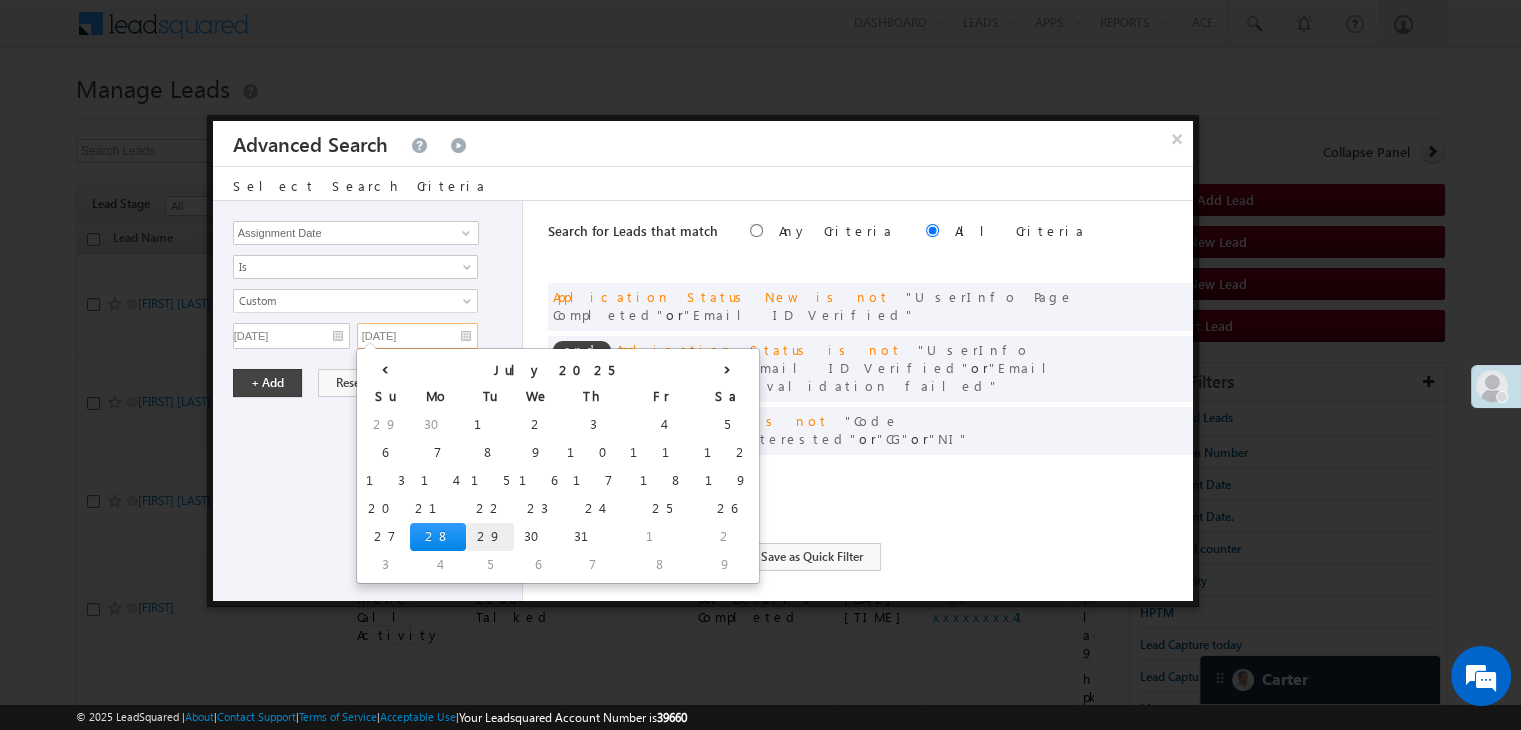 click on "29" at bounding box center [490, 537] 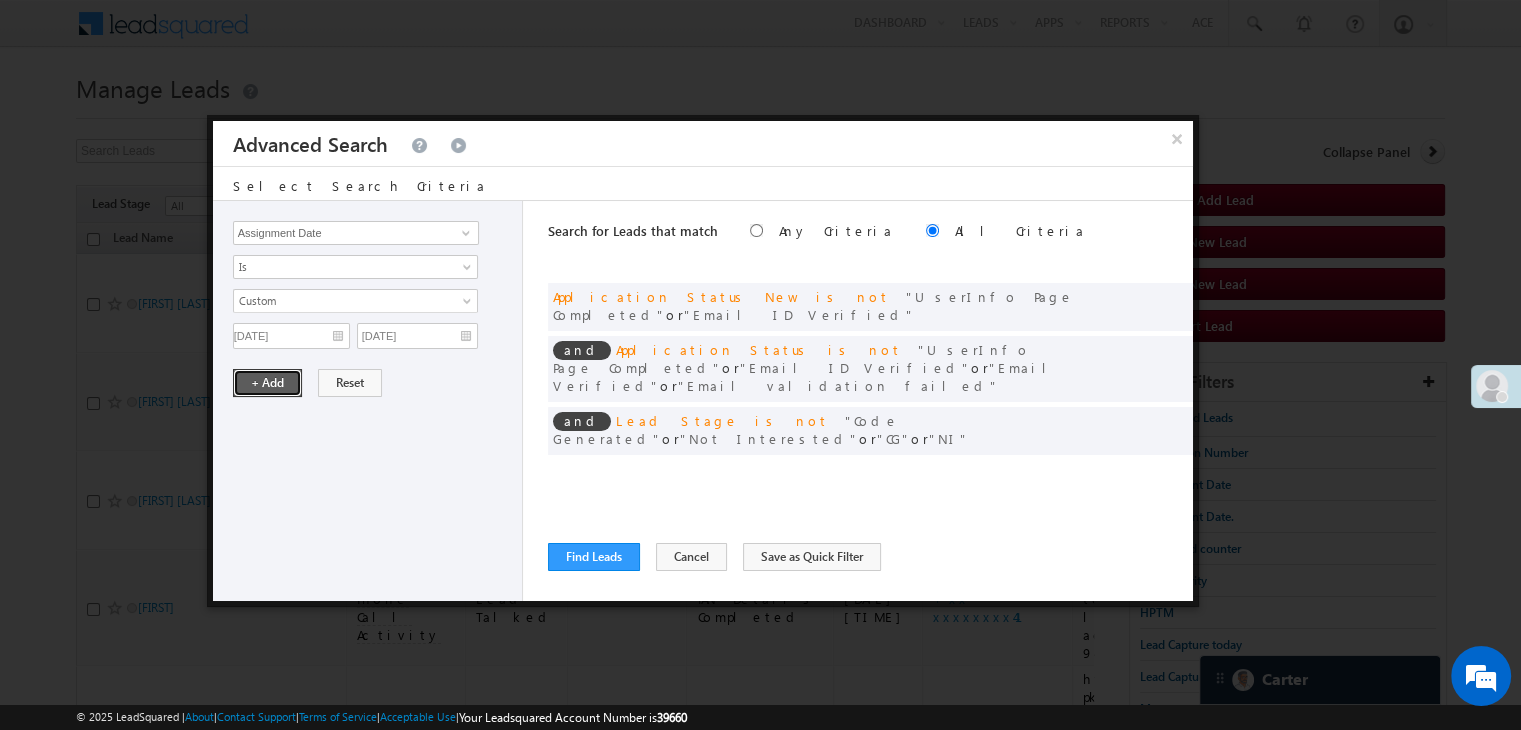 click on "+ Add" at bounding box center [267, 383] 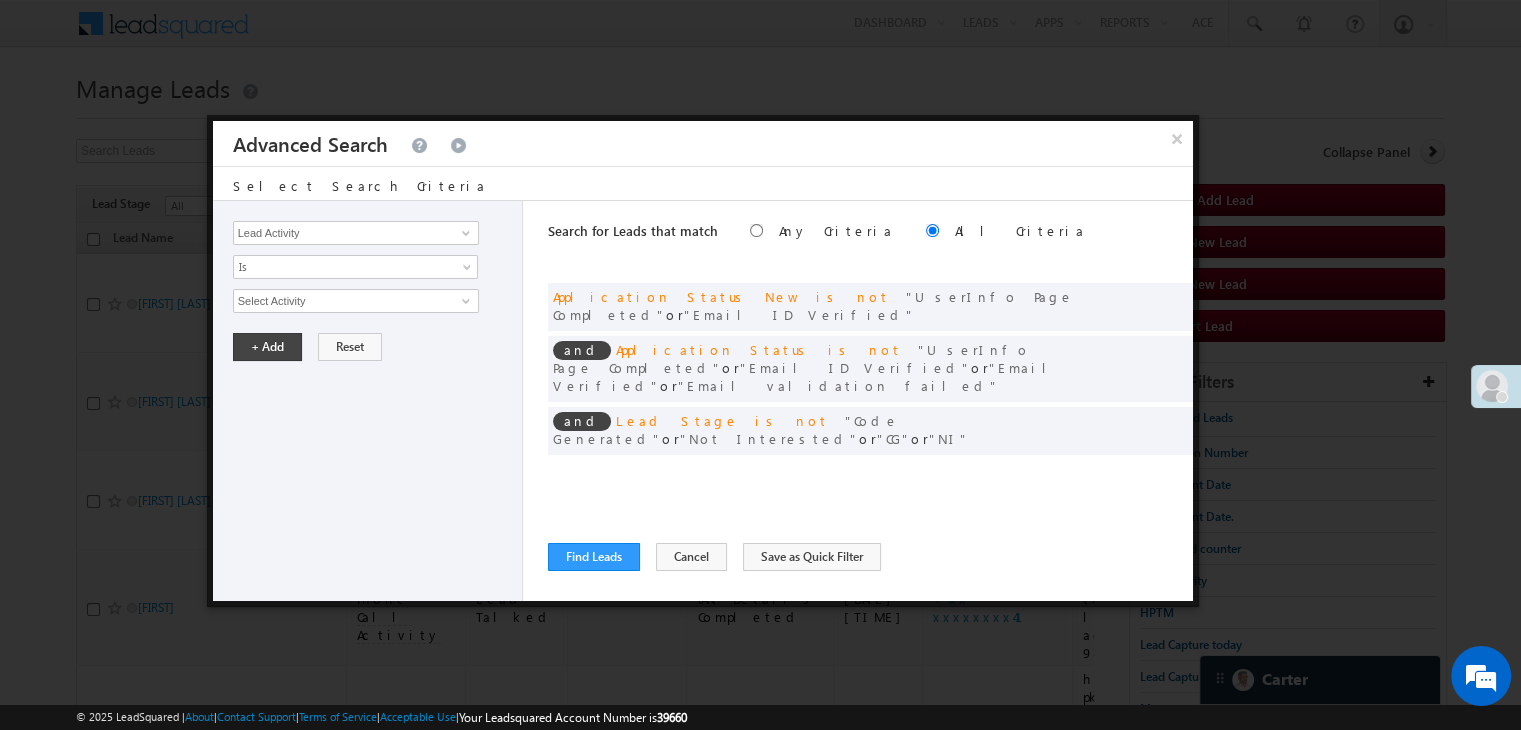 click on "Search for Leads that match
Any Criteria
All Criteria
Note that the current triggering entity  is not considered  in the condition
If more than one opportunities are returned, the opportunity which is  most recently created  will be considered.
Descending
Ascending
and  Application Status New   is not    or  Email ID Verified" at bounding box center [870, 401] 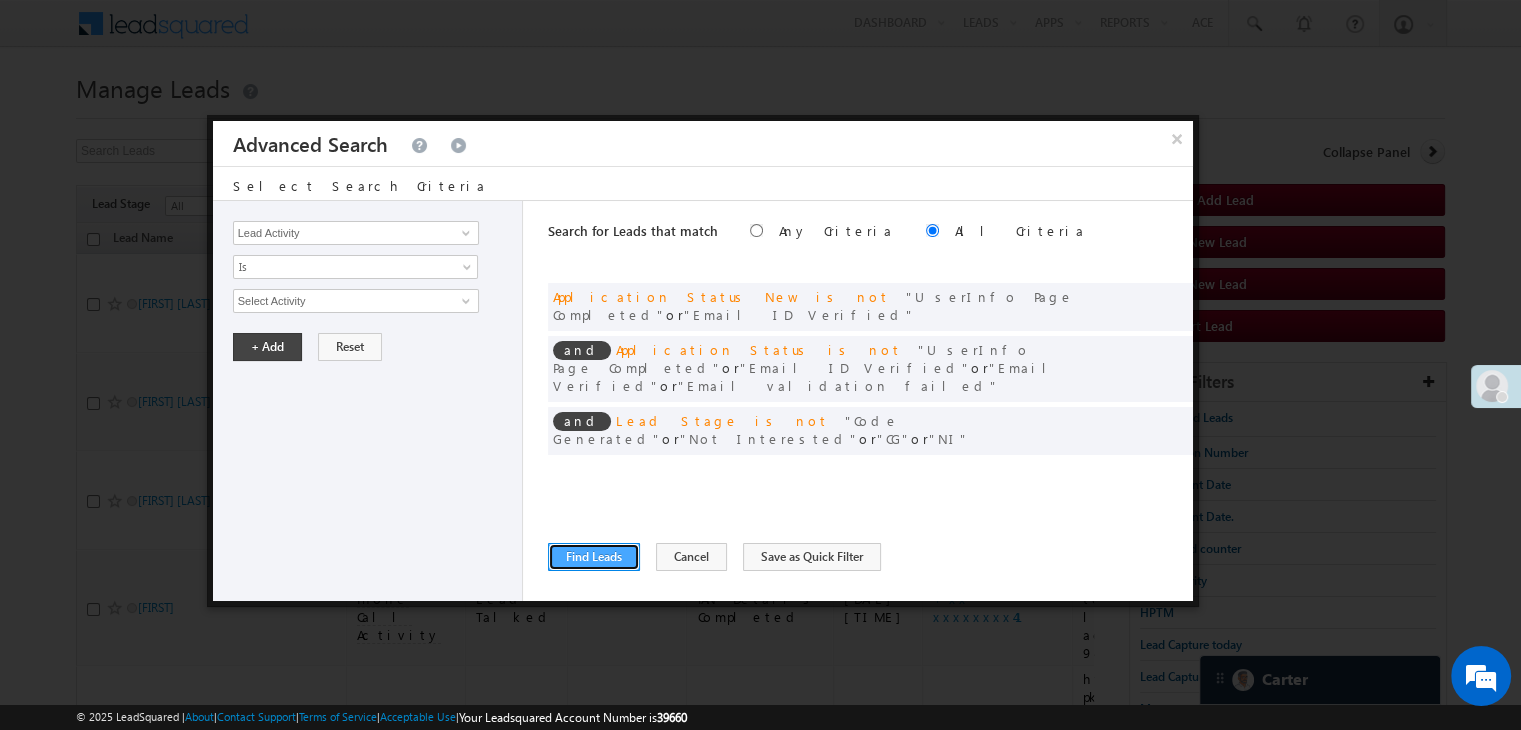 click on "Find Leads" at bounding box center [594, 557] 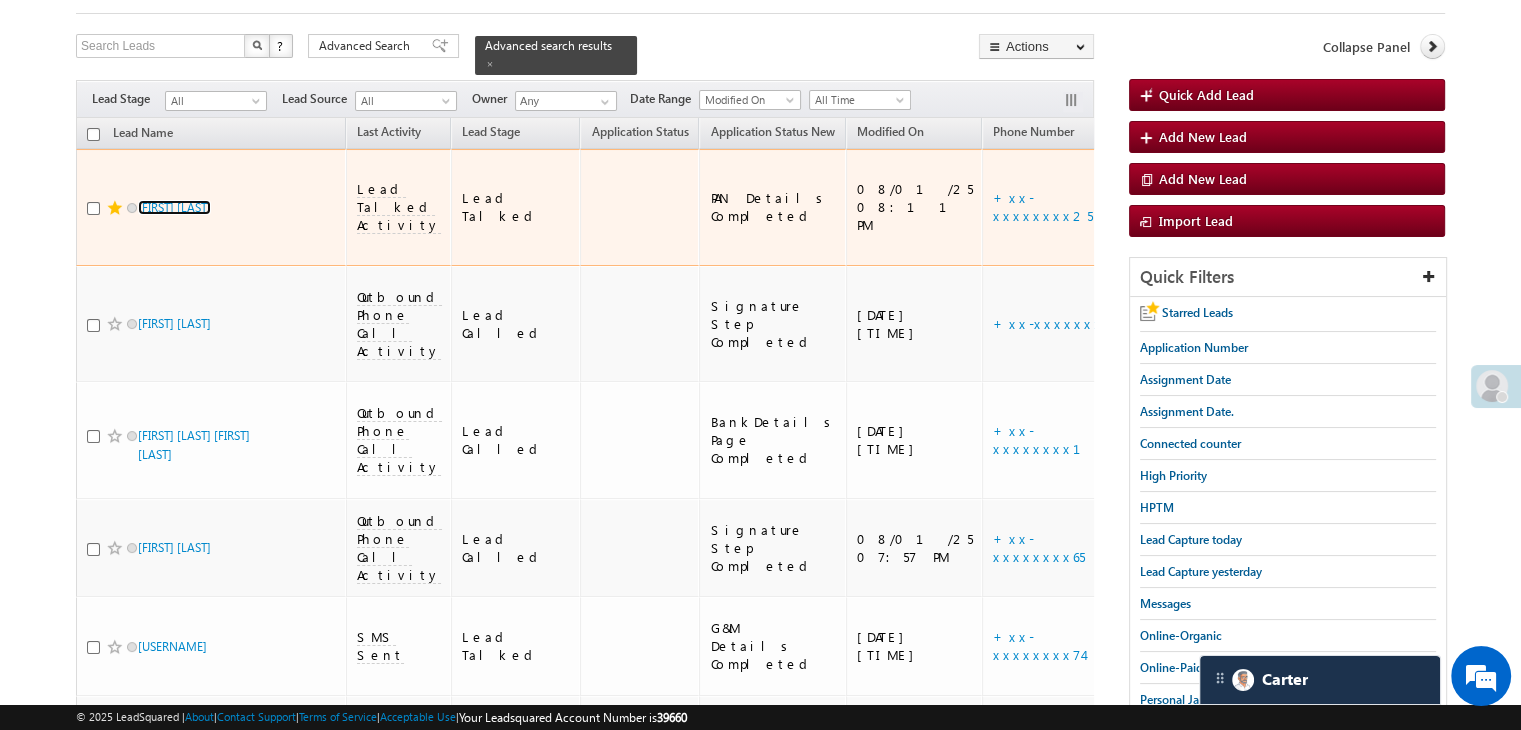 scroll, scrollTop: 200, scrollLeft: 0, axis: vertical 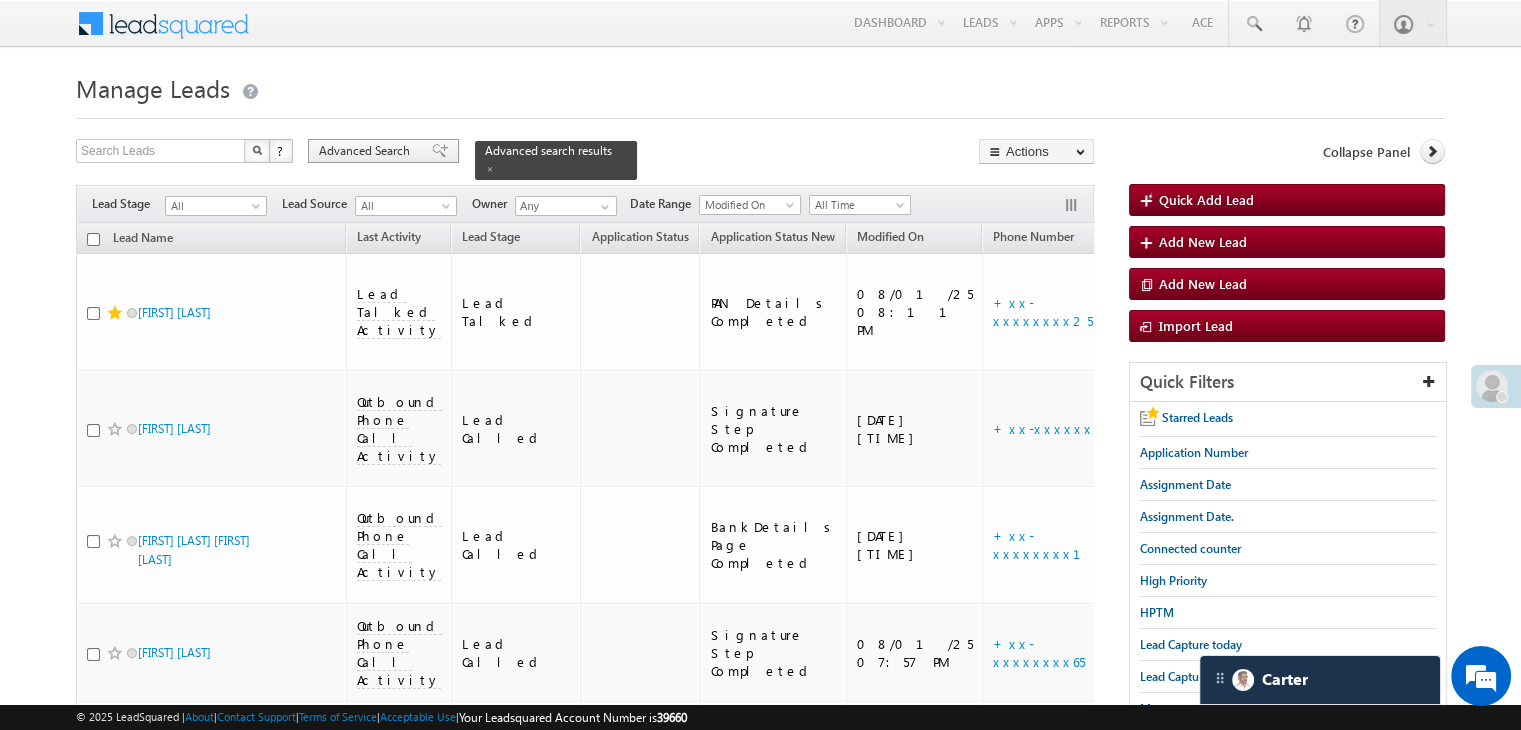 click on "Advanced Search" at bounding box center (367, 151) 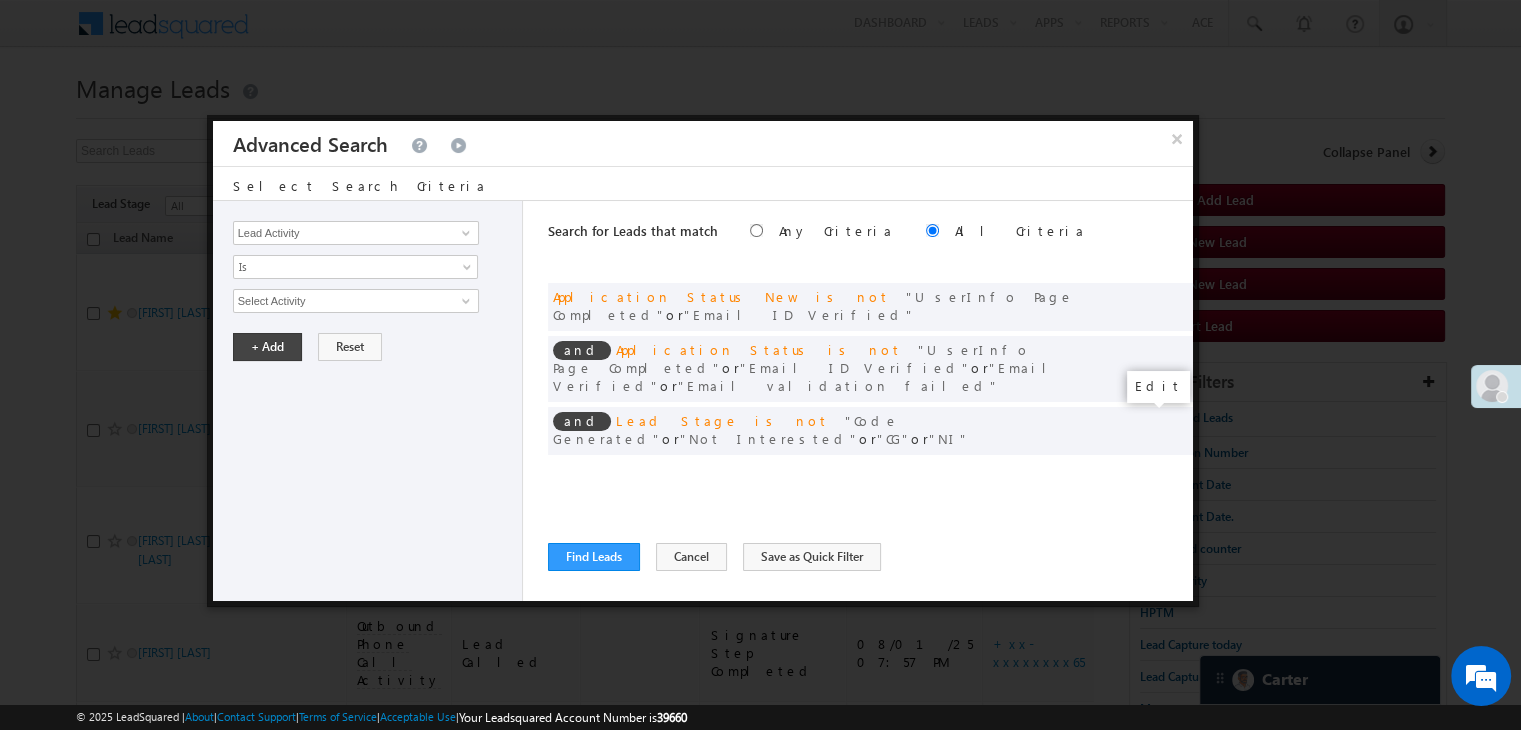 click at bounding box center [1147, 472] 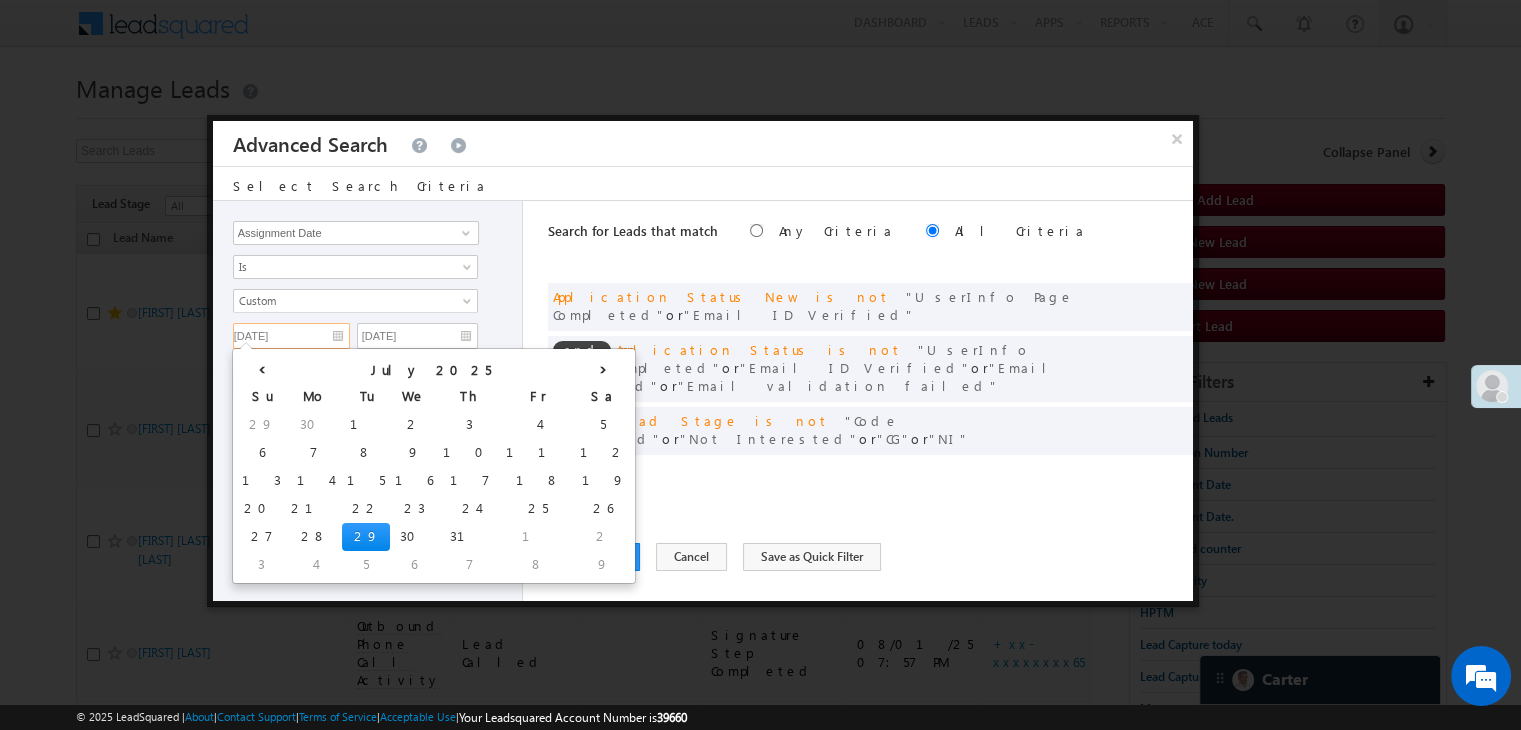 click on "[DATE]" at bounding box center (291, 336) 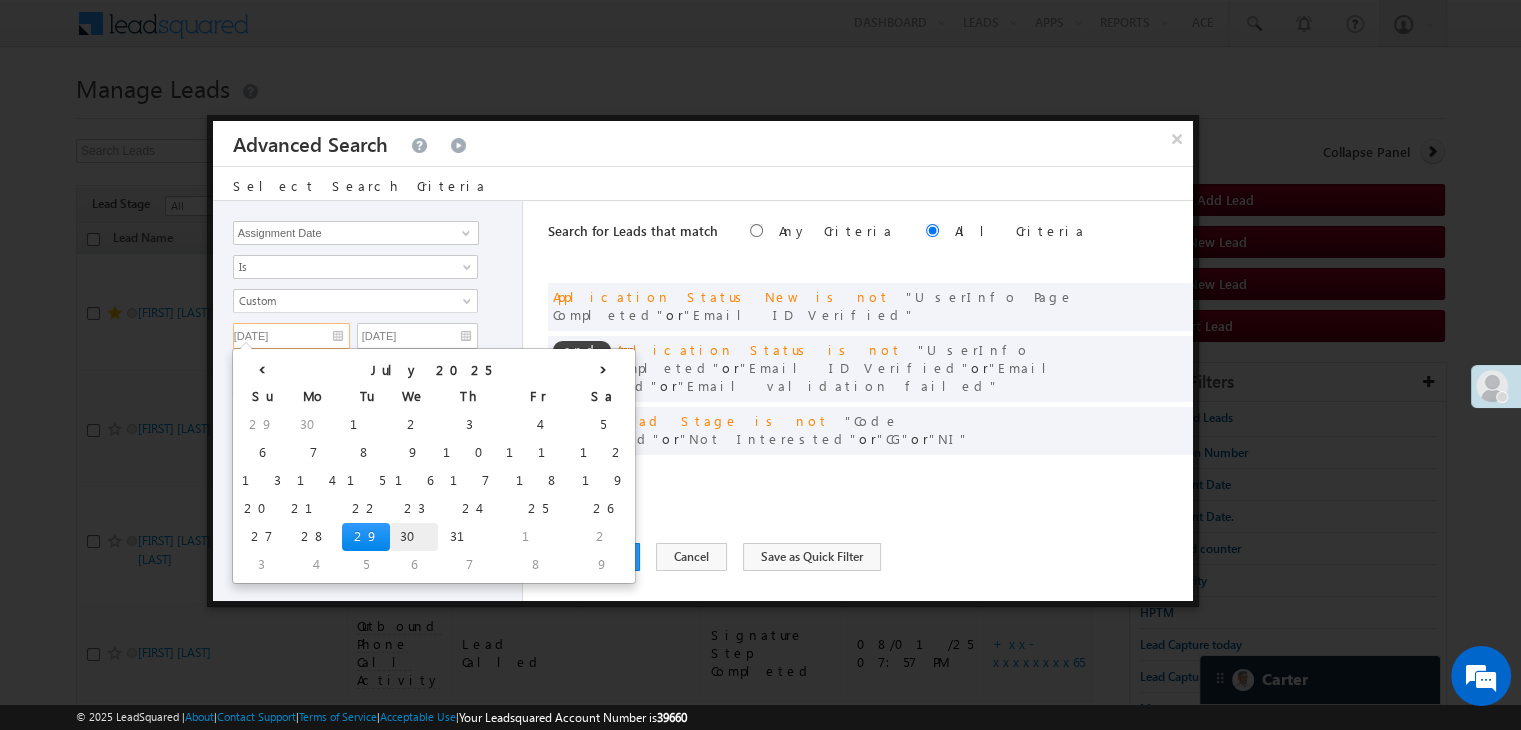 click on "30" at bounding box center [414, 537] 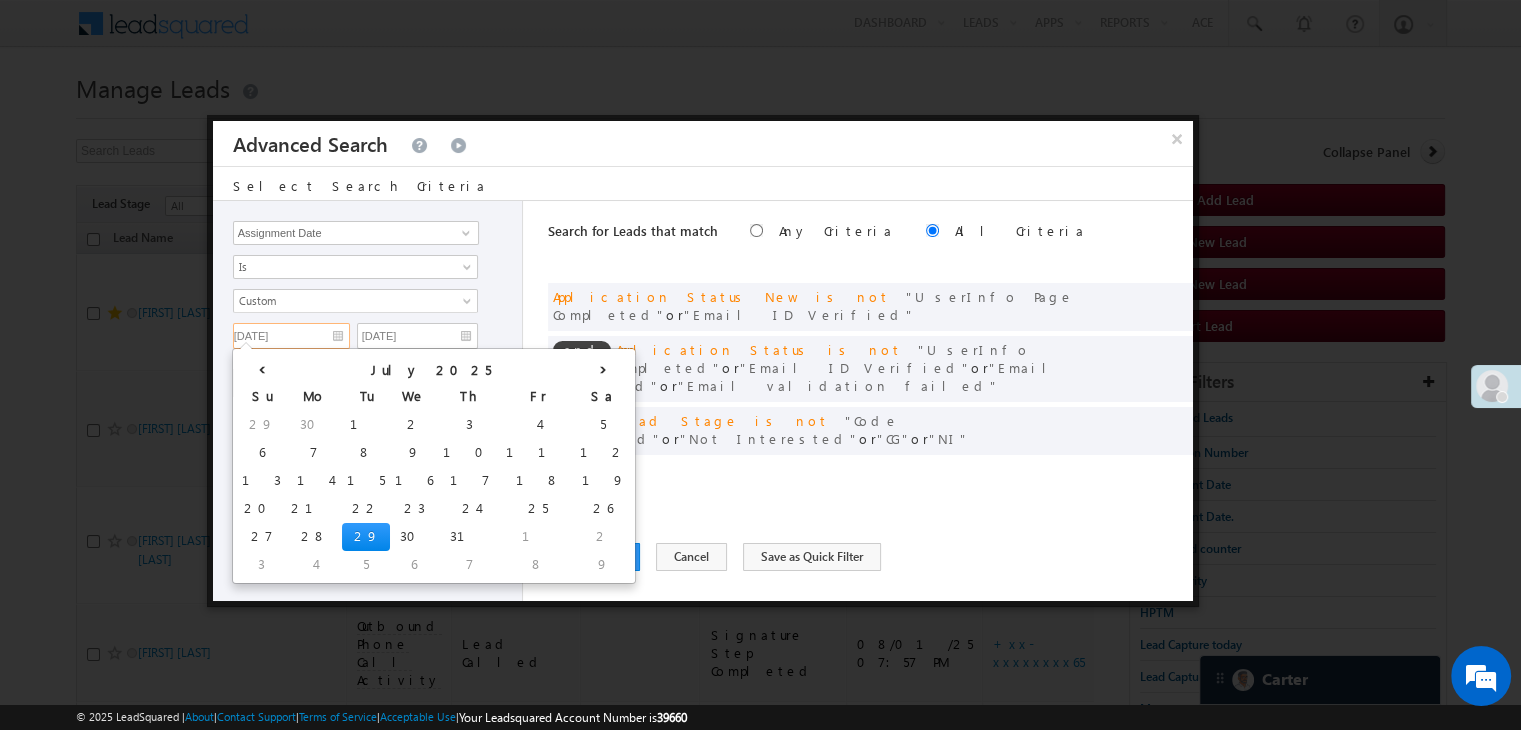 type on "[DATE]" 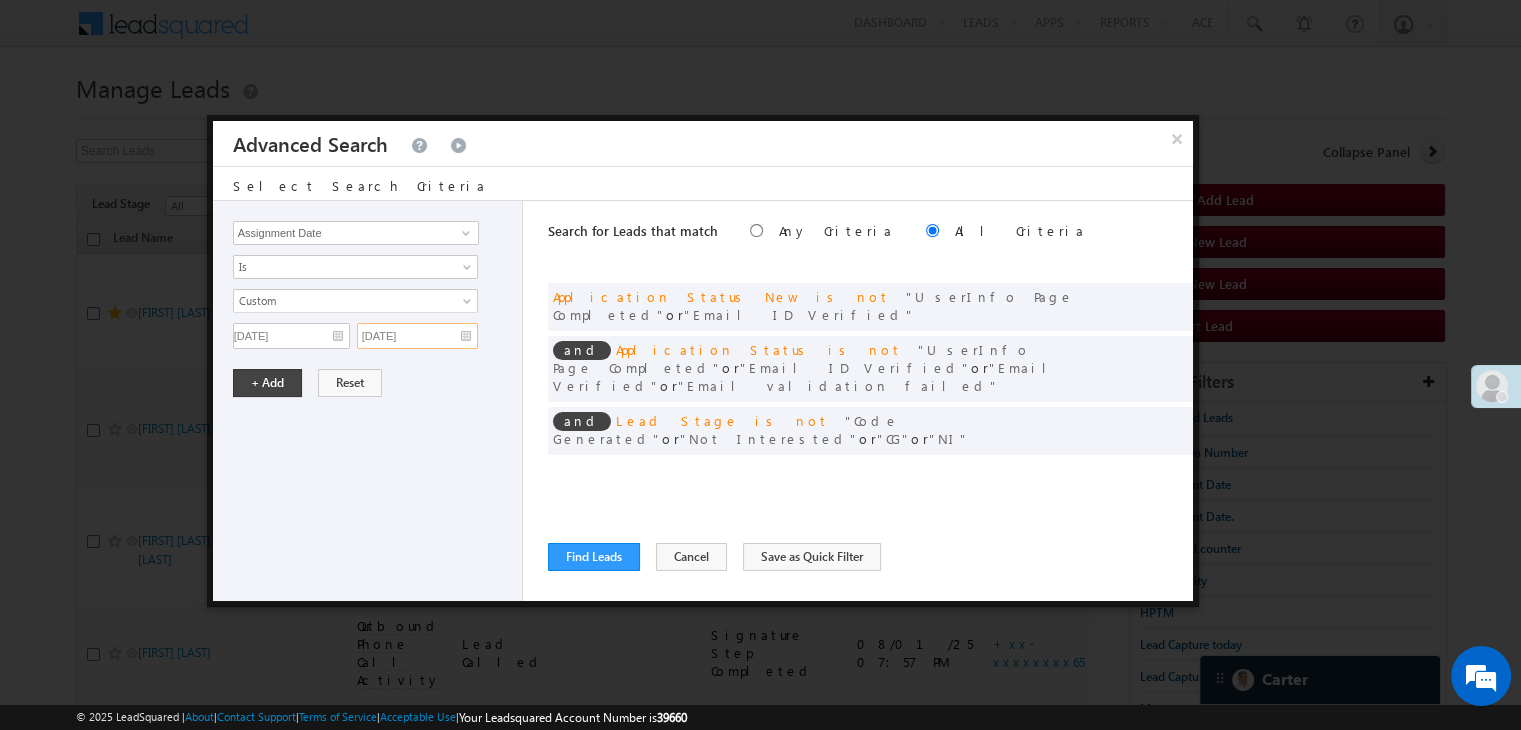 click on "[DATE]" at bounding box center (417, 336) 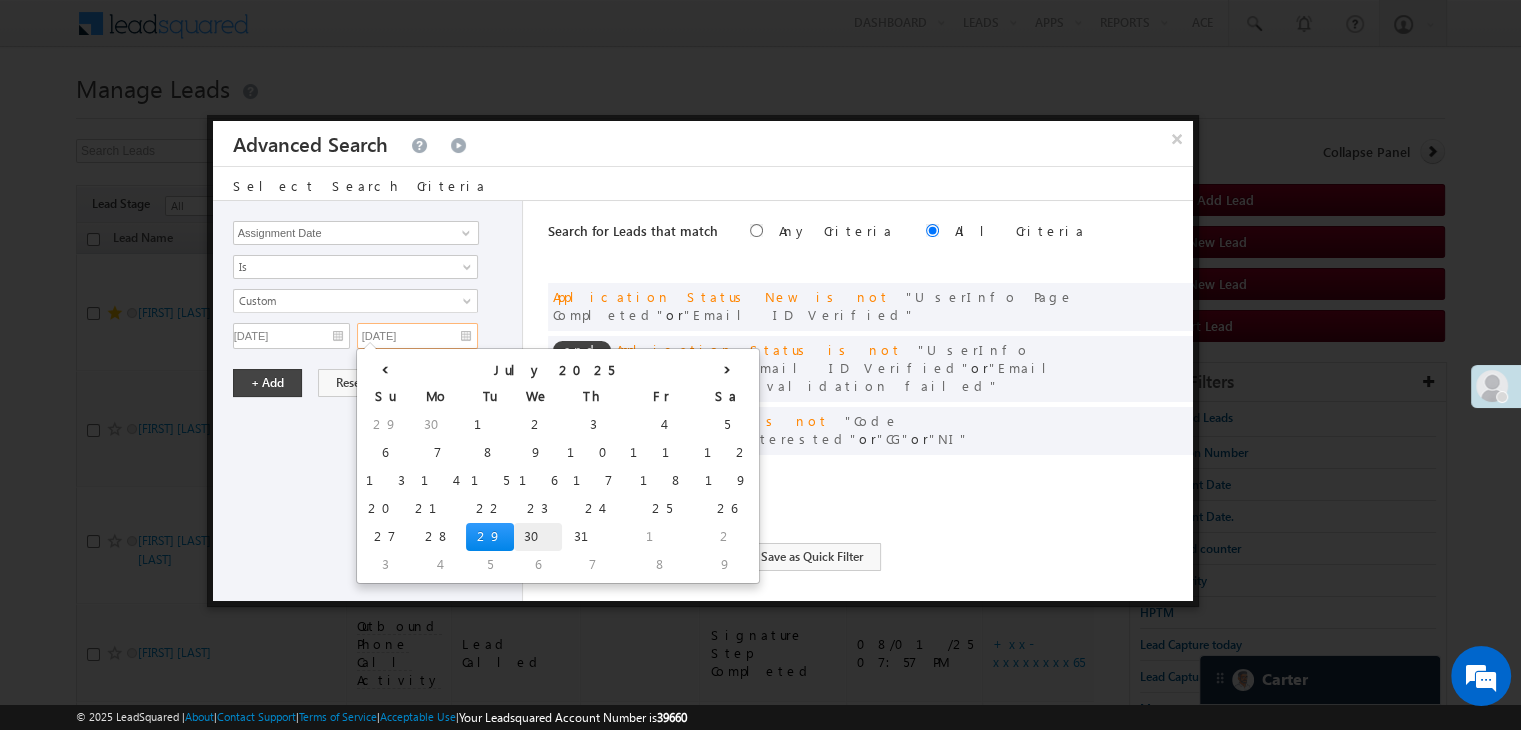 click on "30" at bounding box center [538, 537] 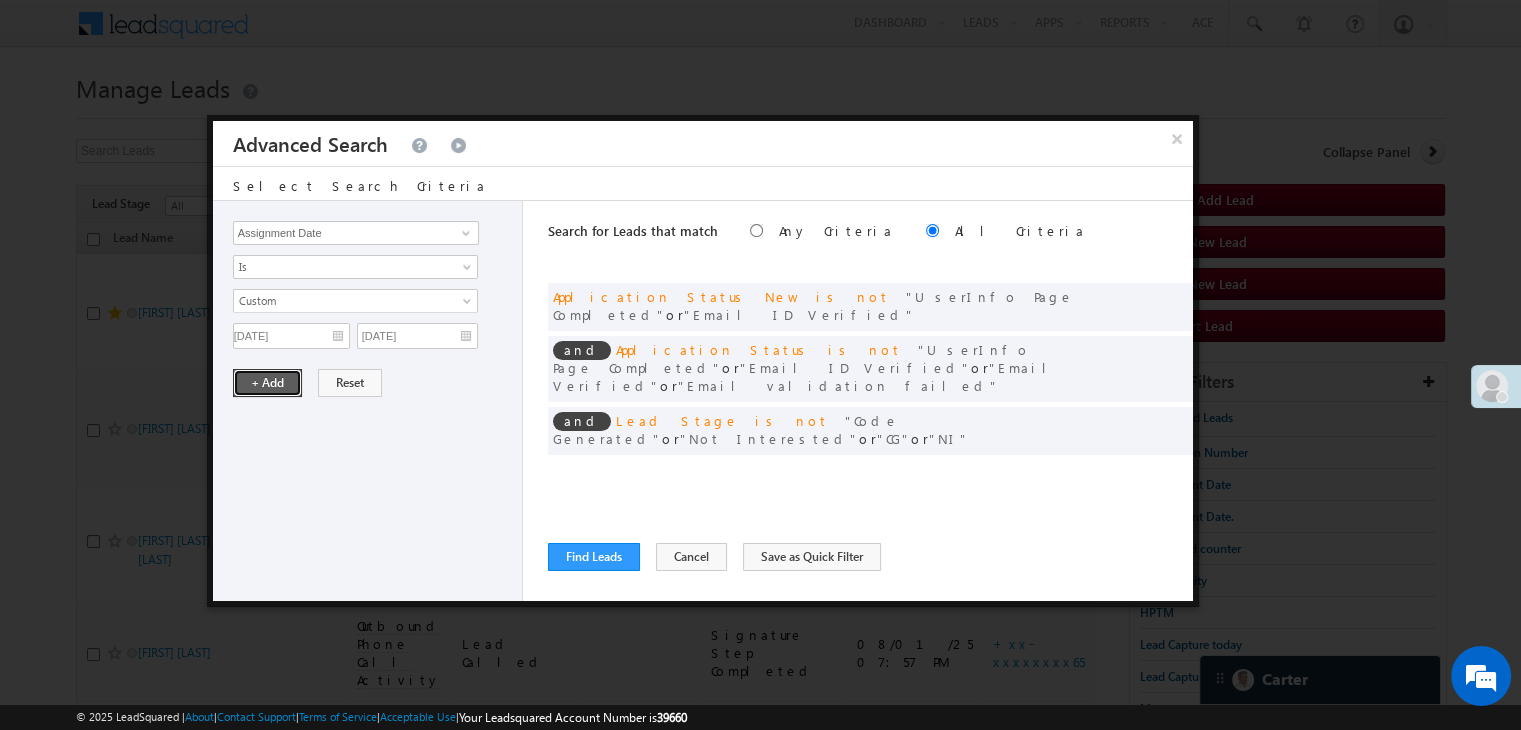 click on "+ Add" at bounding box center (267, 383) 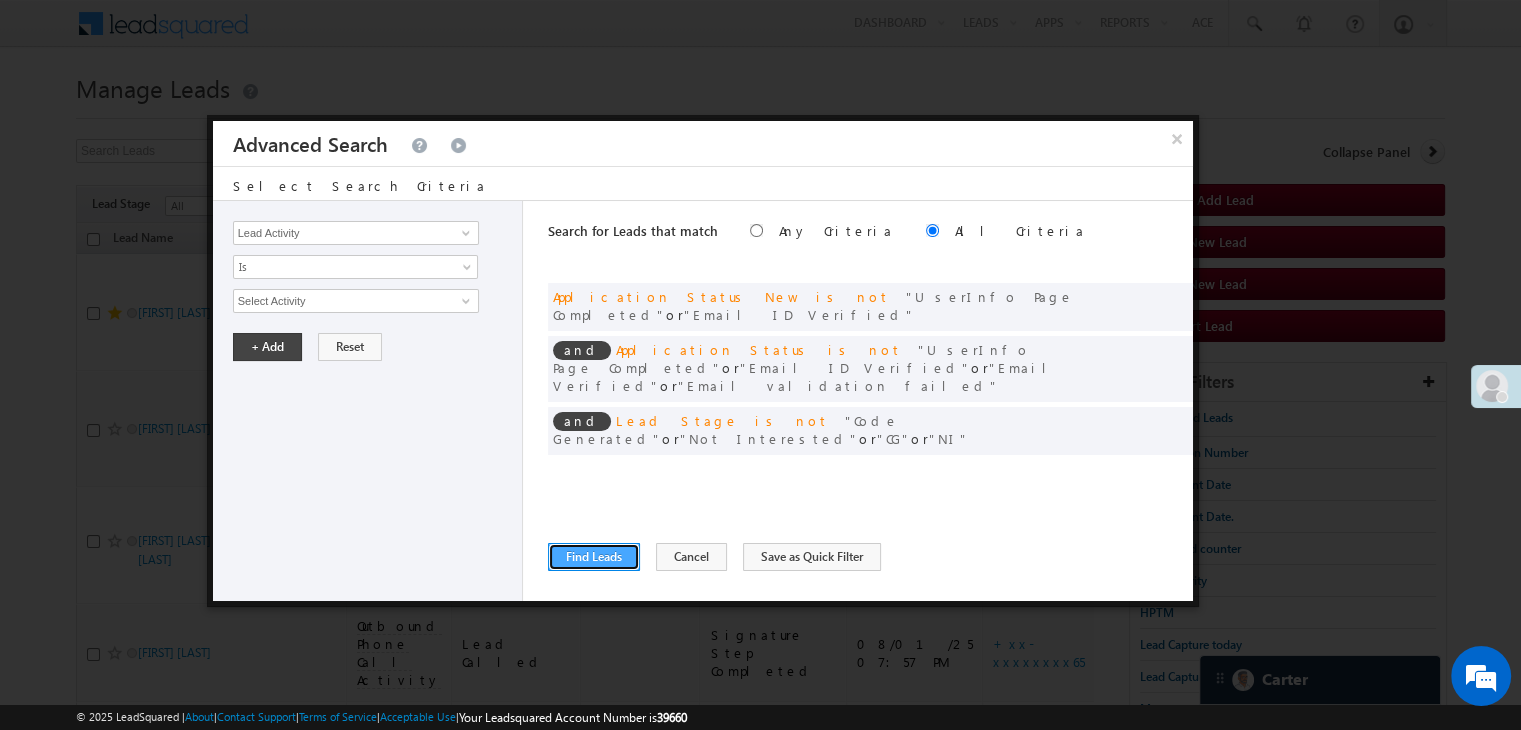 click on "Find Leads" at bounding box center (594, 557) 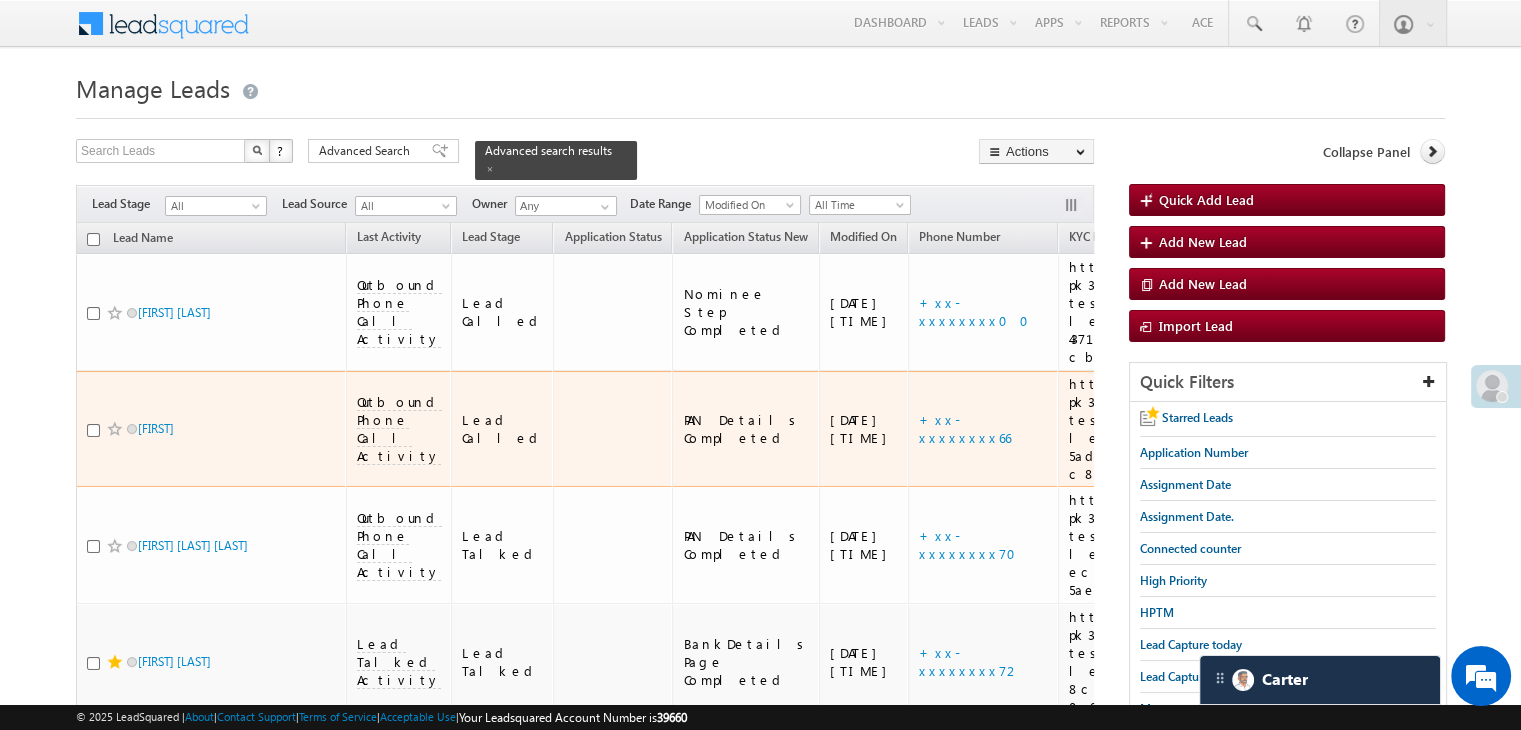 scroll, scrollTop: 100, scrollLeft: 0, axis: vertical 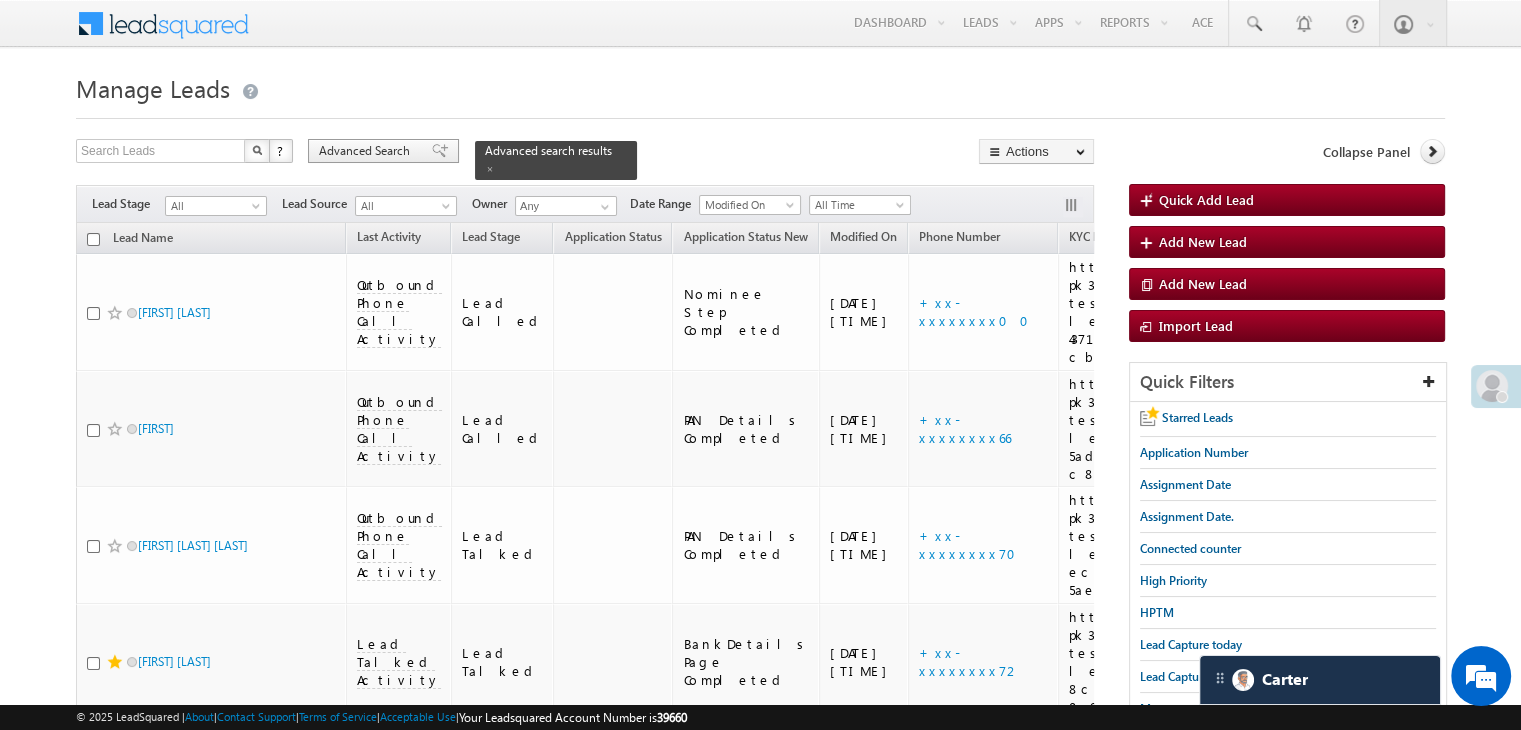 click on "Advanced Search" at bounding box center [367, 151] 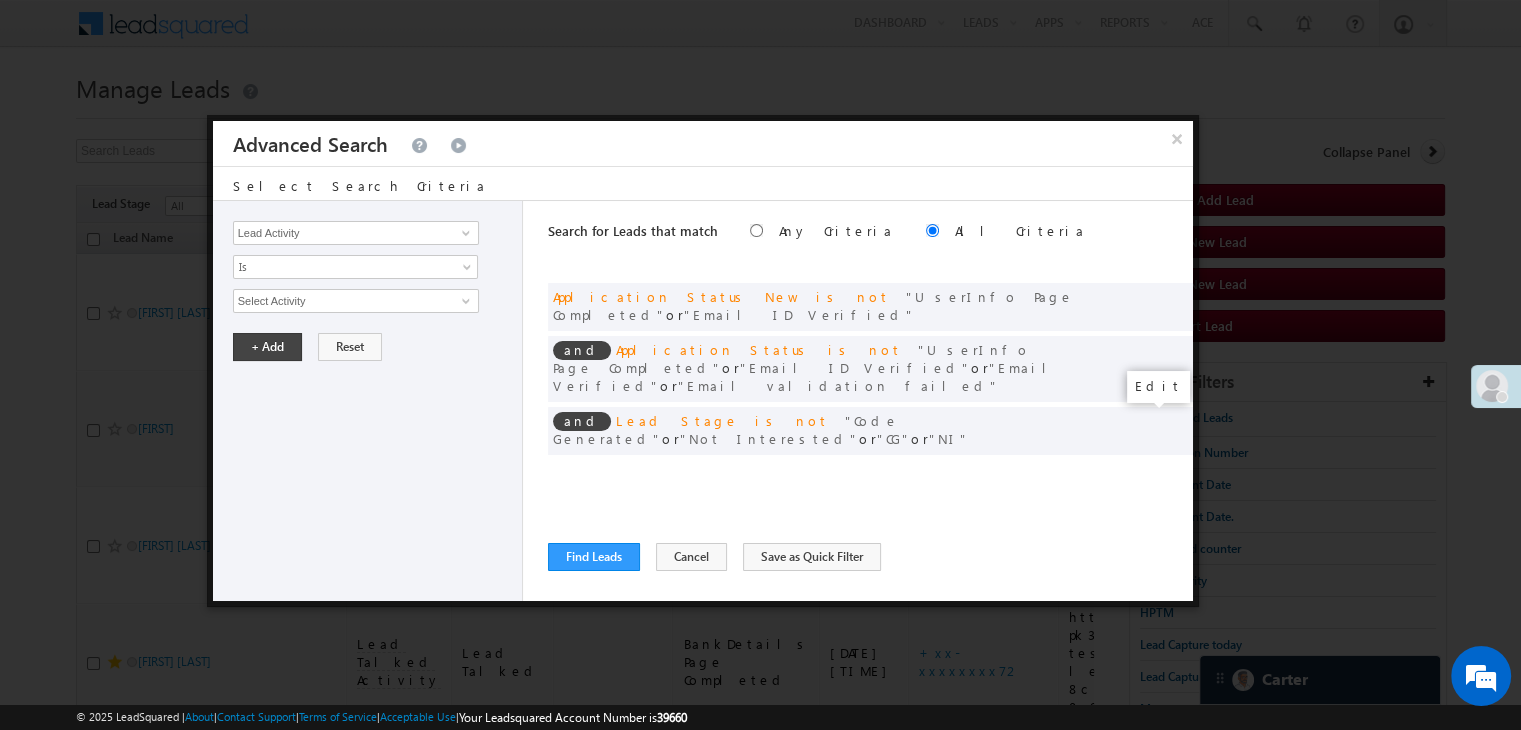 click at bounding box center (1147, 472) 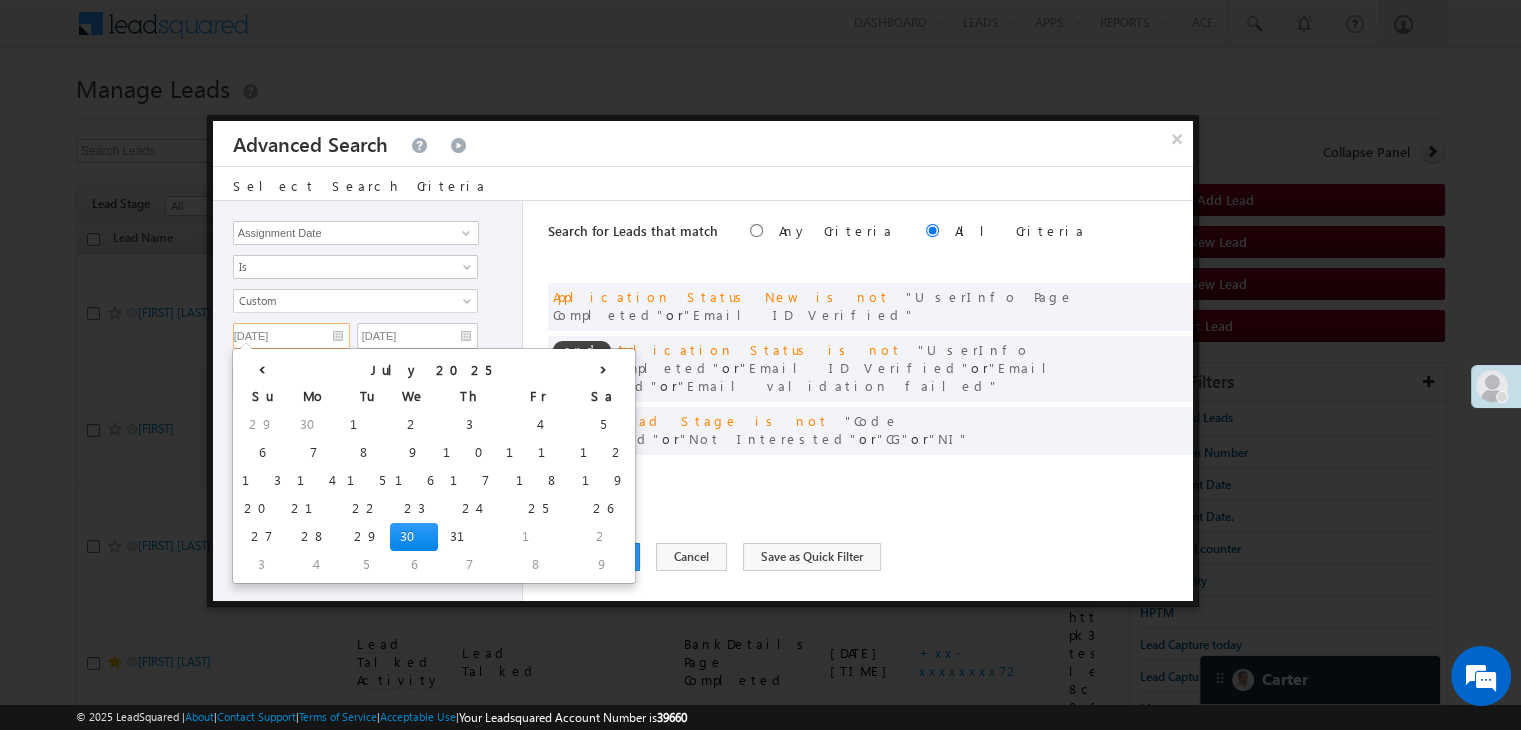 click on "[DATE]" at bounding box center (291, 336) 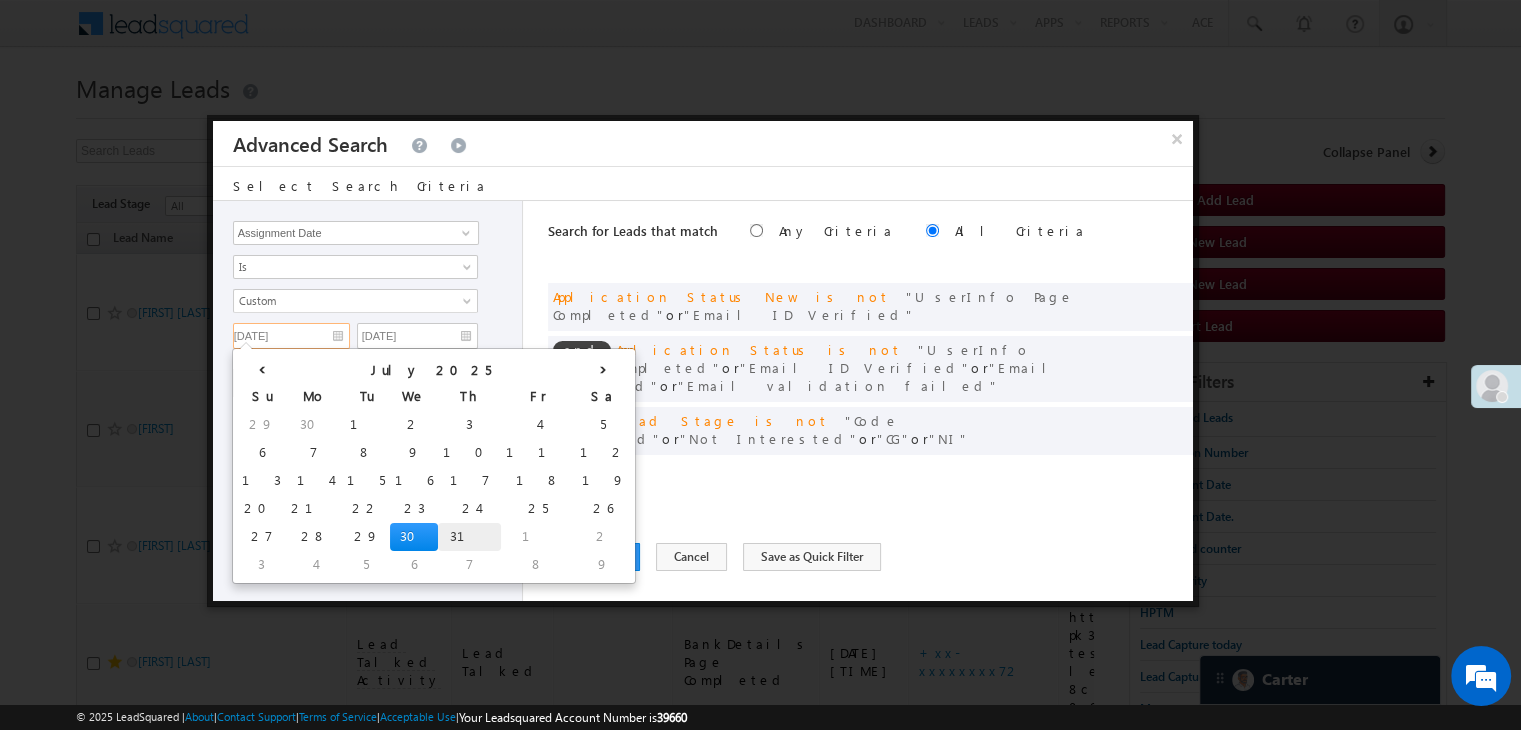 click on "31" at bounding box center (469, 537) 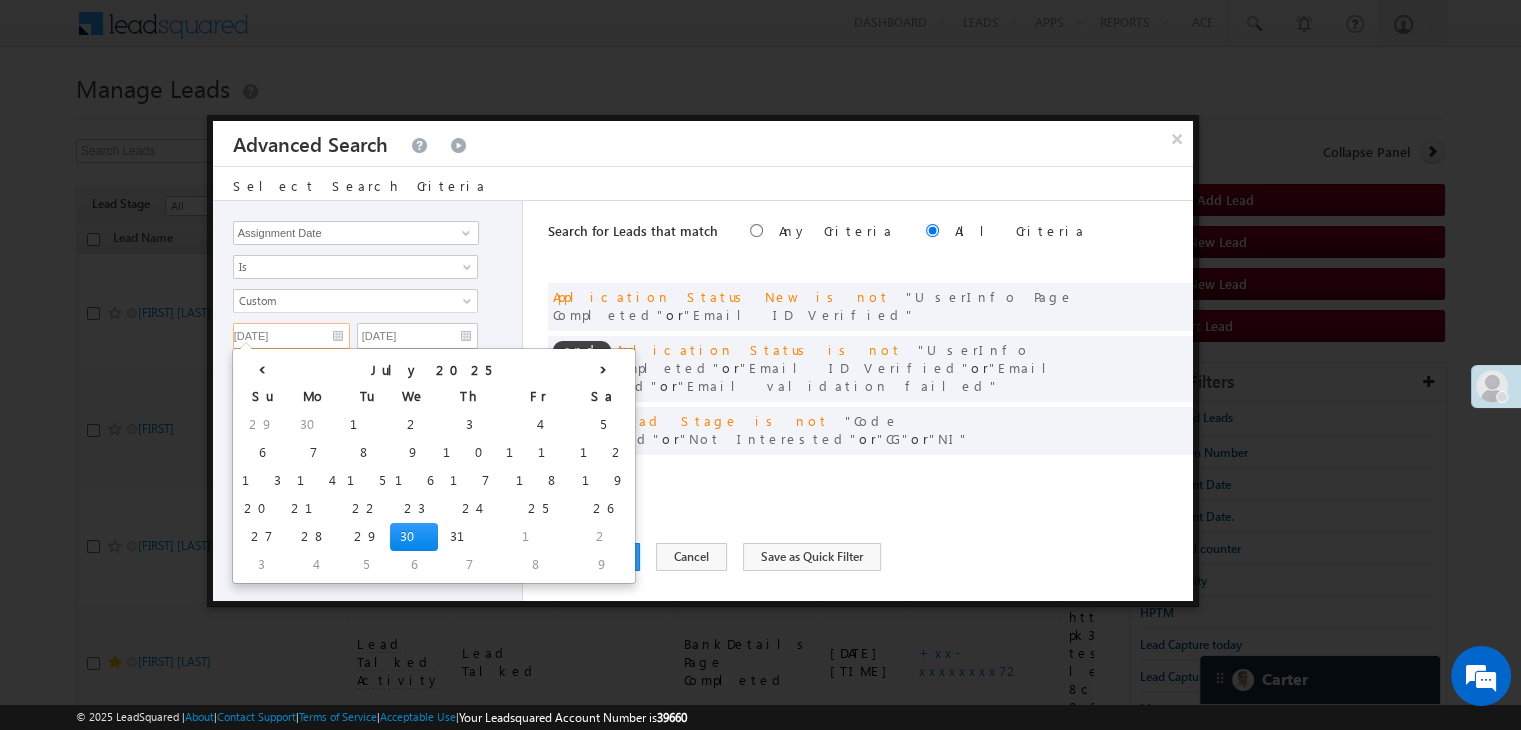 type on "07/31/25" 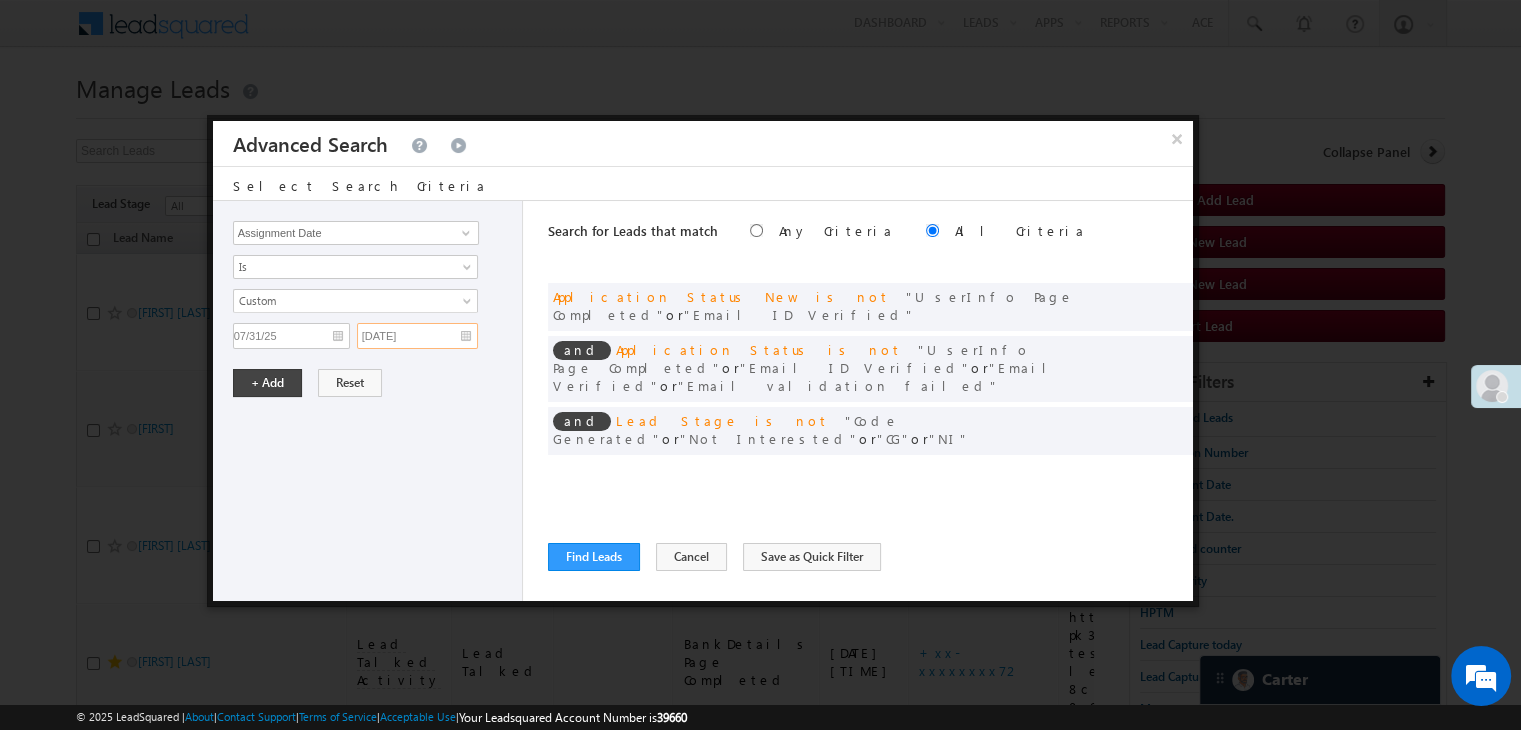 click on "[DATE]" at bounding box center (417, 336) 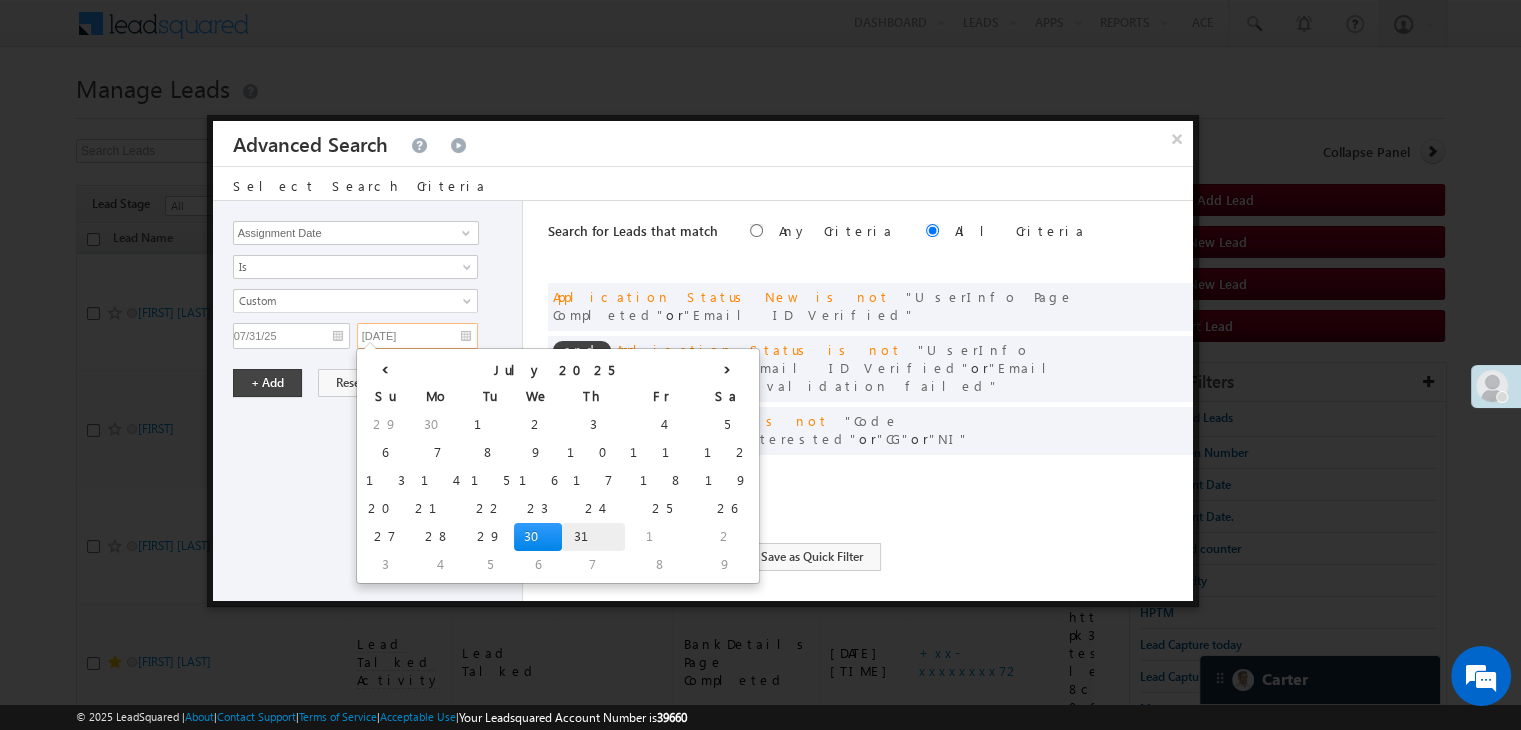 click on "31" at bounding box center [593, 537] 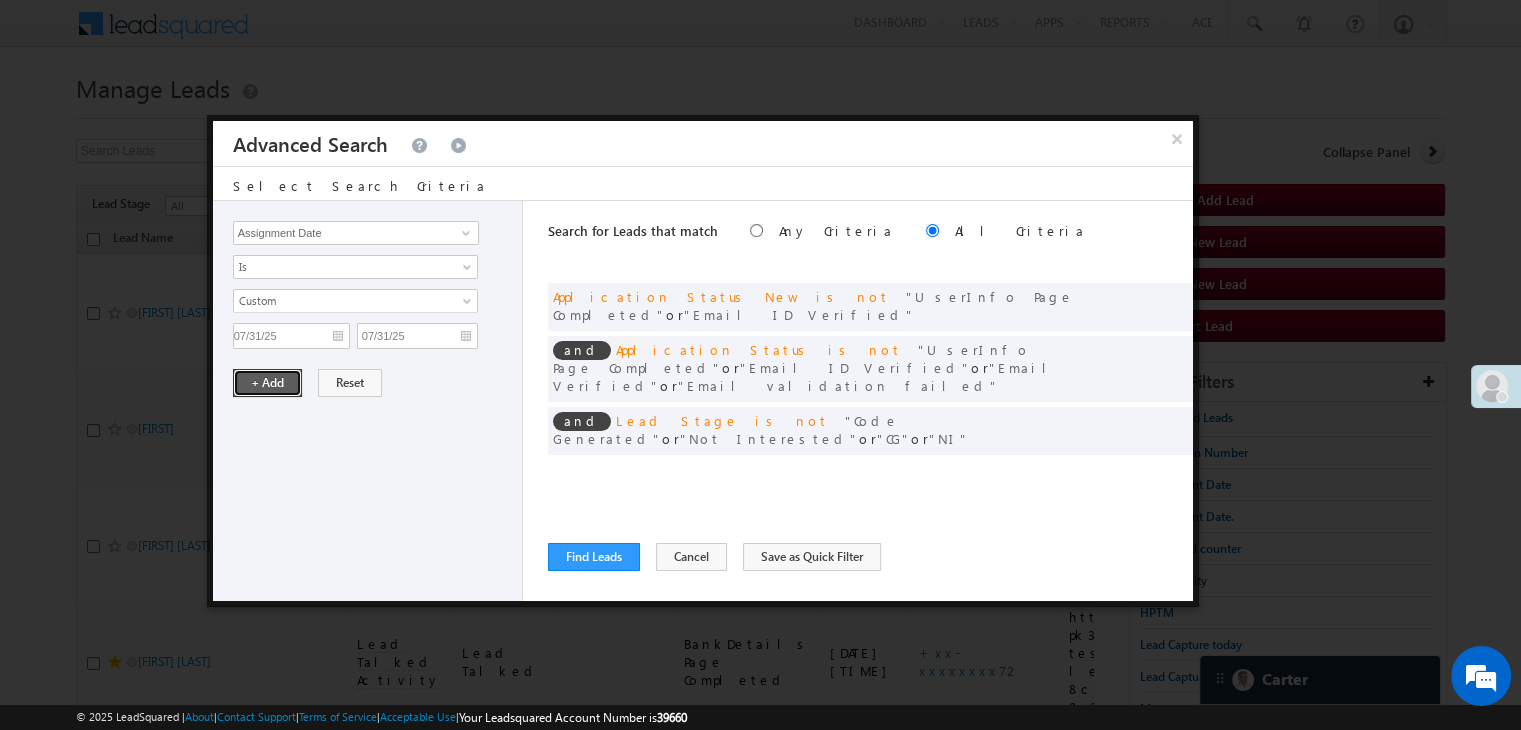 click on "+ Add" at bounding box center [267, 383] 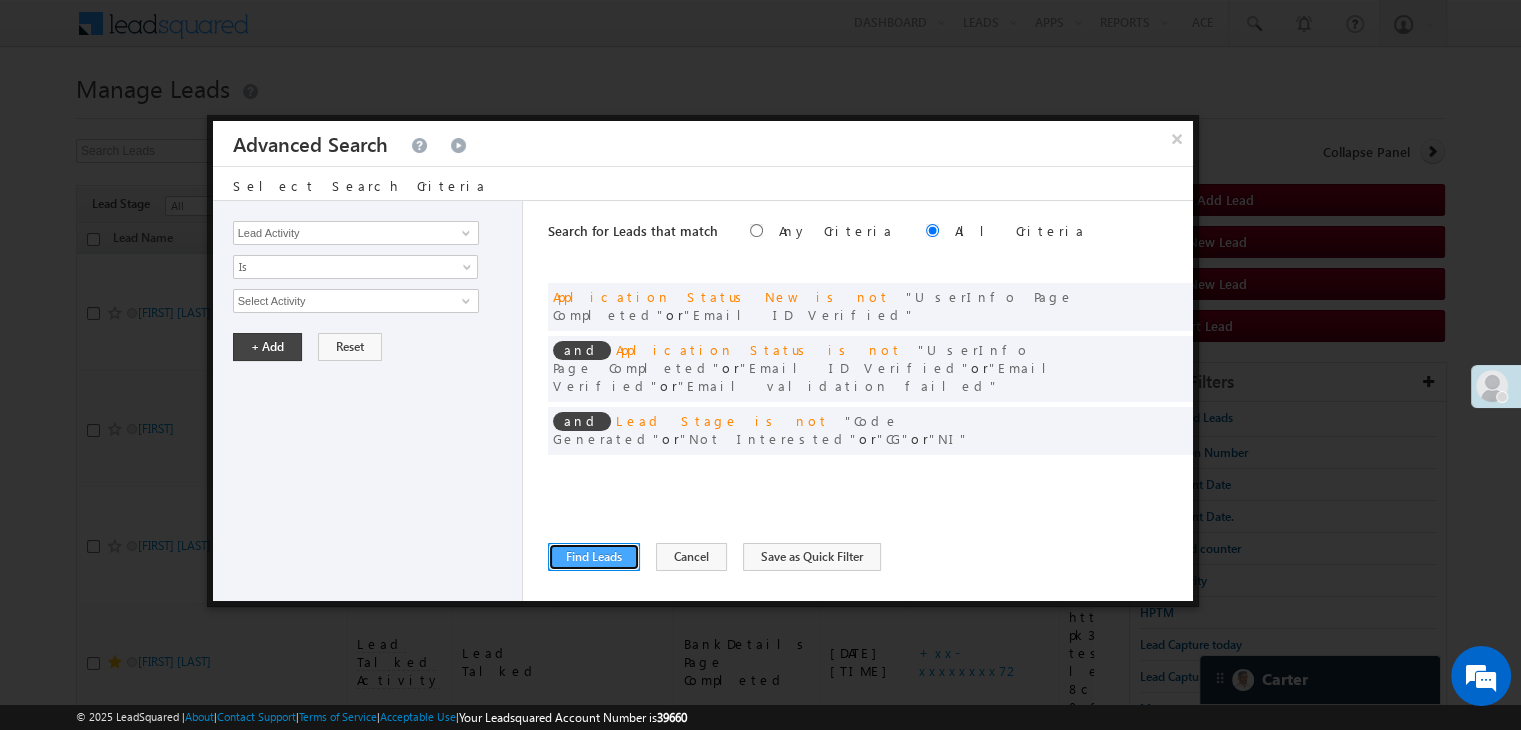 click on "Find Leads" at bounding box center [594, 557] 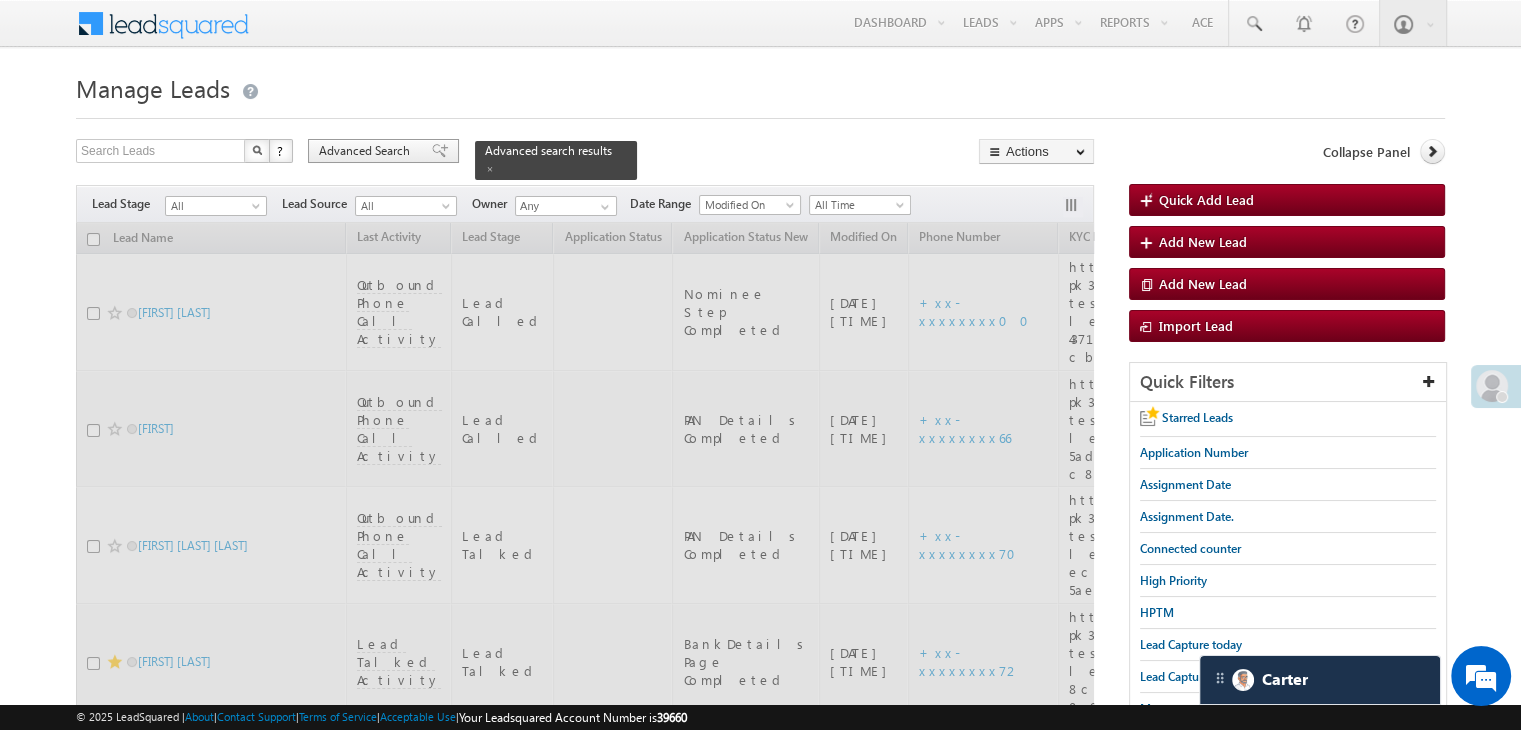 click on "Advanced Search" at bounding box center (367, 151) 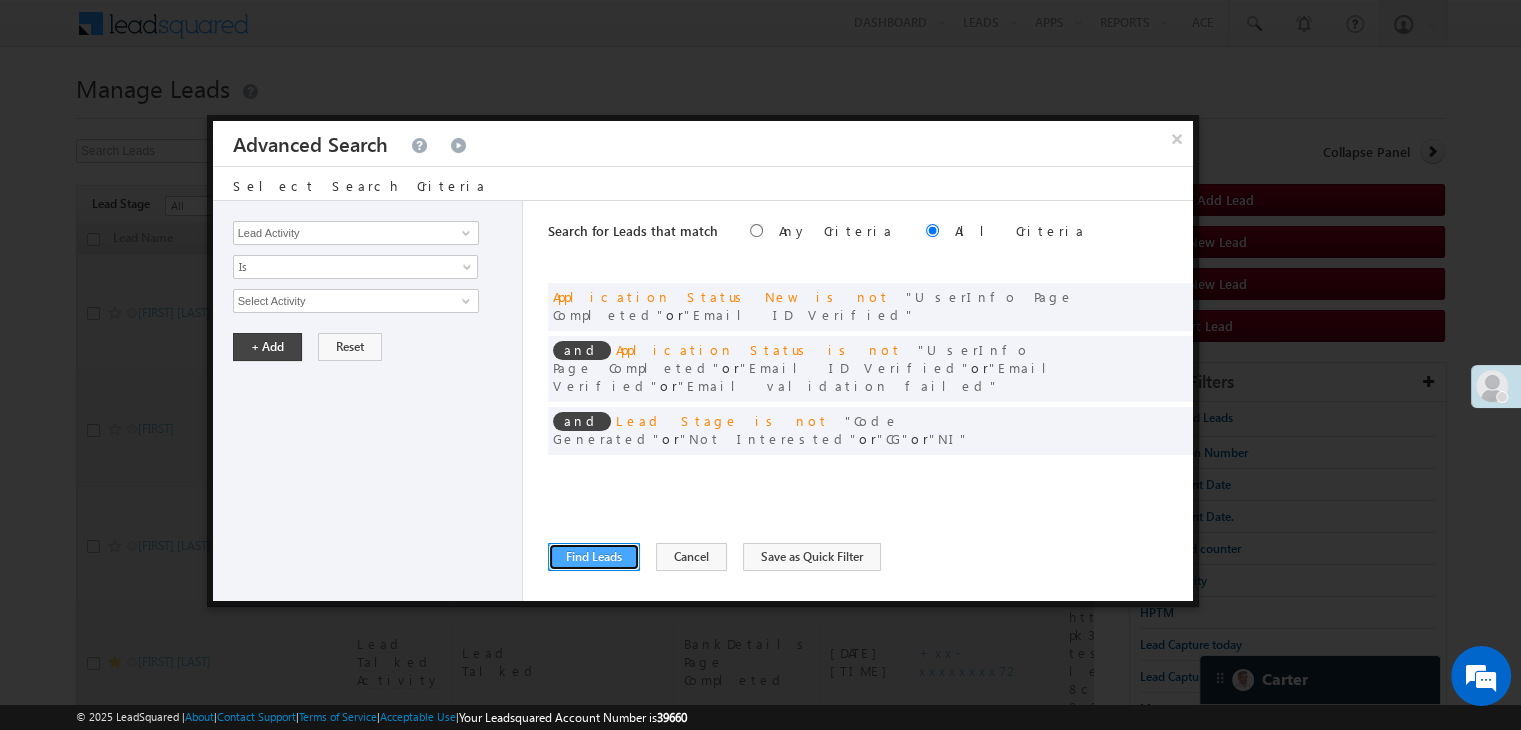 click on "Find Leads" at bounding box center (594, 557) 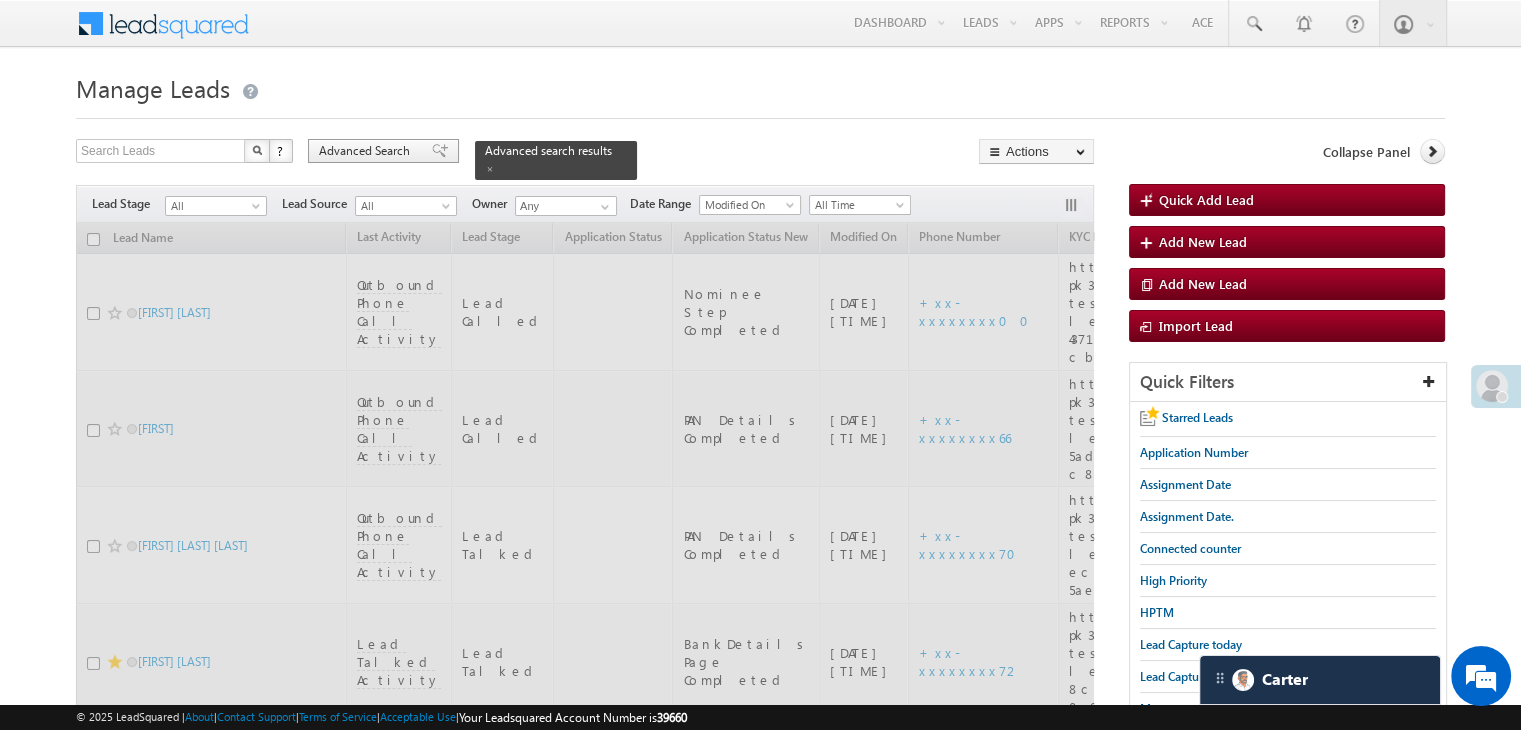 click at bounding box center (440, 151) 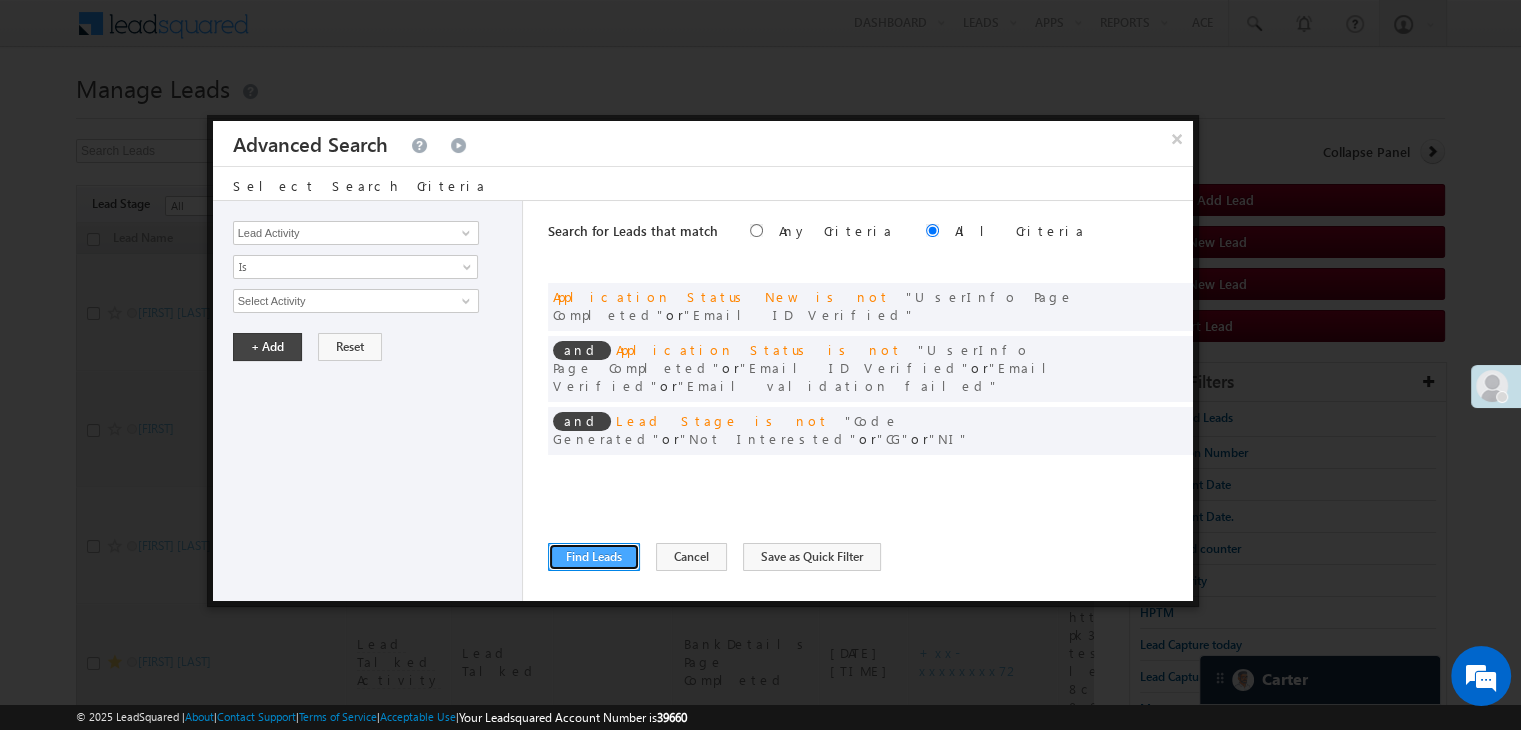 click on "Find Leads" at bounding box center (594, 557) 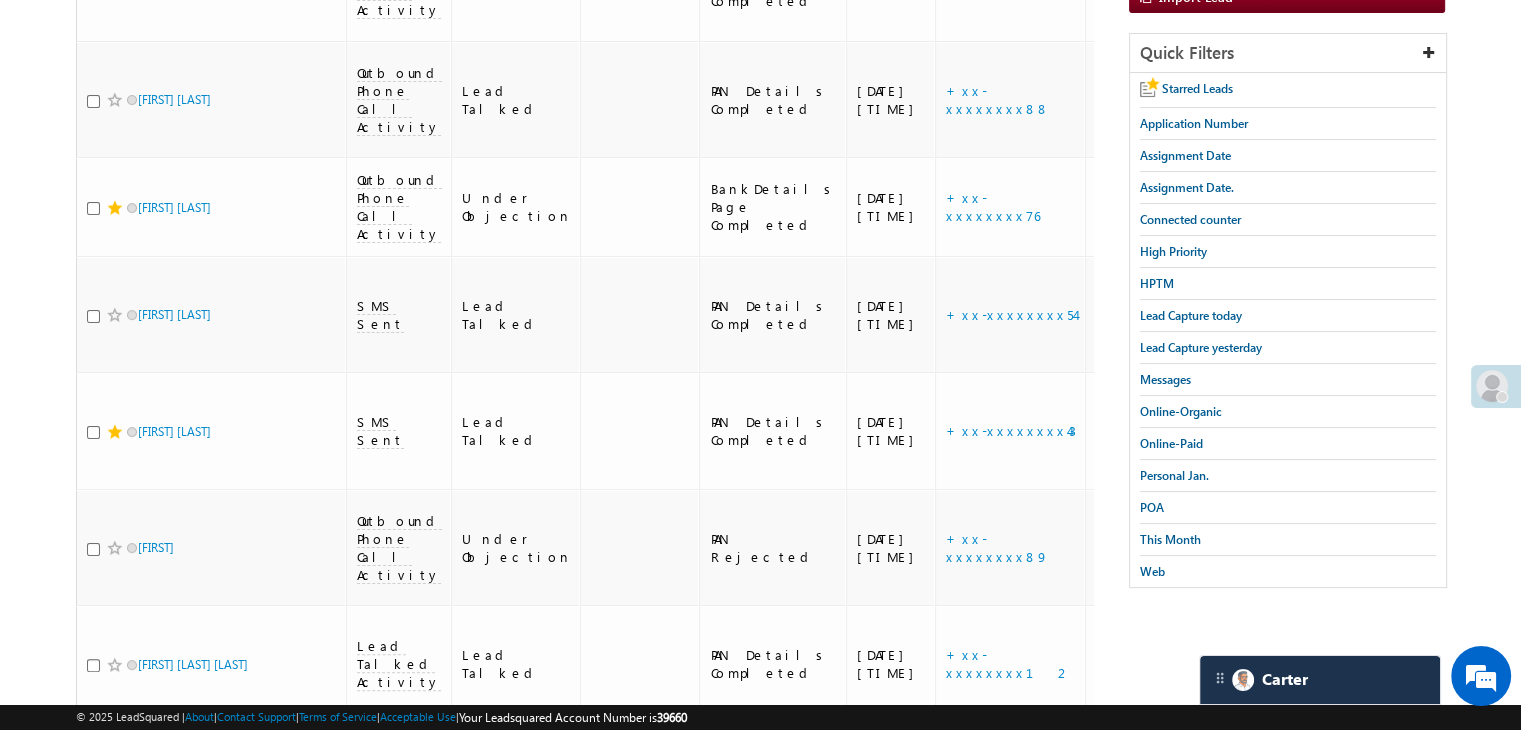scroll, scrollTop: 148, scrollLeft: 0, axis: vertical 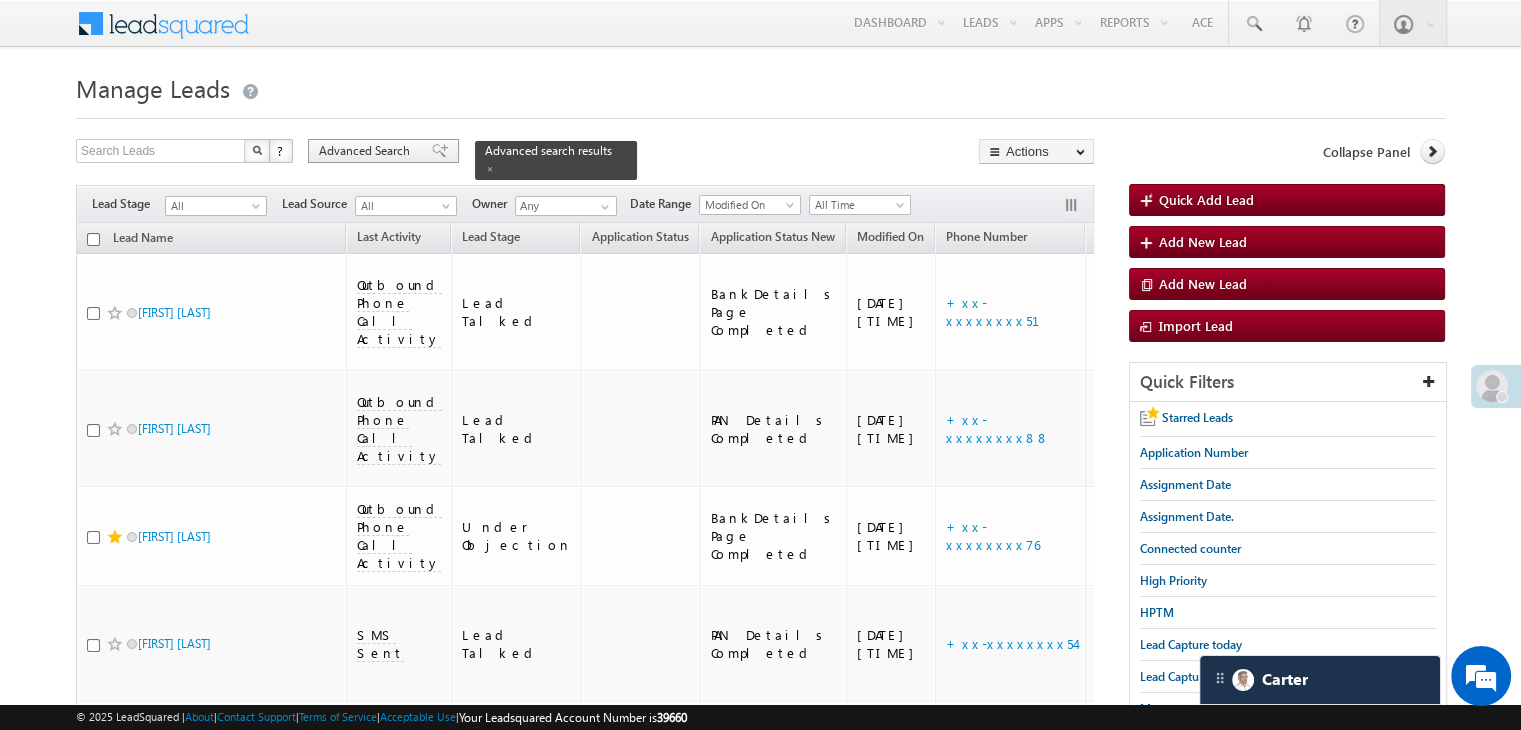 click at bounding box center (440, 151) 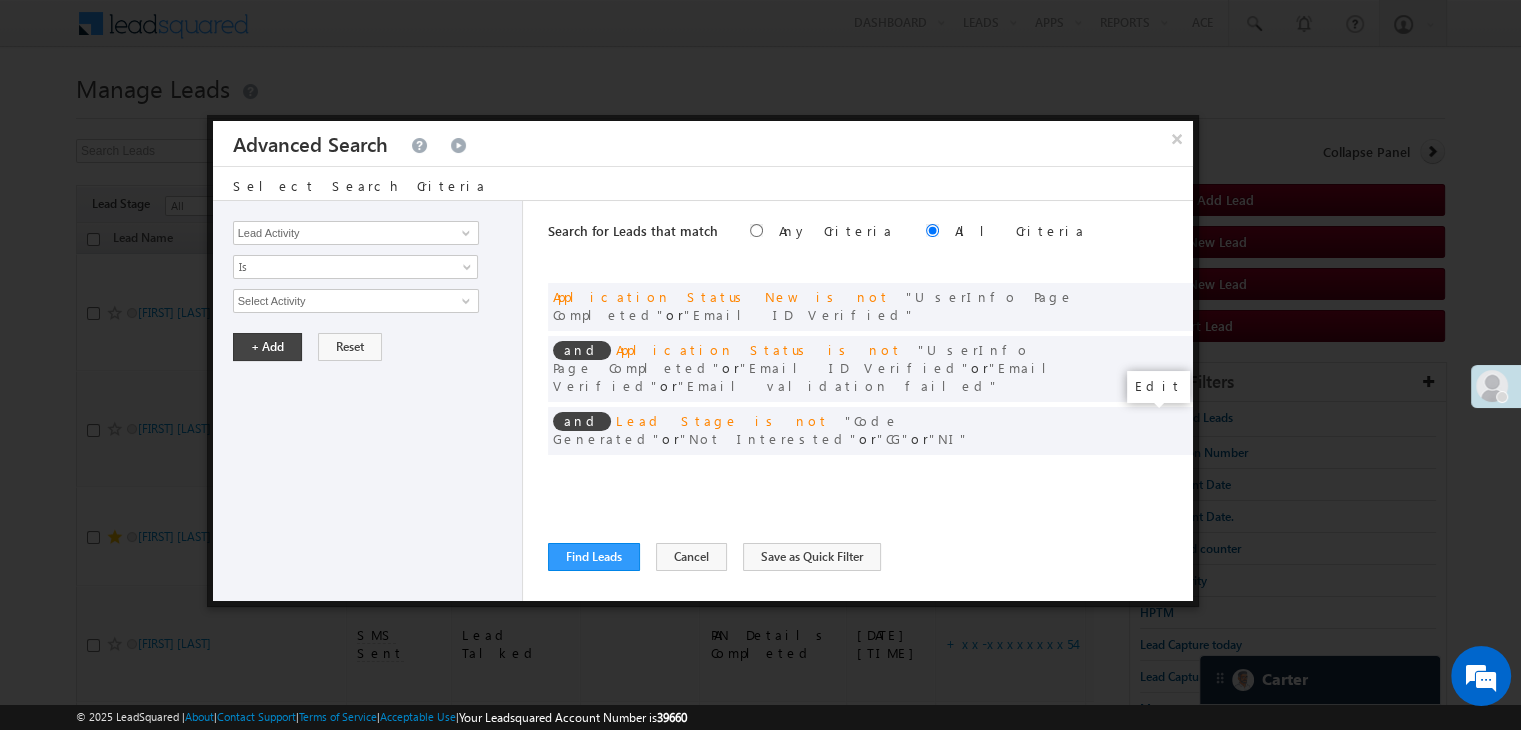 click at bounding box center [1147, 472] 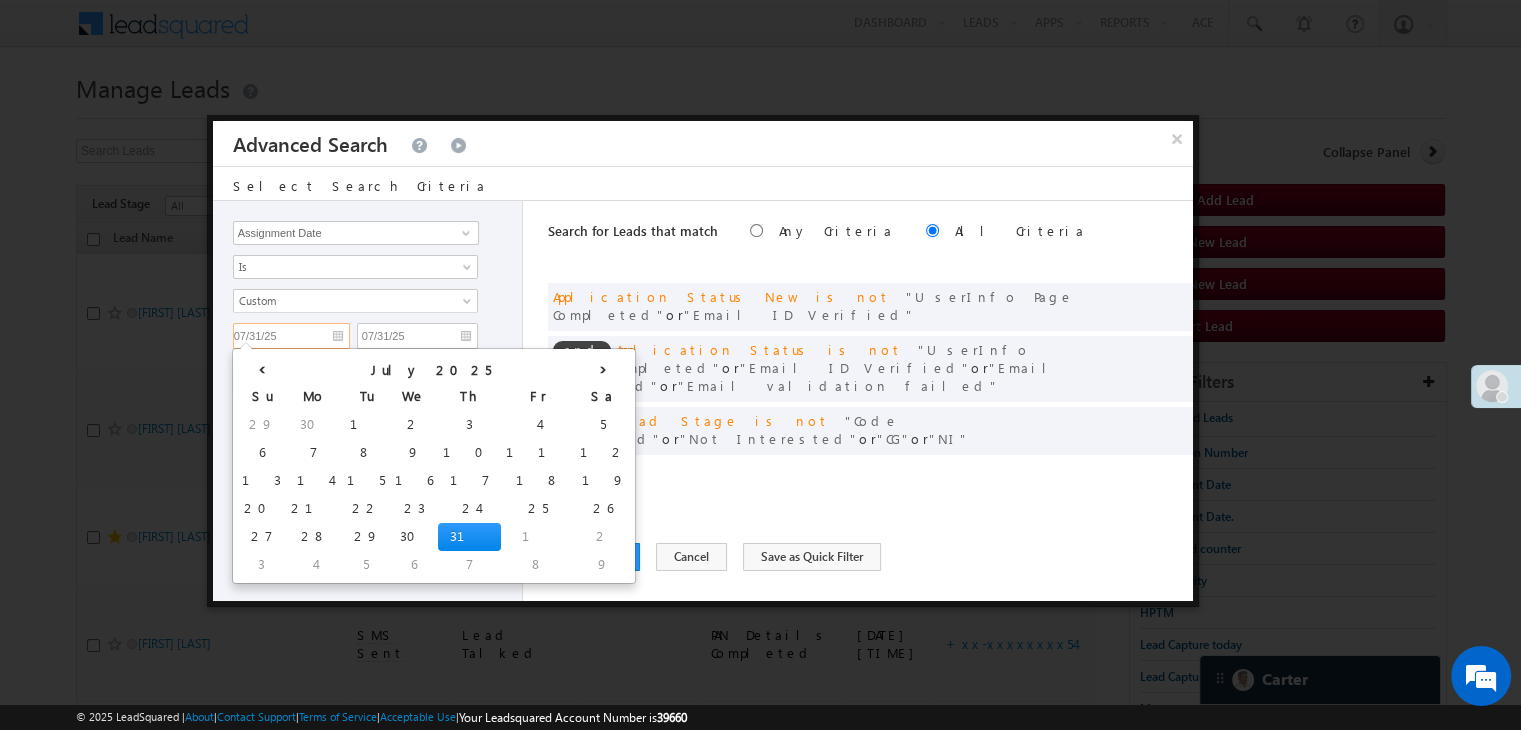 click on "07/31/25" at bounding box center [291, 336] 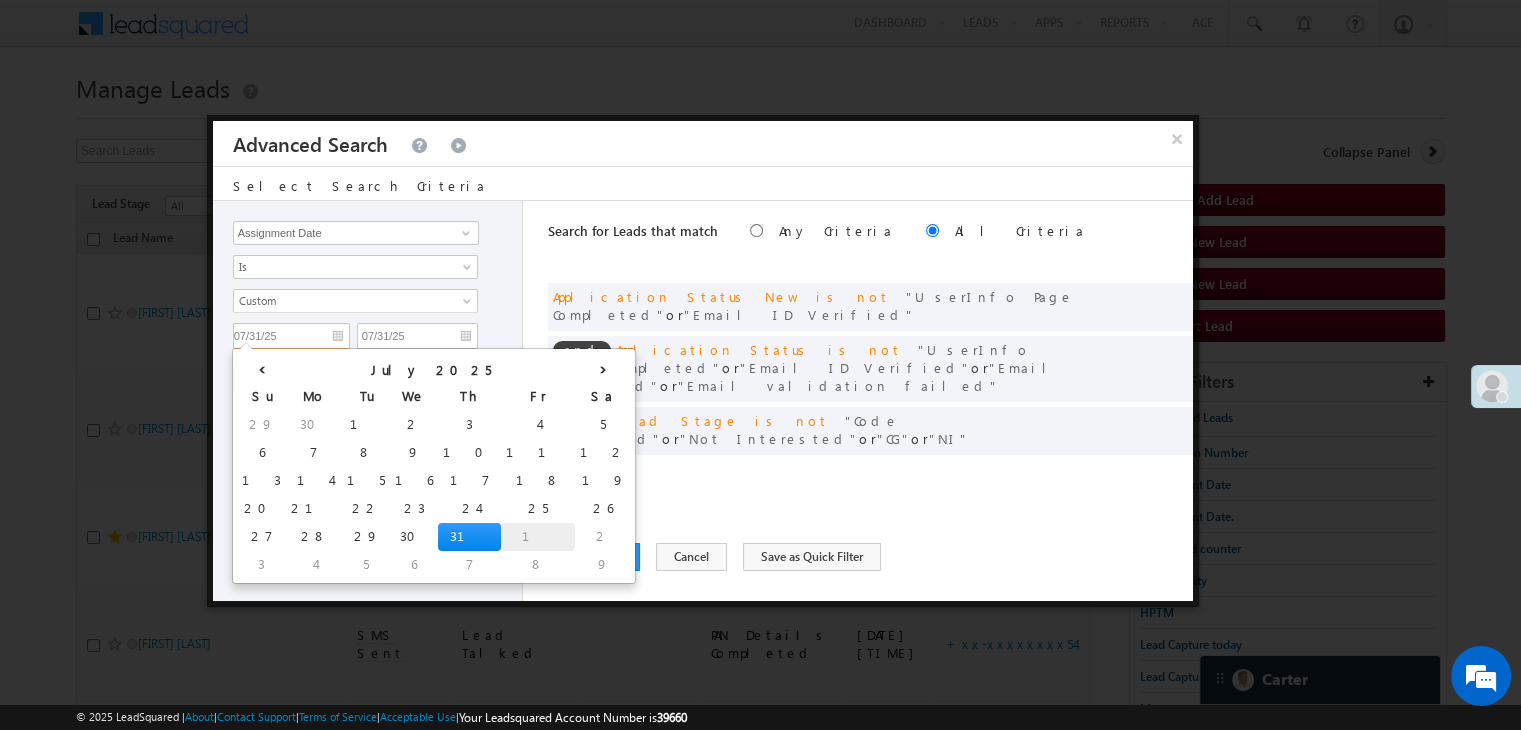 click on "1" at bounding box center [538, 537] 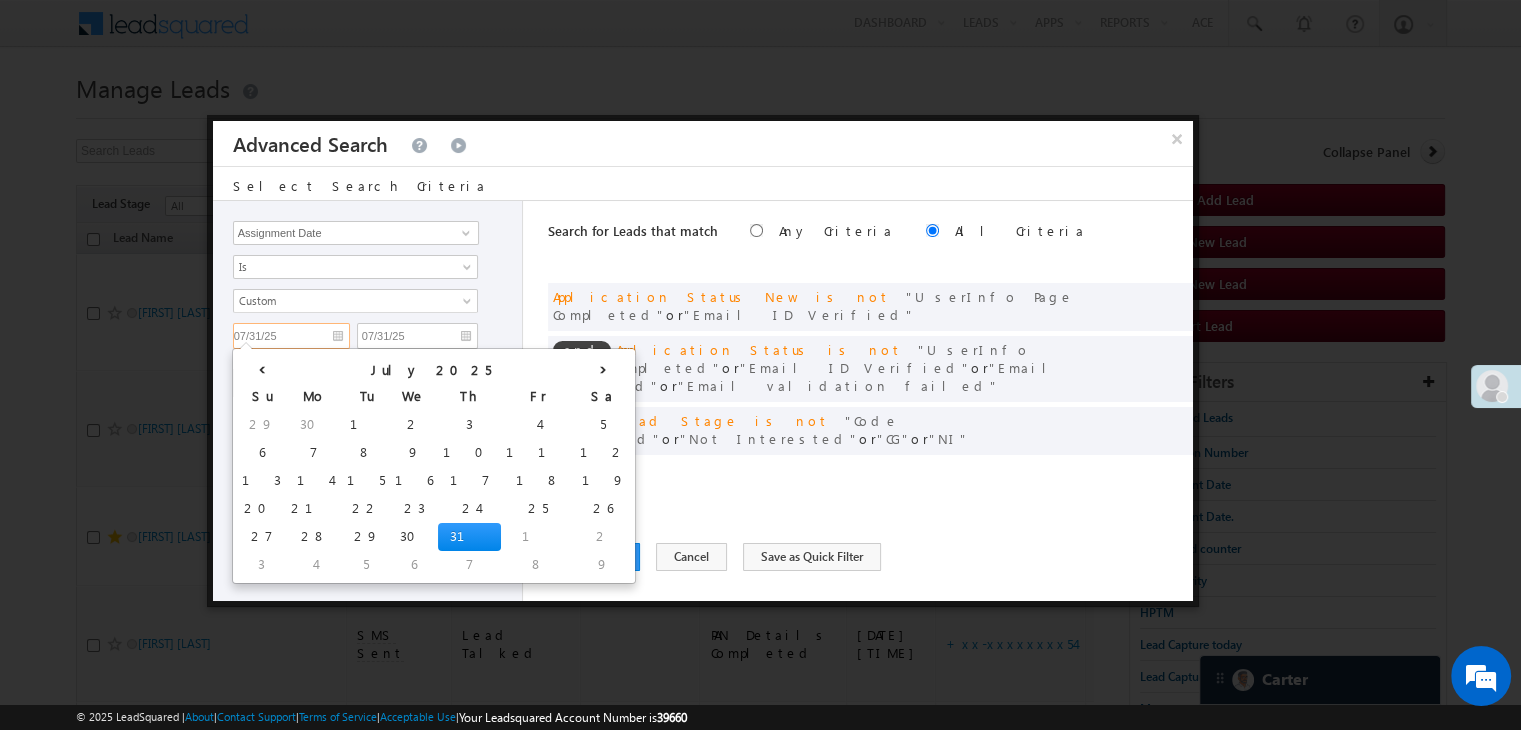 type on "08/01/25" 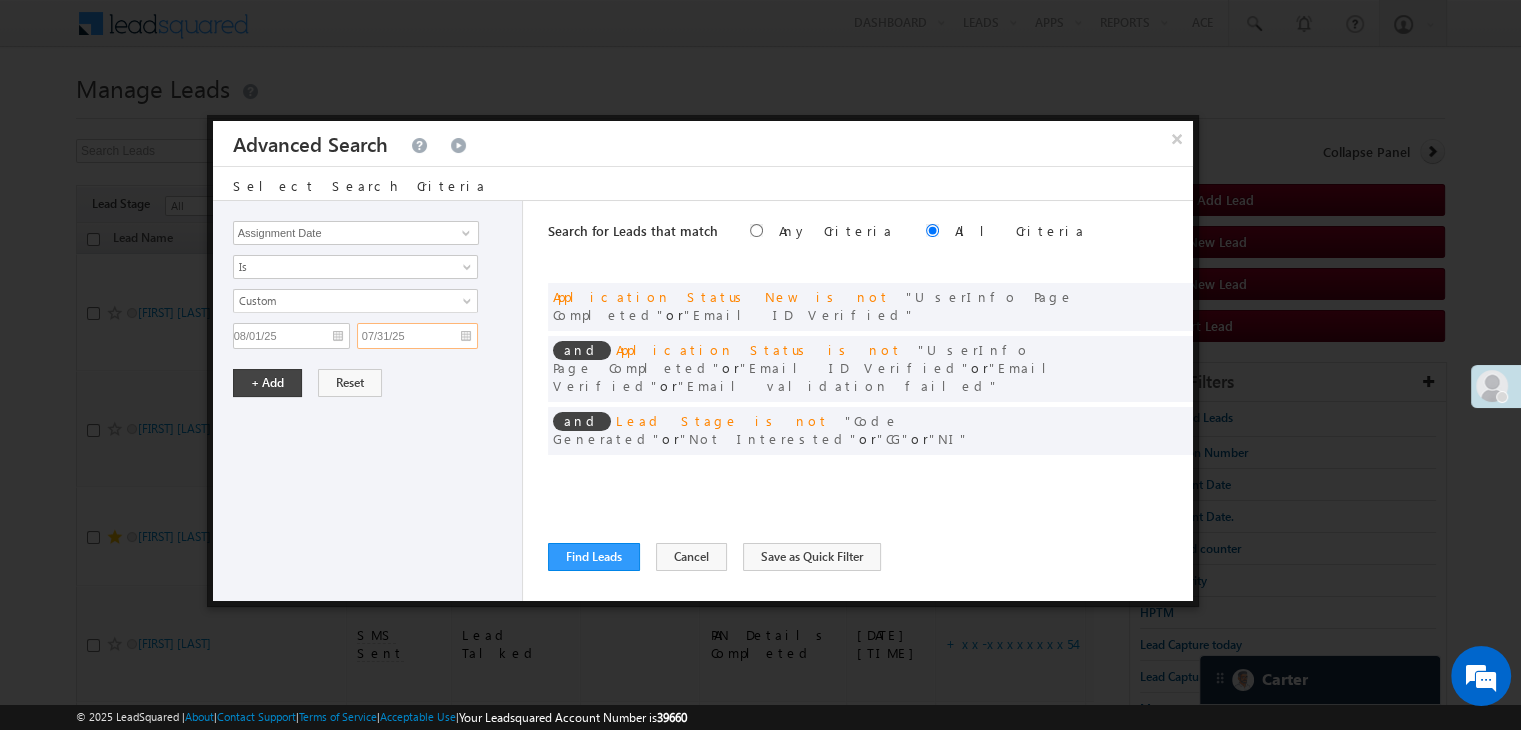 click on "07/31/25" at bounding box center (417, 336) 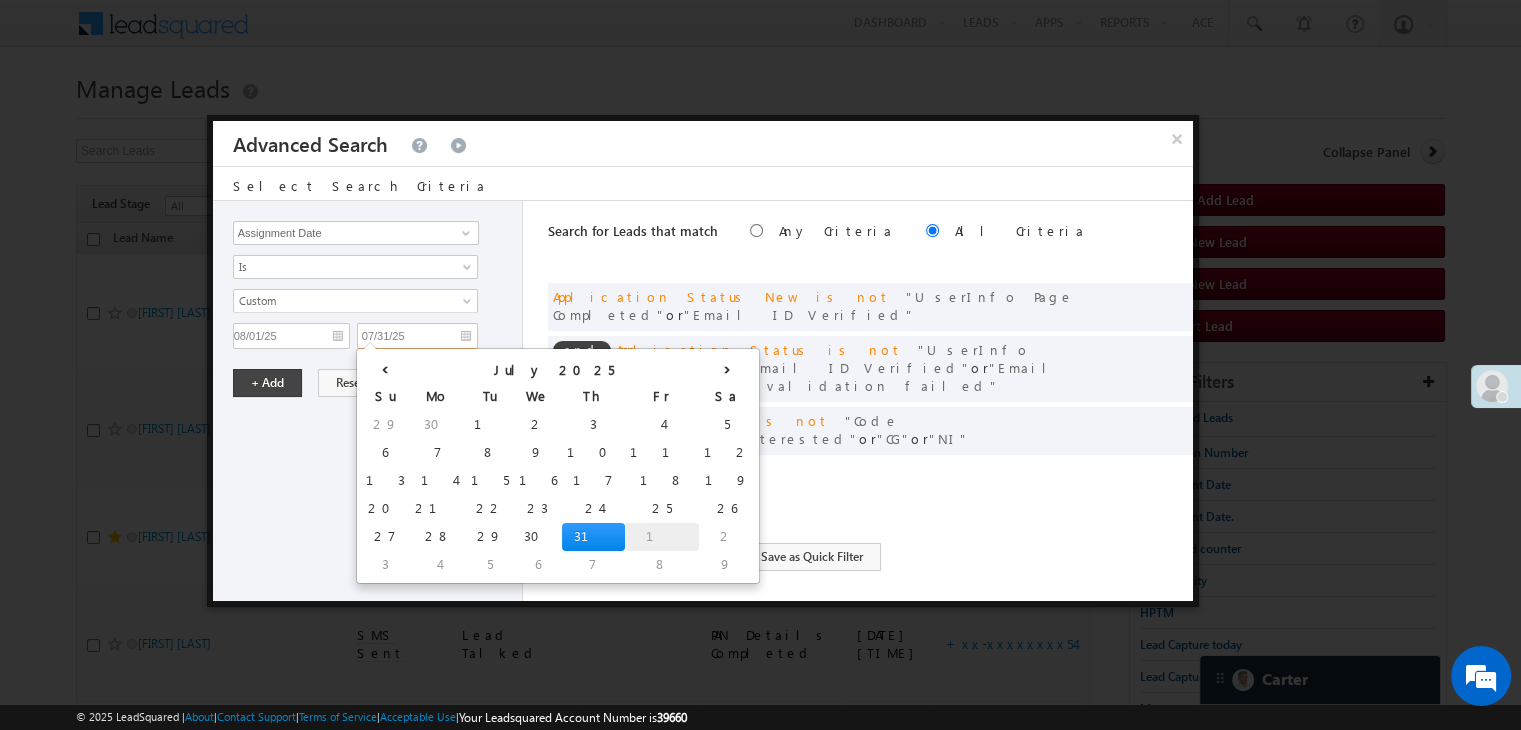 click on "1" at bounding box center (662, 537) 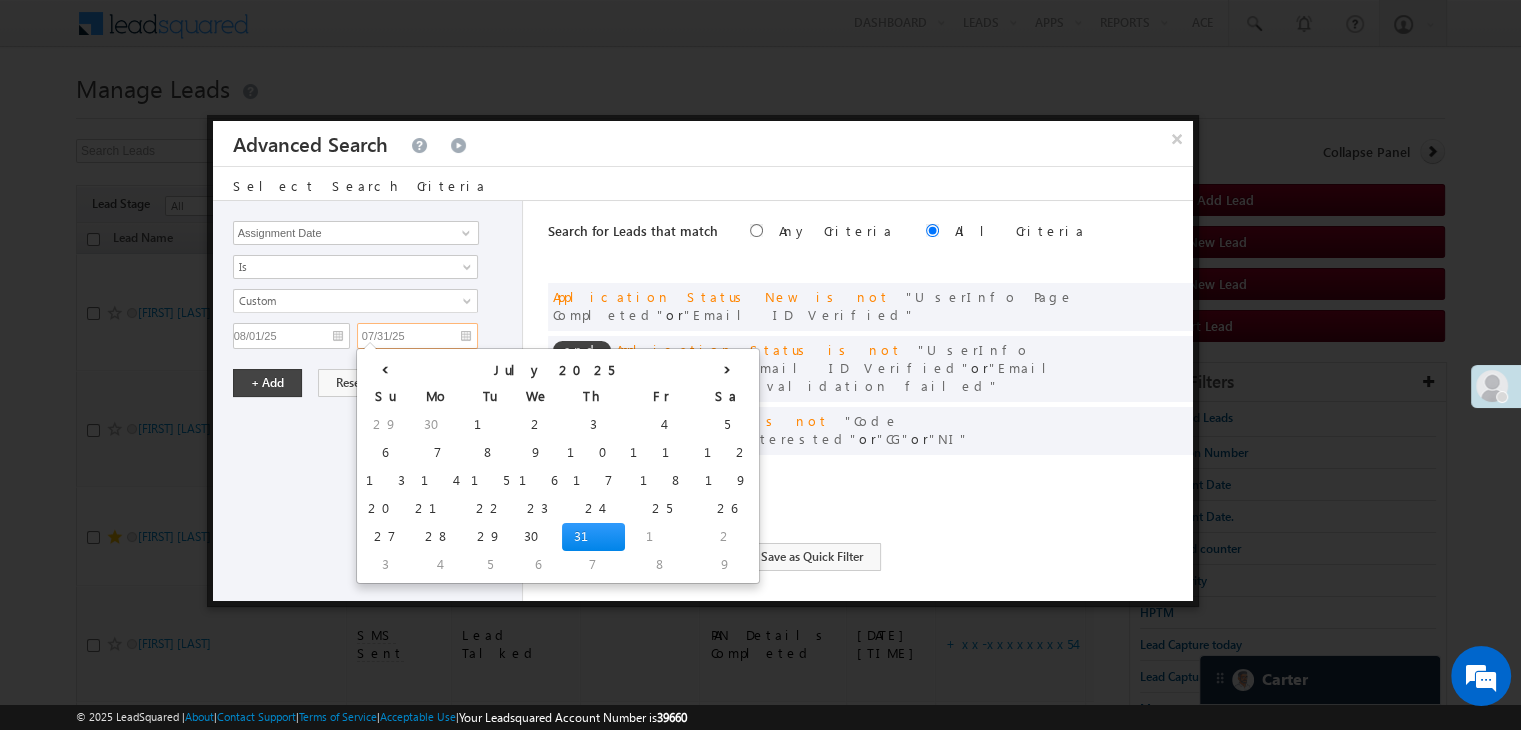 type on "08/01/25" 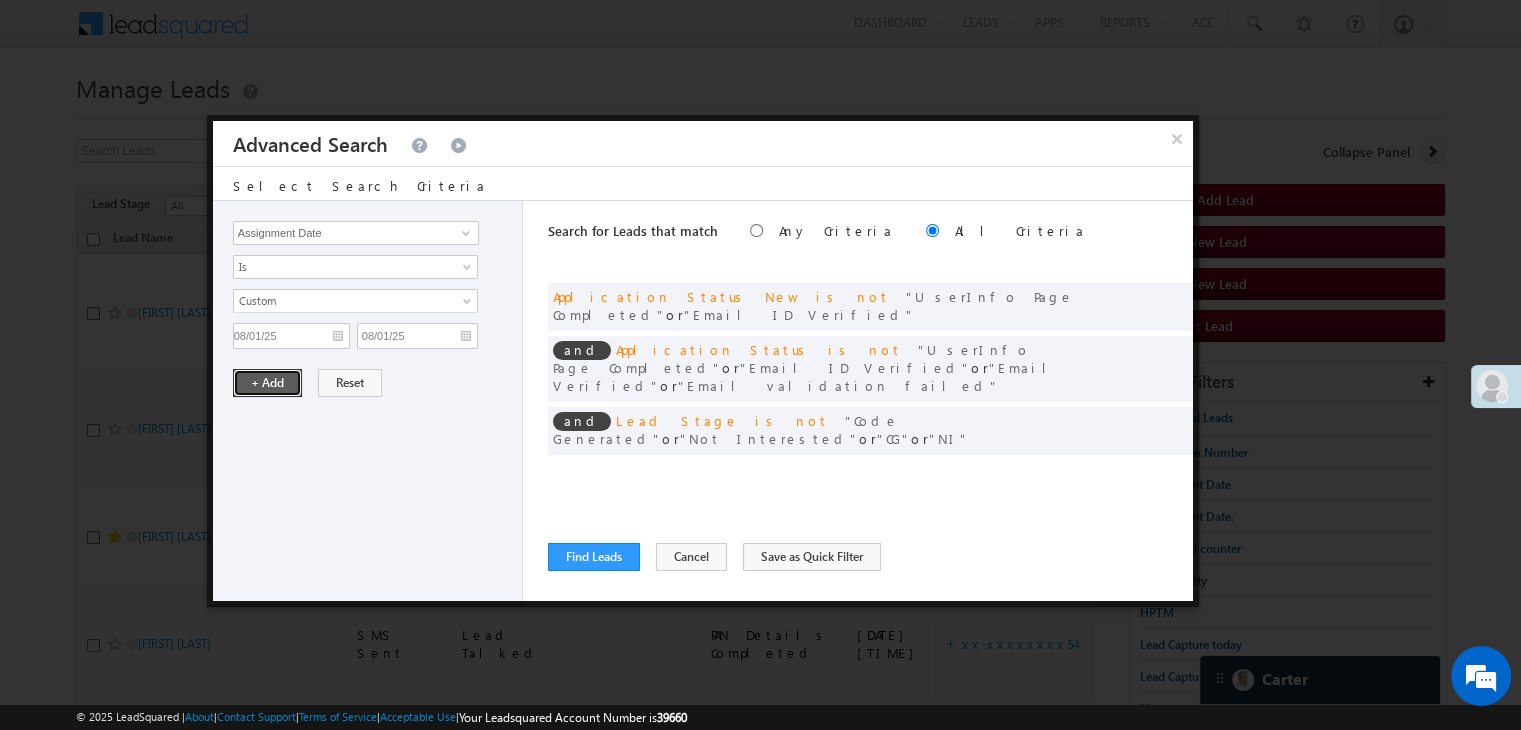 click on "+ Add" at bounding box center [267, 383] 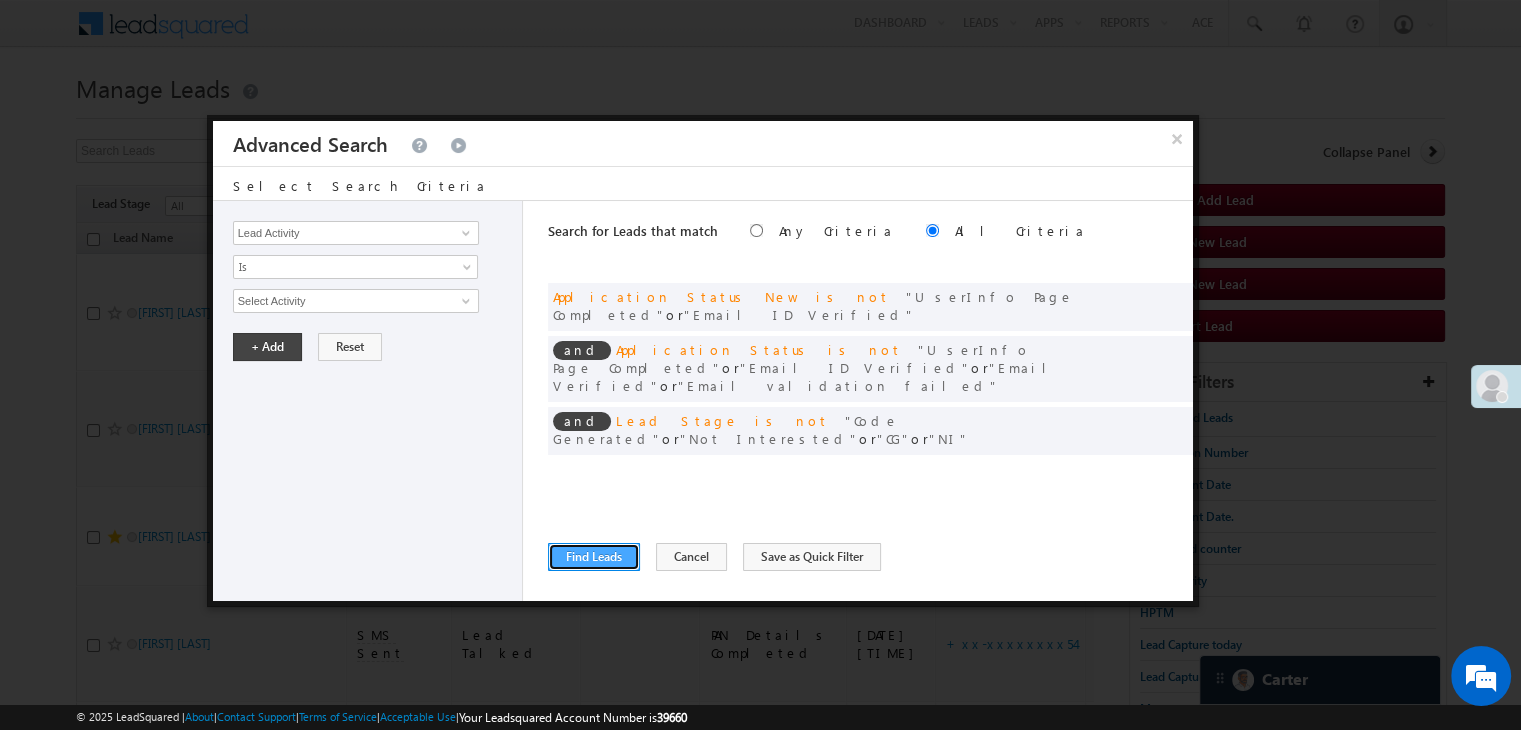 click on "Find Leads" at bounding box center (594, 557) 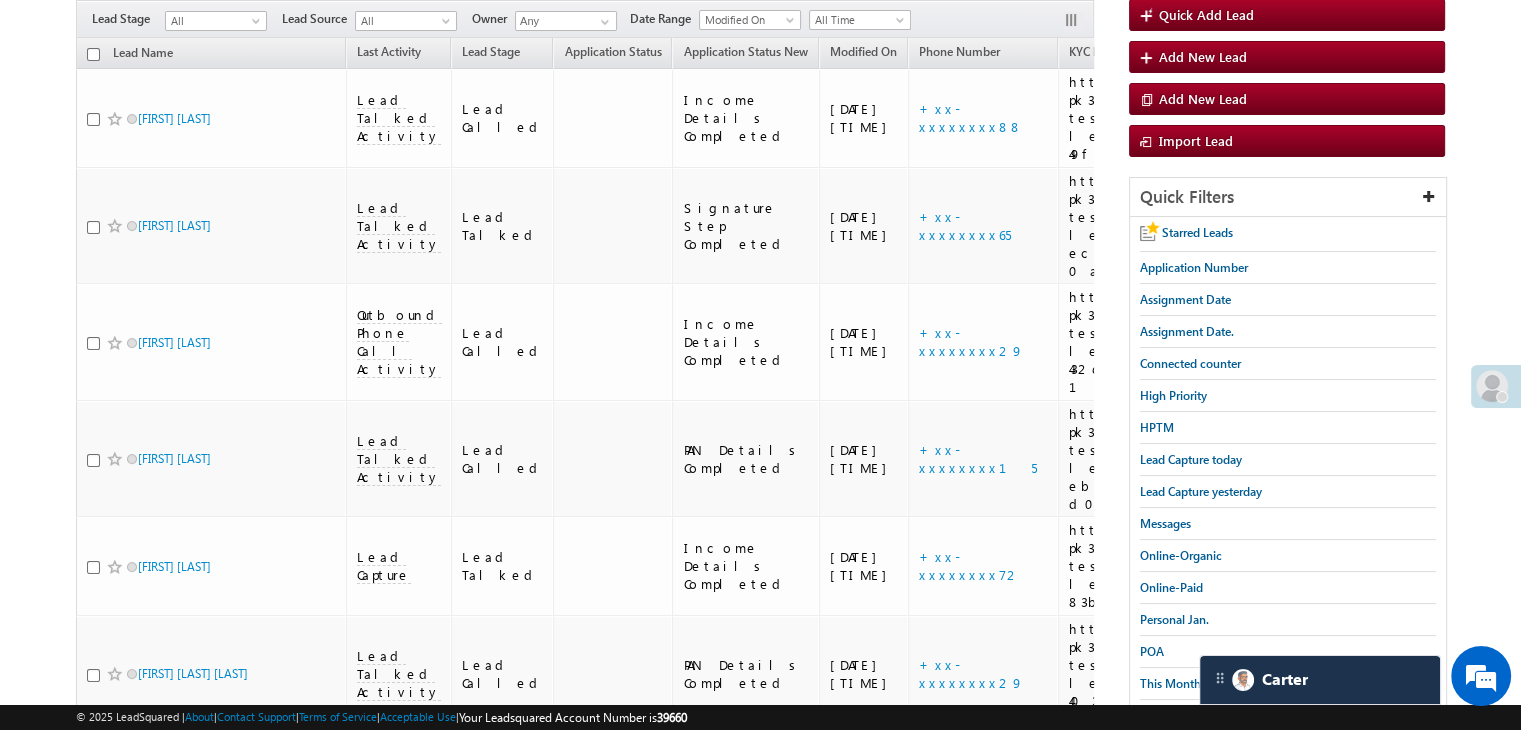scroll, scrollTop: 0, scrollLeft: 0, axis: both 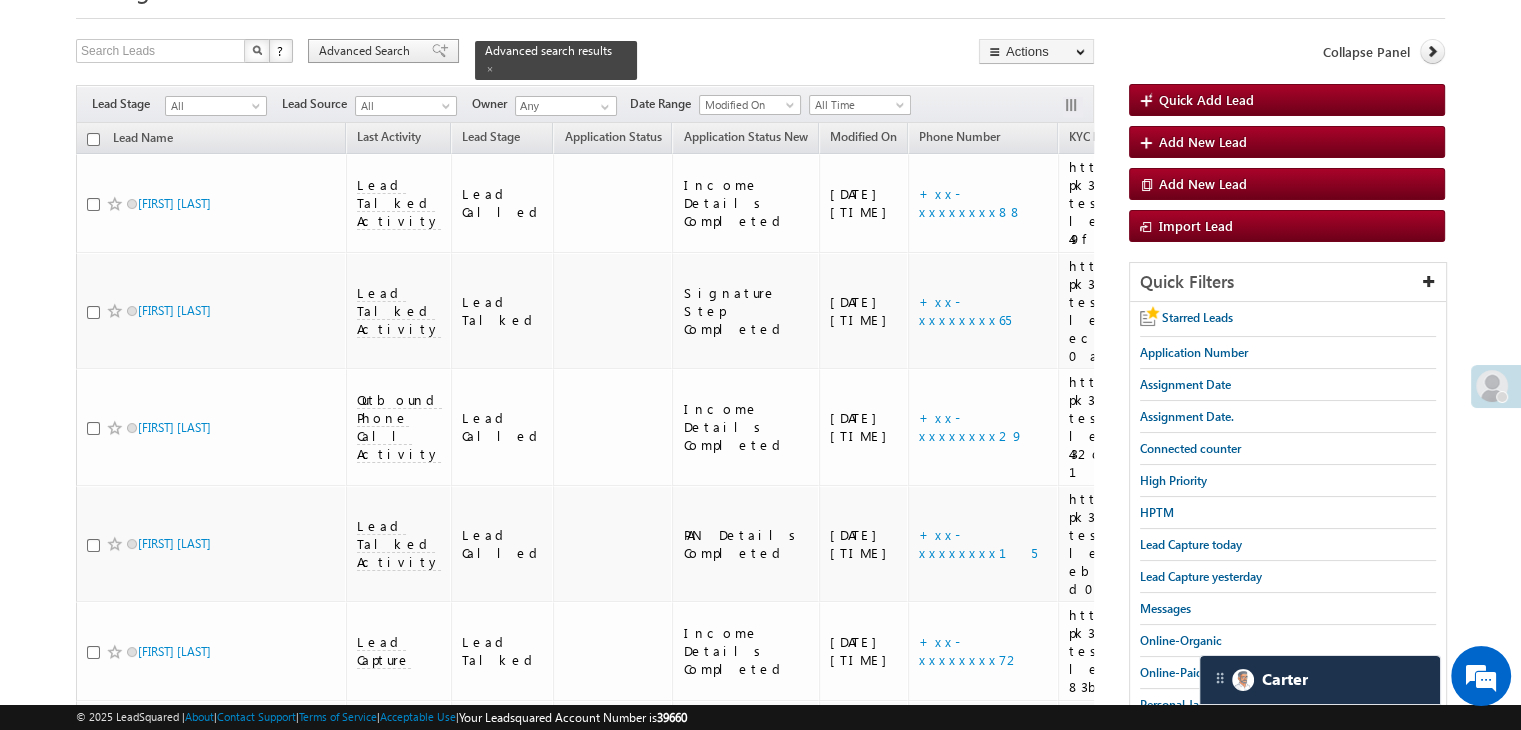 click on "Advanced Search" at bounding box center (367, 51) 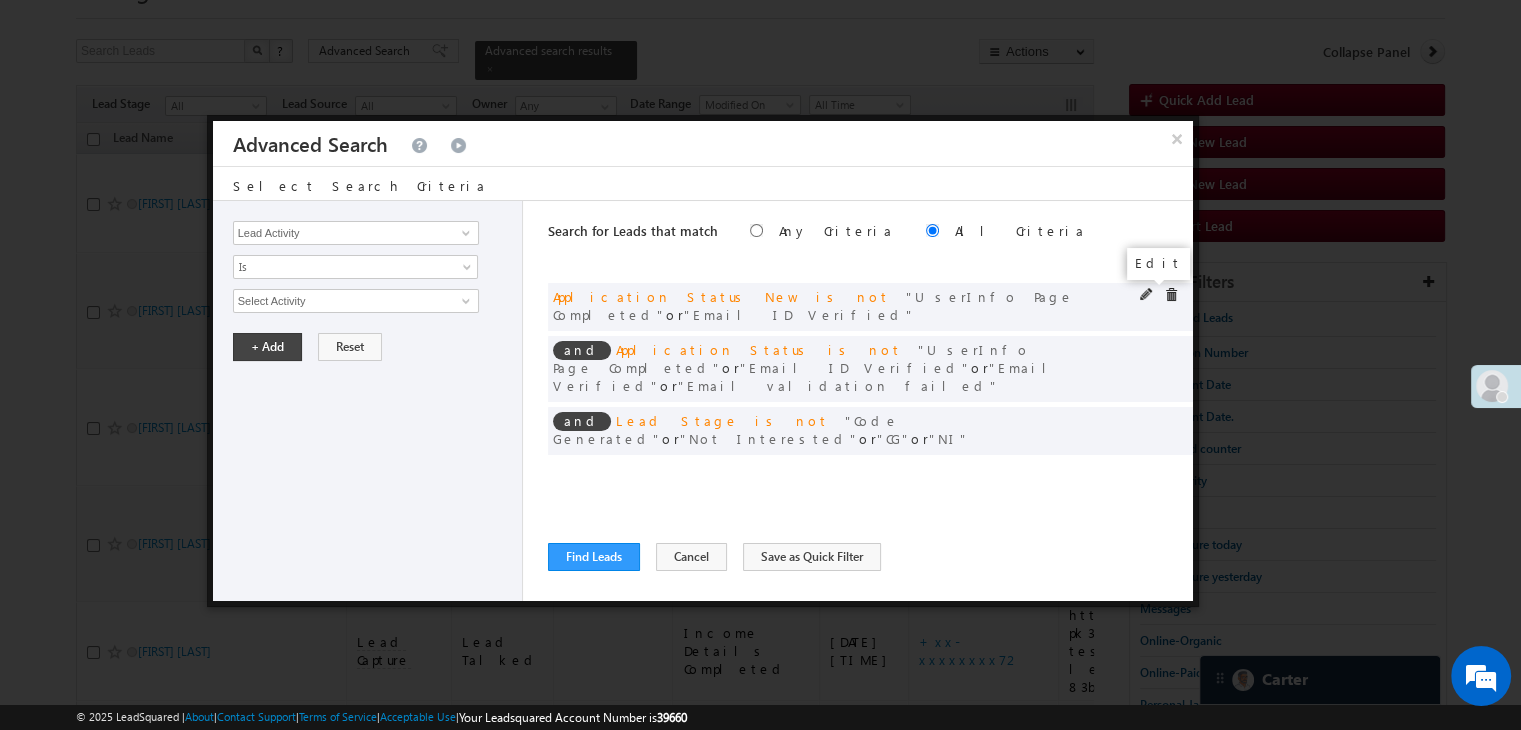 click at bounding box center [1147, 295] 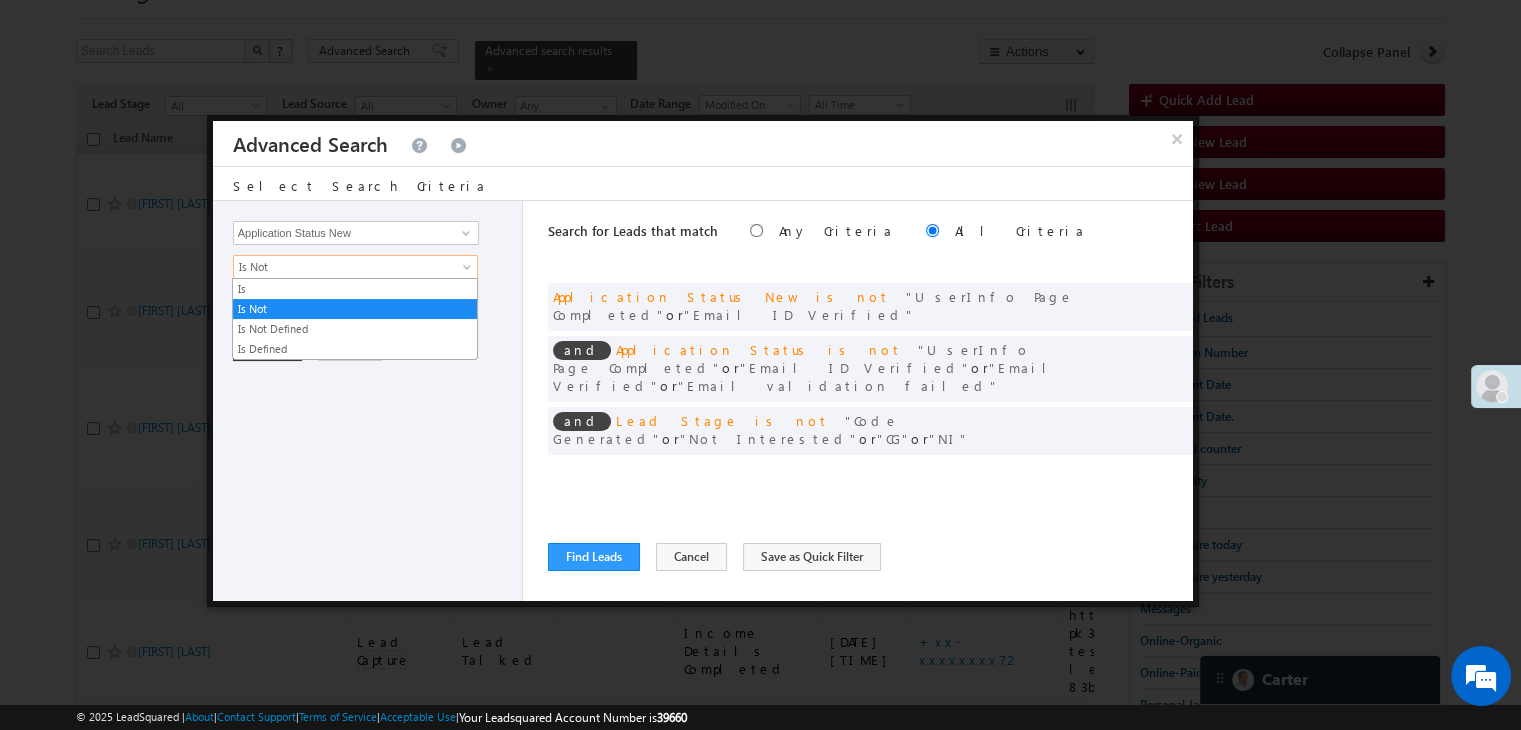 click on "Is Not" at bounding box center (342, 267) 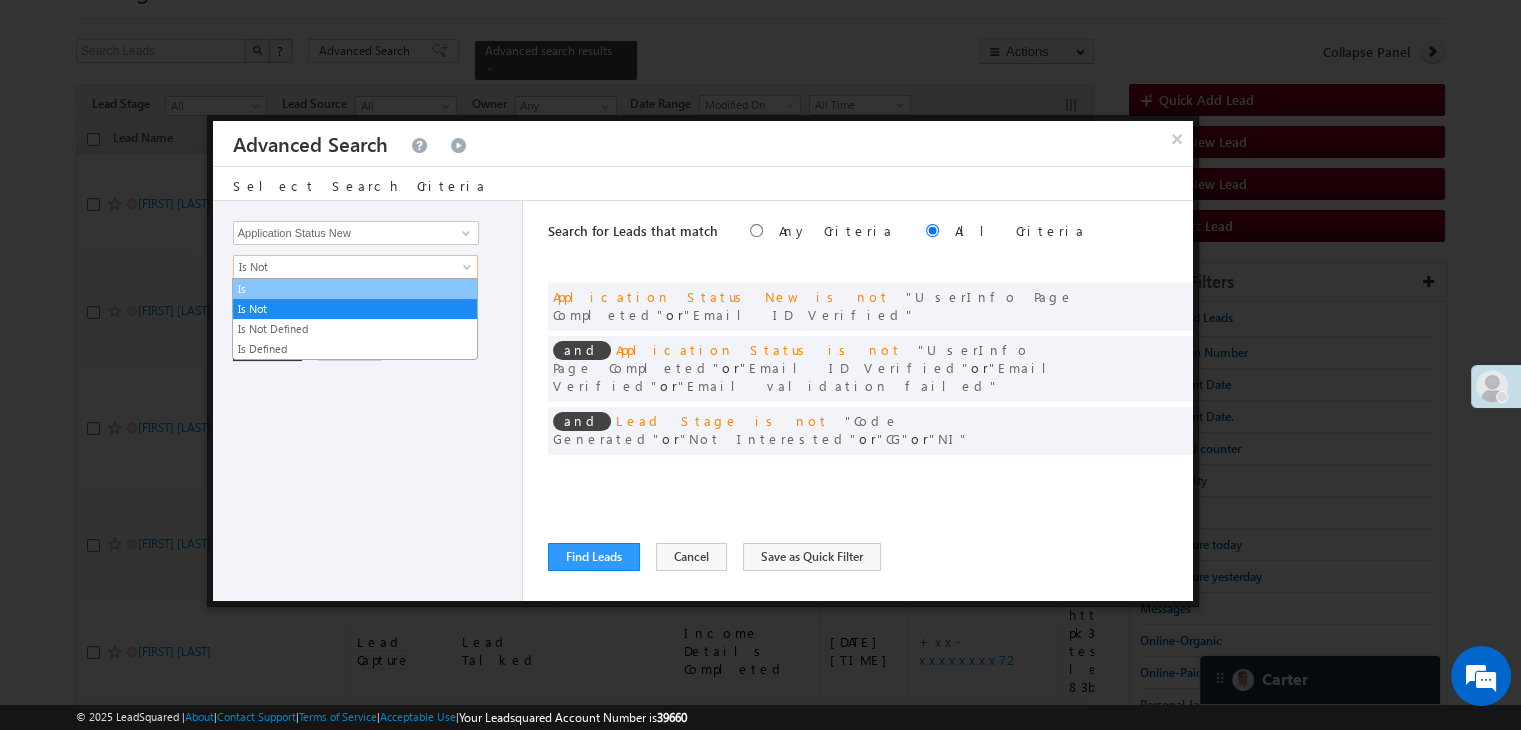 click on "Is" at bounding box center (355, 289) 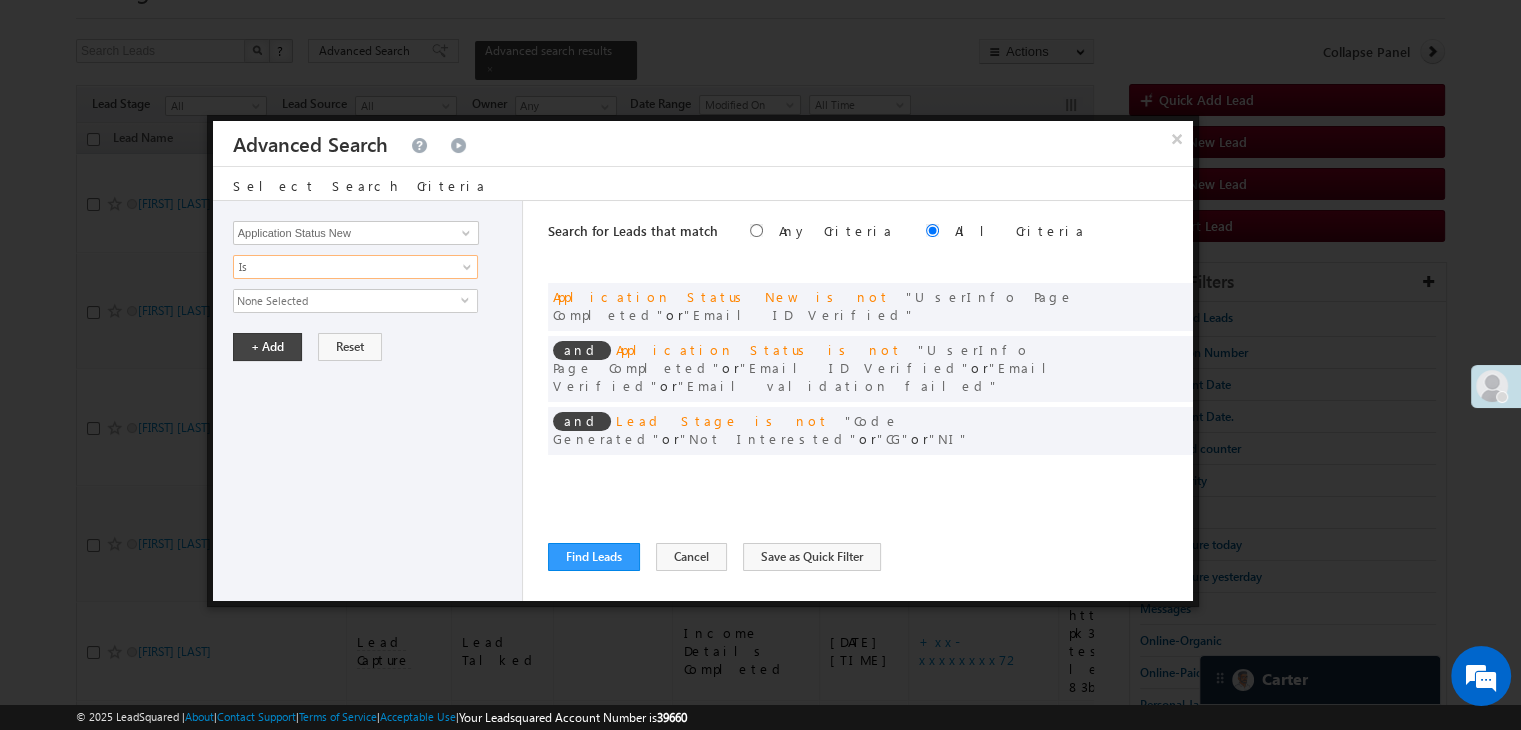 click on "None Selected" at bounding box center (347, 301) 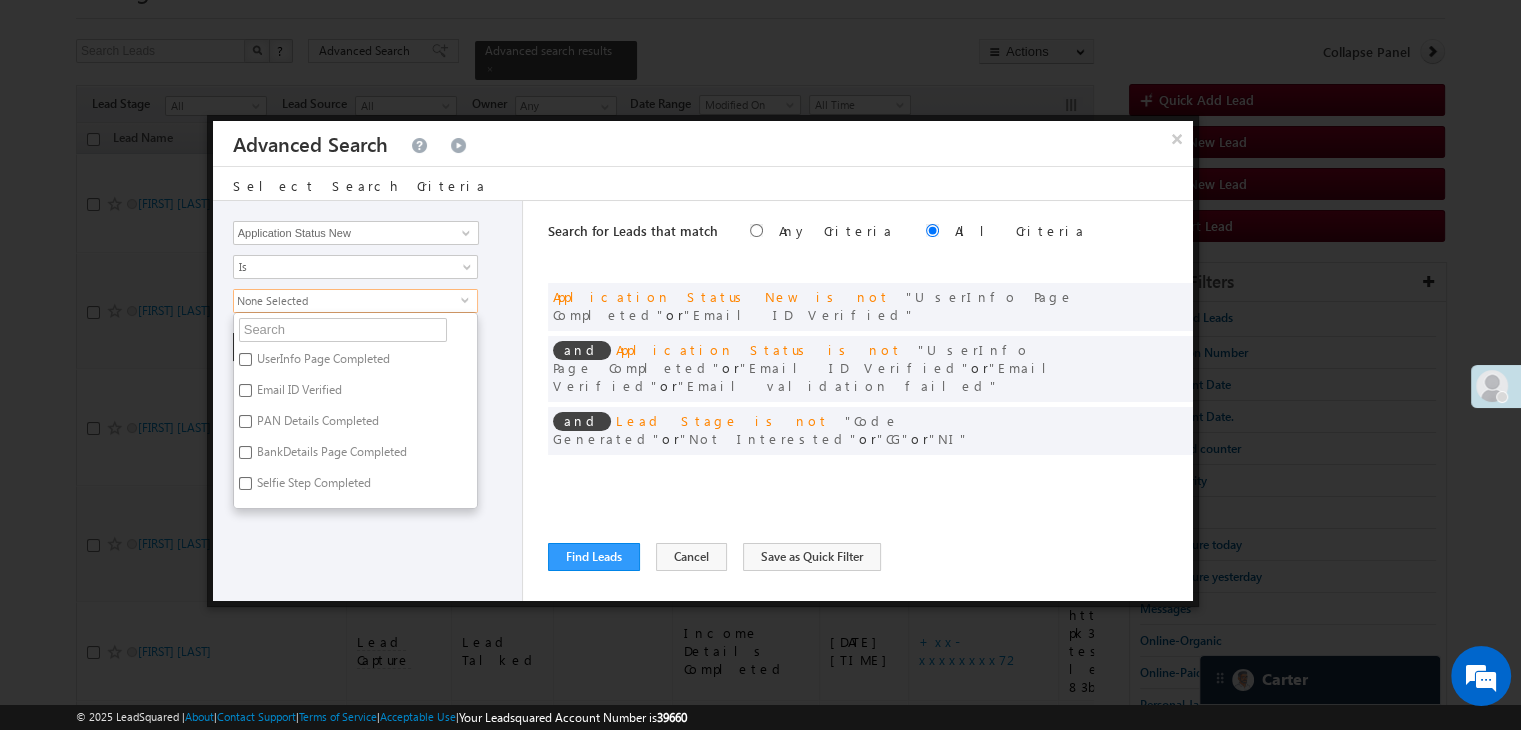 click on "UserInfo Page Completed" at bounding box center (322, 362) 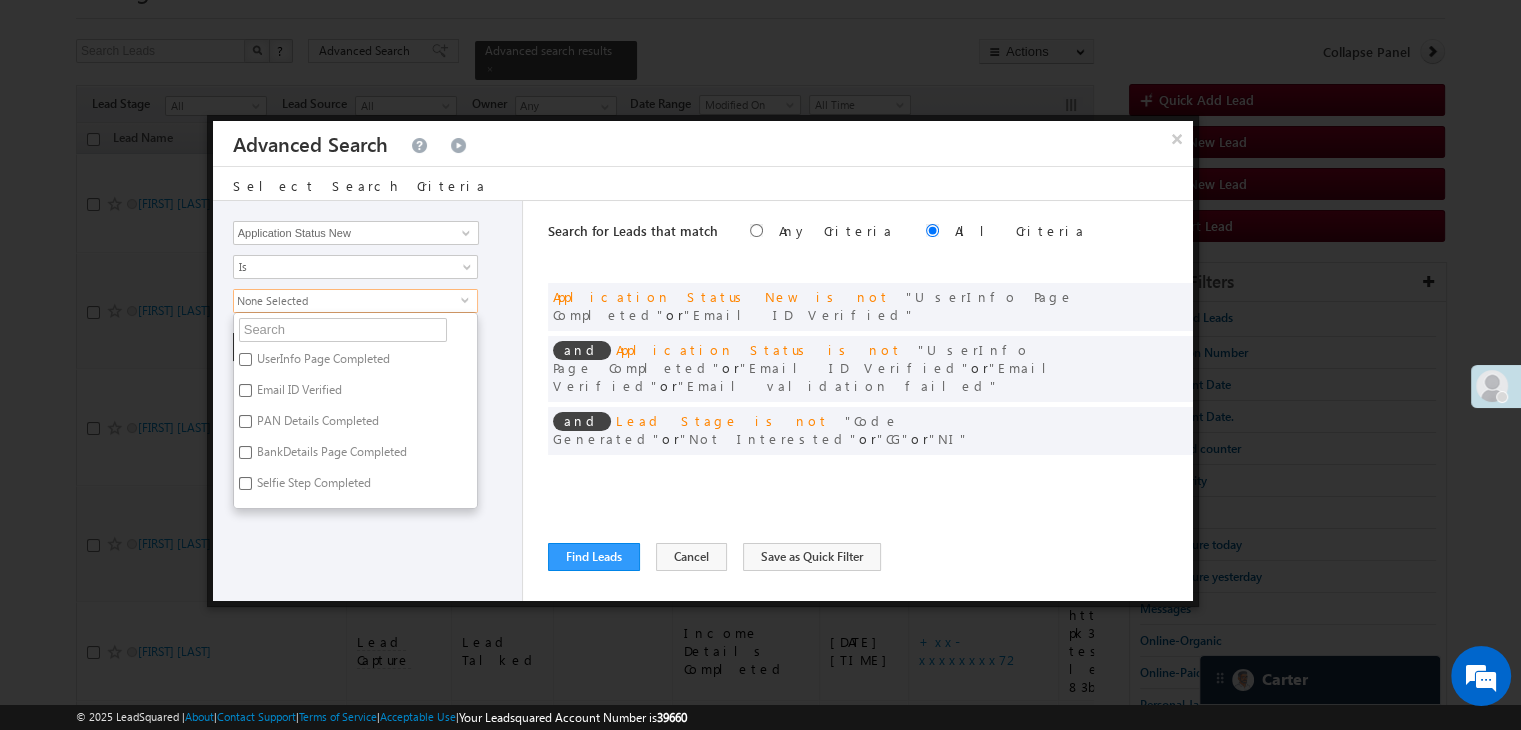 click on "UserInfo Page Completed" at bounding box center (245, 359) 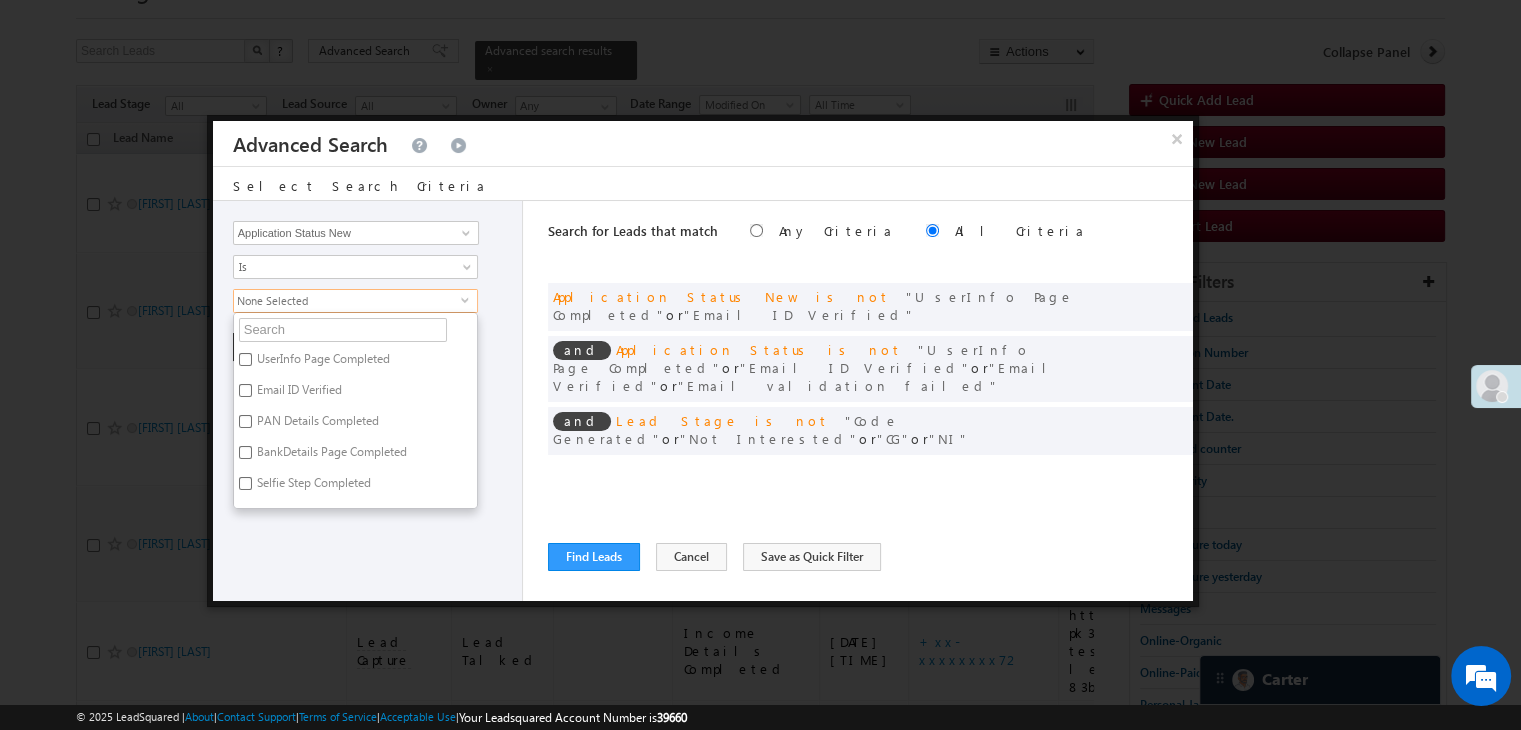 checkbox on "true" 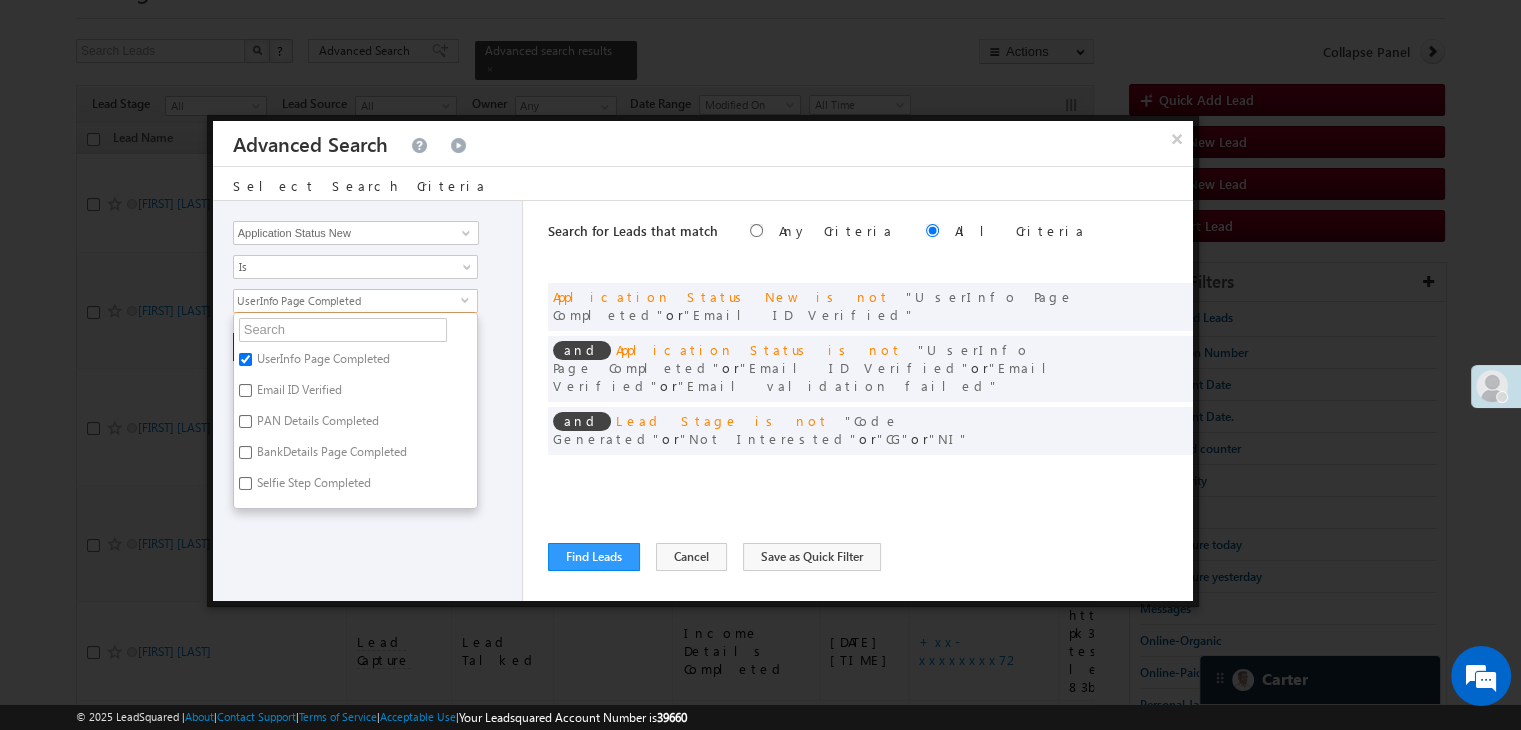 click on "Email ID Verified" at bounding box center [298, 393] 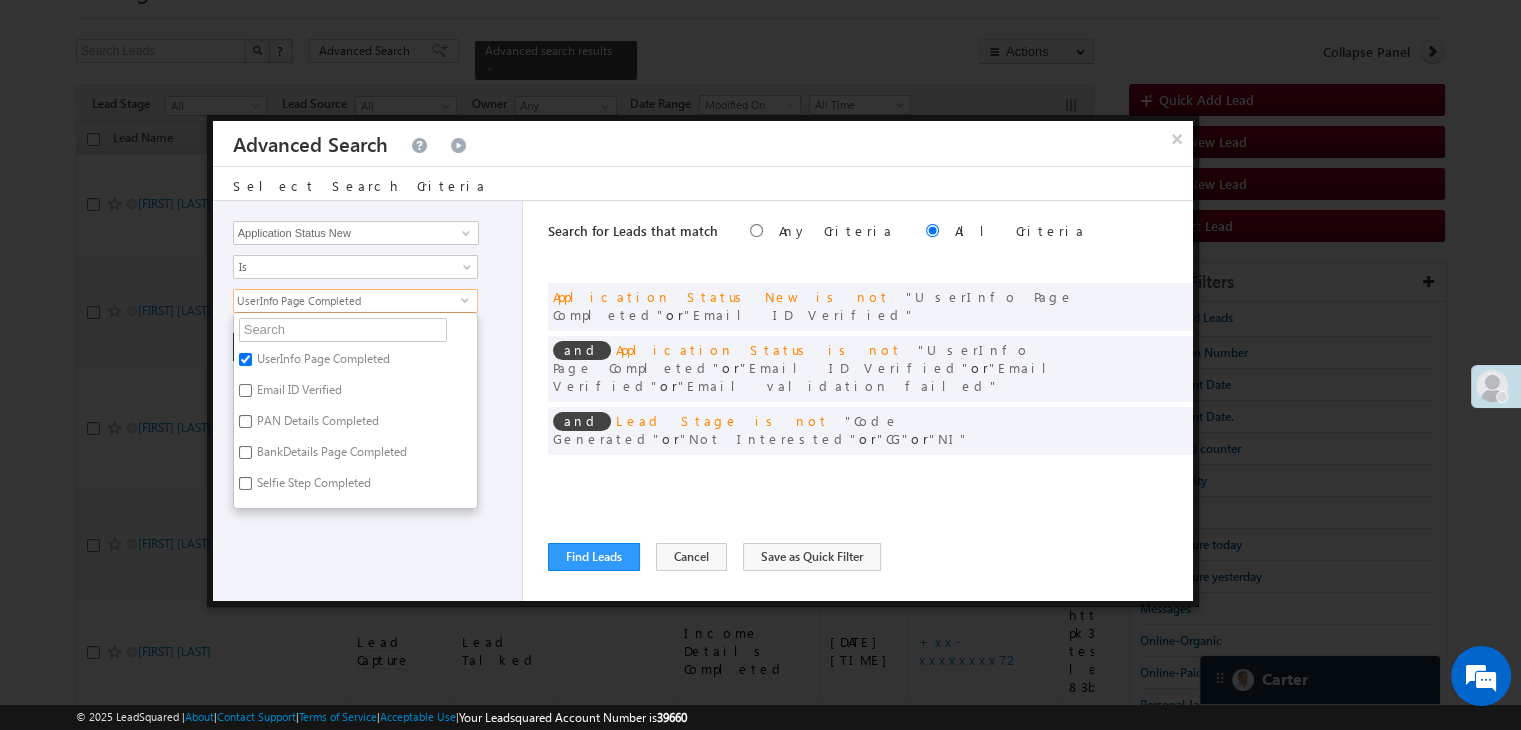 click on "Email ID Verified" at bounding box center (245, 390) 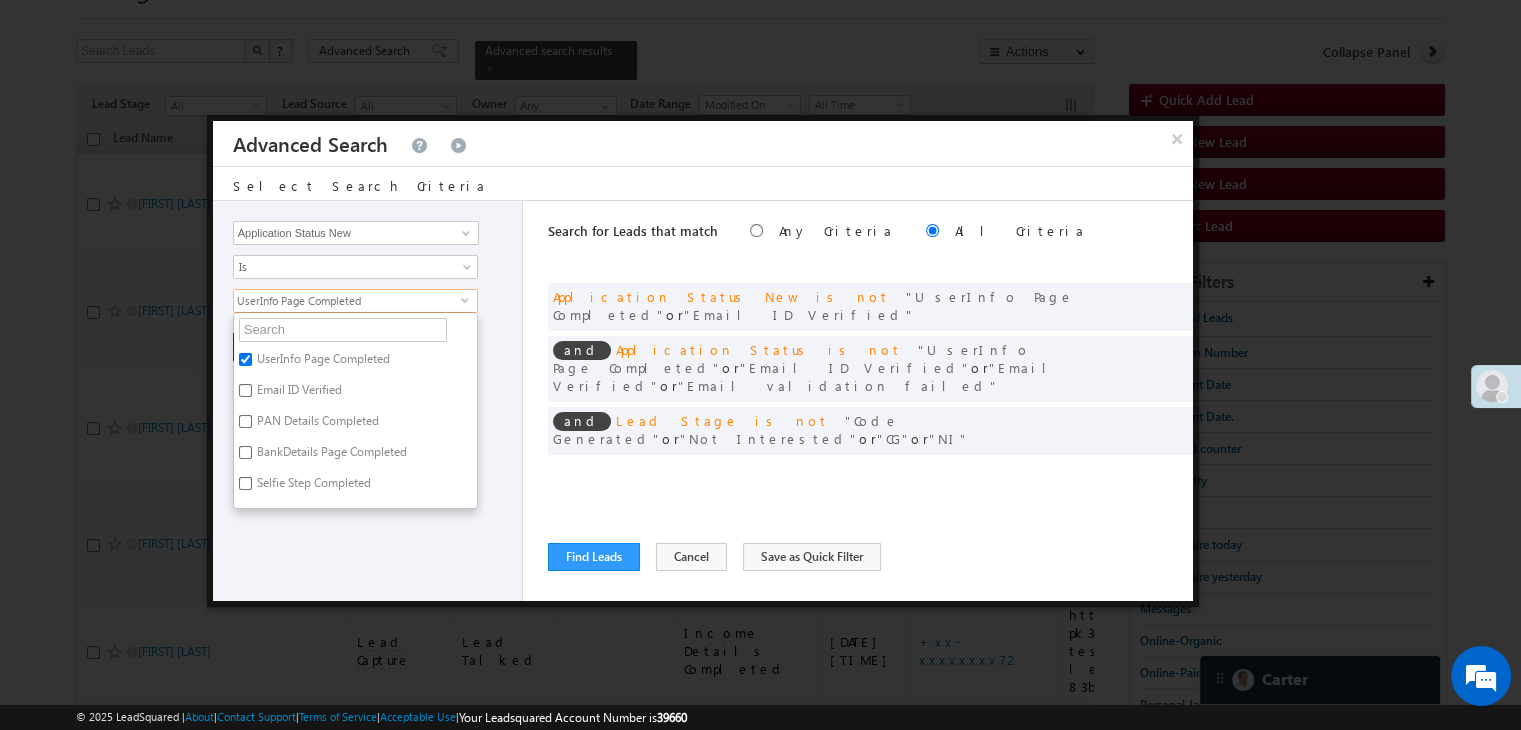 checkbox on "true" 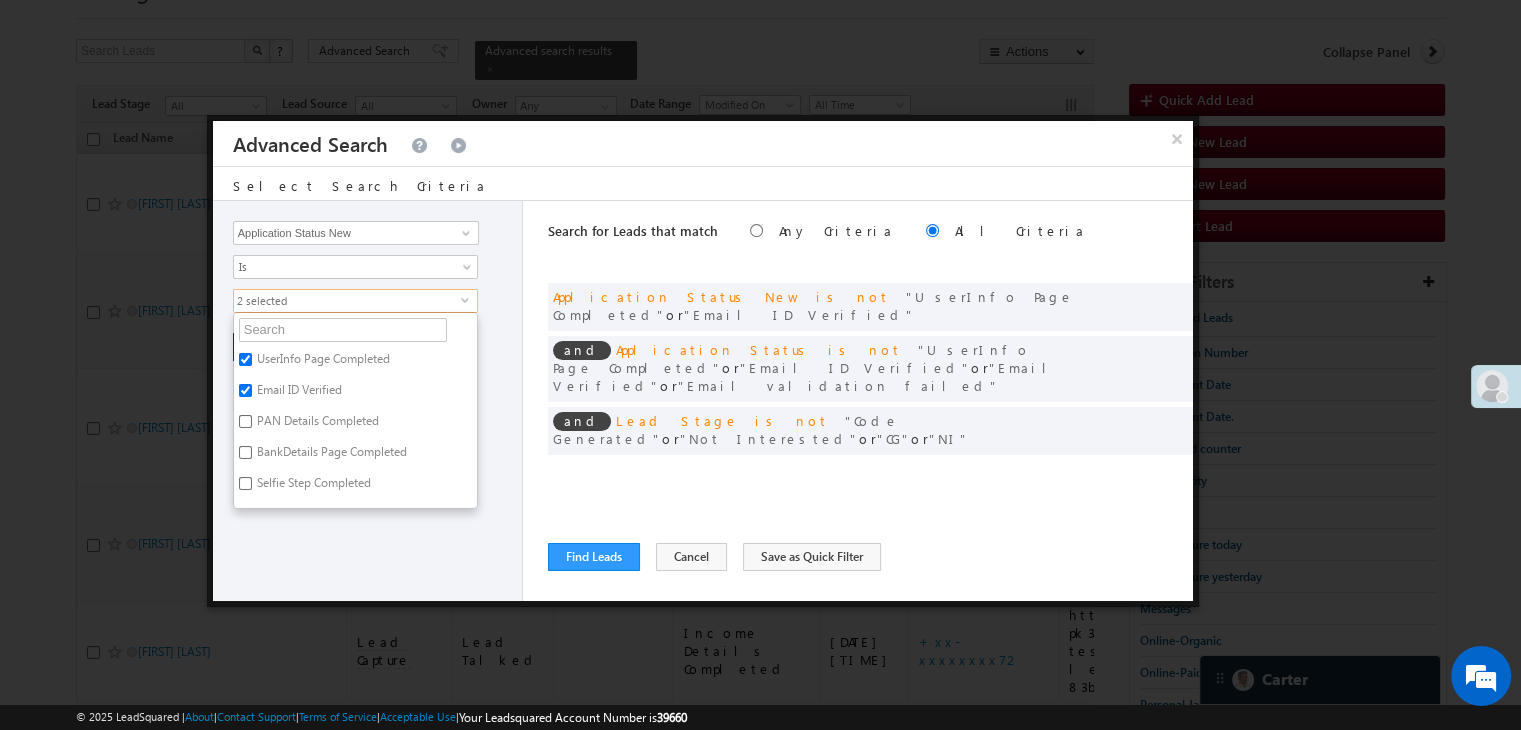 click on "Lead Activity Task Sales Group  Prospect Id  WA Last Message Timestamp 4th Day Disposition Aadhaar_MobileLinked Account Application Status Activation_Score Age Bucket AI_ML AngelCode App Download App Download Date App Status Compare Application Number Application Owner Application Source Application Status  Application Status at Assignment Application Status at Dropoff Application status before assignment  Application Status First time Drop Off  Application Status New Application Step Number Application Submission Flag Application Type Appsflyer Adset Area Manager Name Assignment Date Assignment Quota Assignment Status Attempt counter post coding  BO Branch Browser Call Back Counter Call back Date & Time Call Back Requested Created At Call Back Requested on  Call Back Requested Slot Call Duration Call Later Overall Counter Call Later_Insurance call back date Callid Campaign Call Counter Campaign Date Campaign flag for smart view Campaign Talktime counter Campaign Trade Date Is" at bounding box center [368, 401] 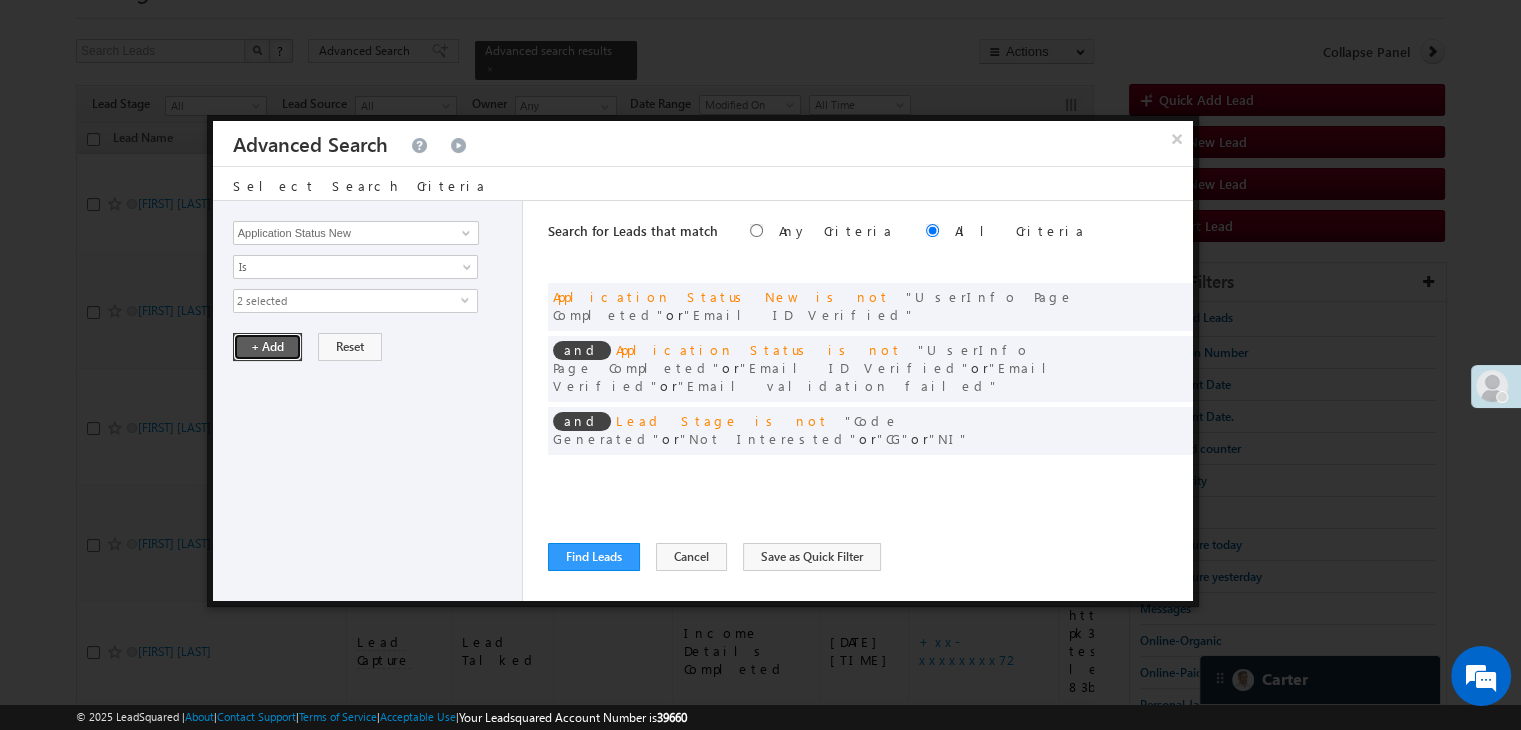 click on "+ Add" at bounding box center (267, 347) 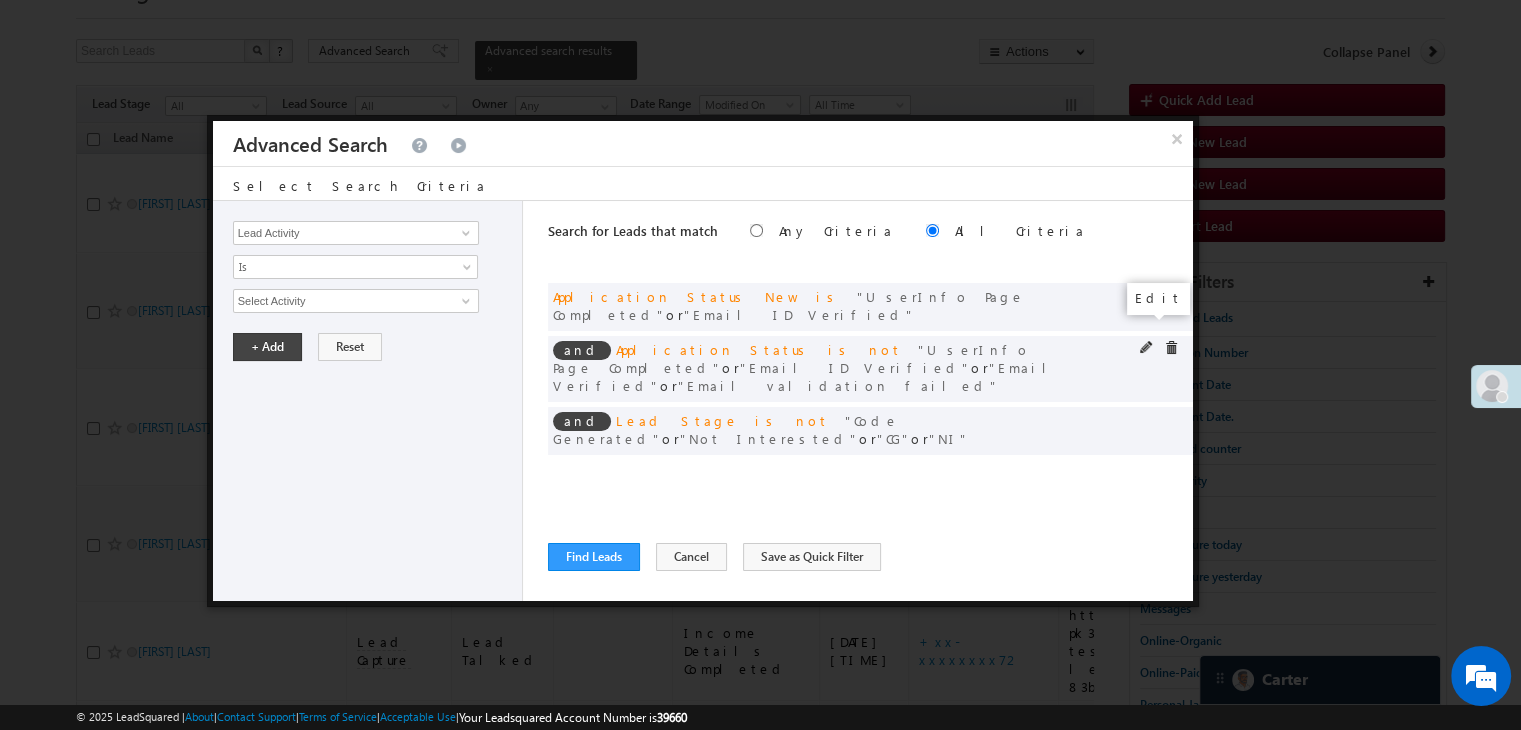 click at bounding box center [1147, 348] 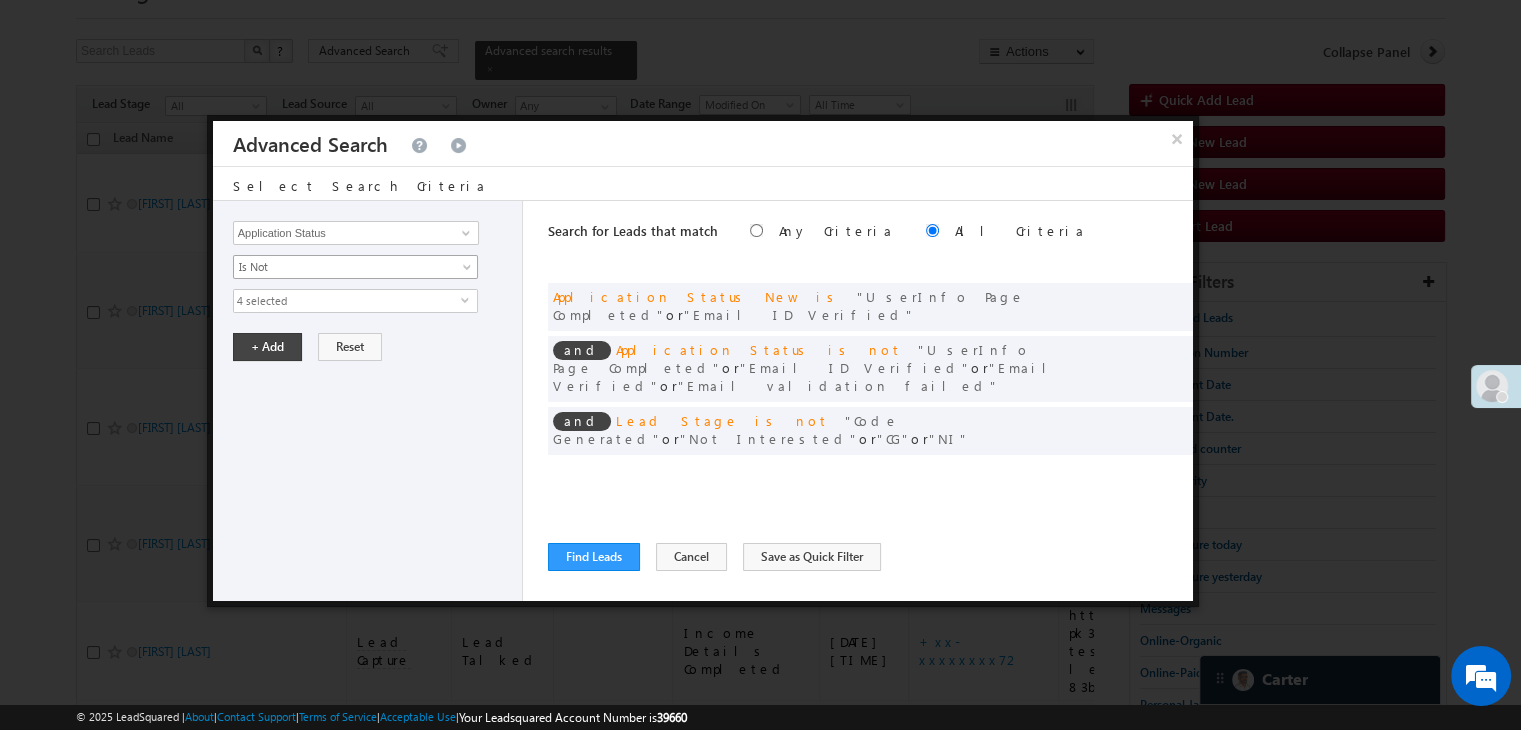 click on "Is Not" at bounding box center (342, 267) 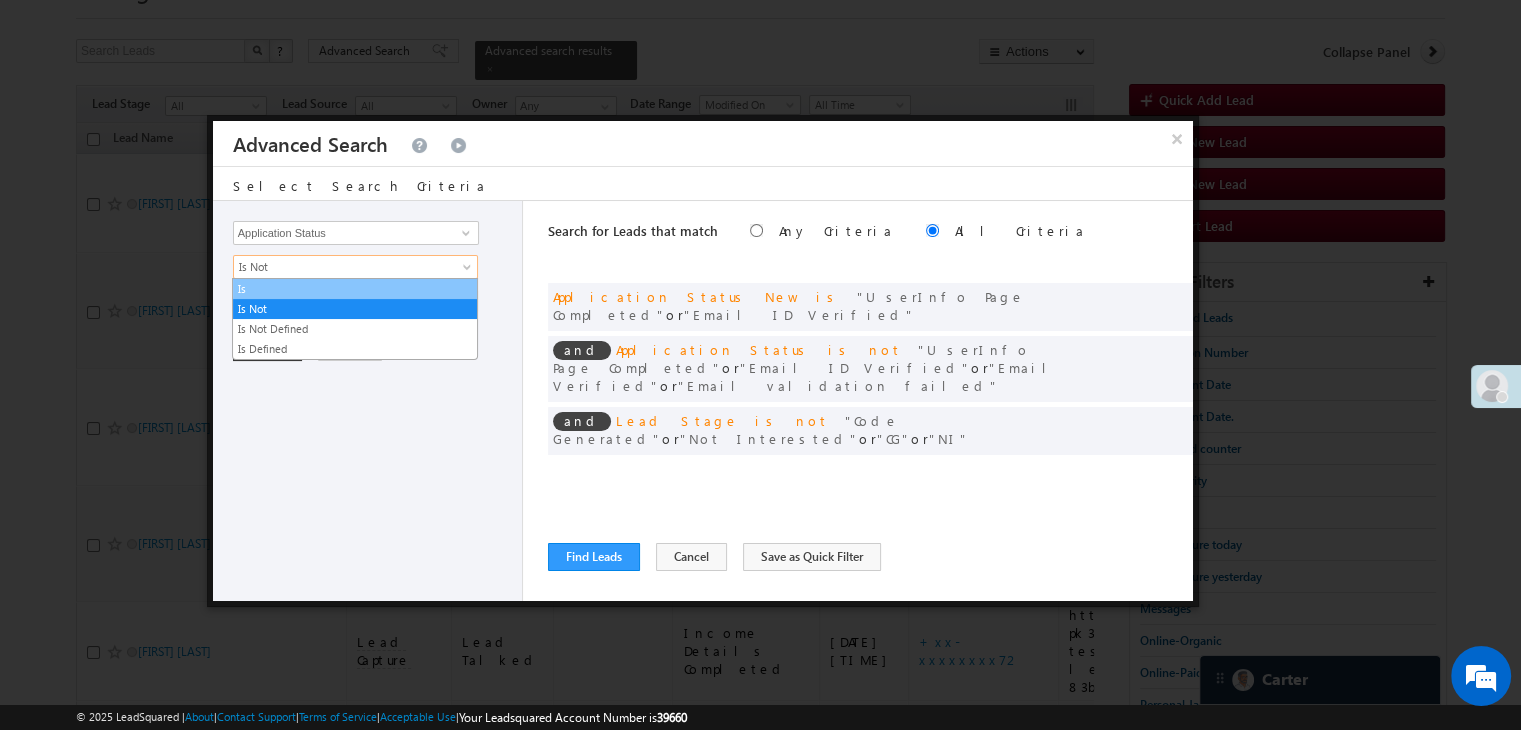 click on "Is" at bounding box center (355, 289) 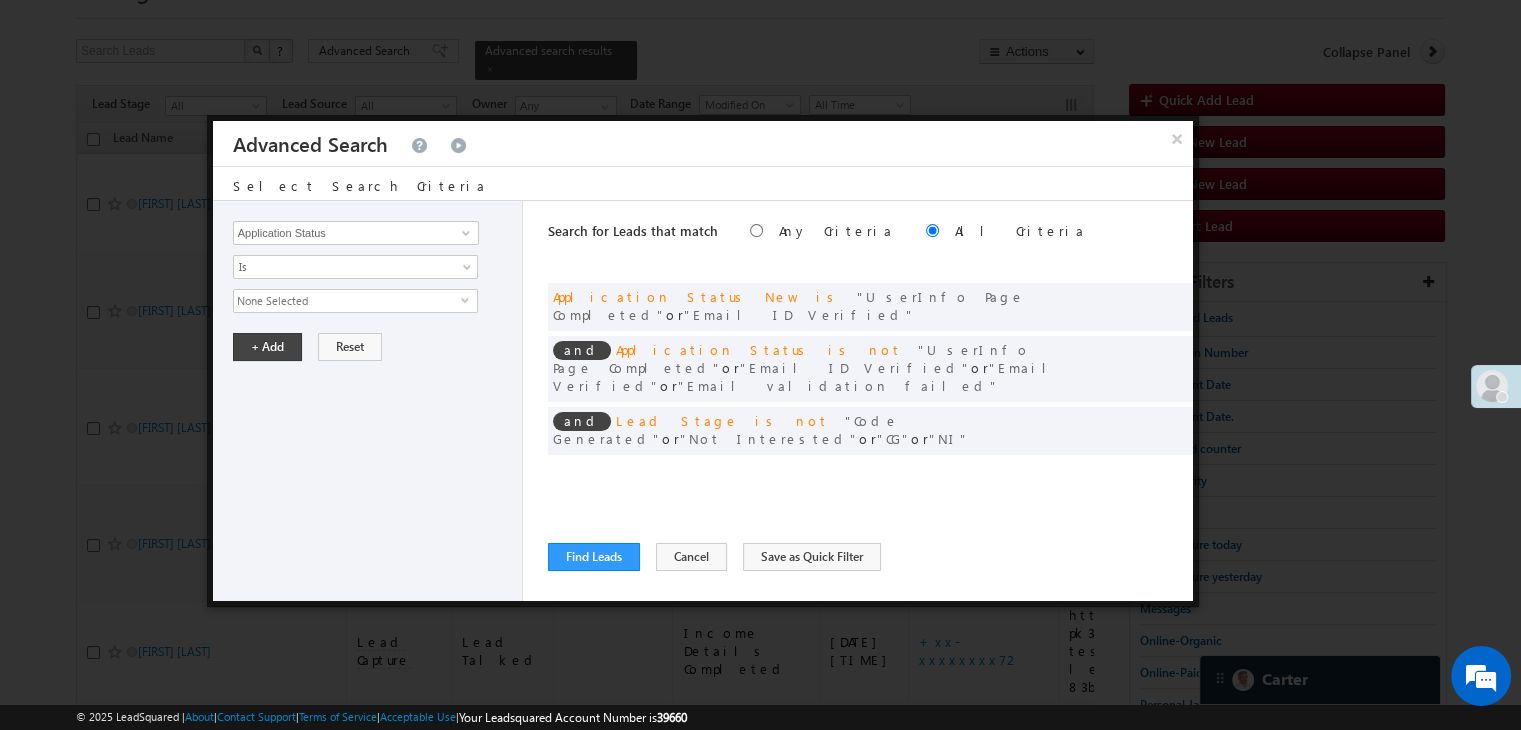 click on "None Selected" at bounding box center (347, 301) 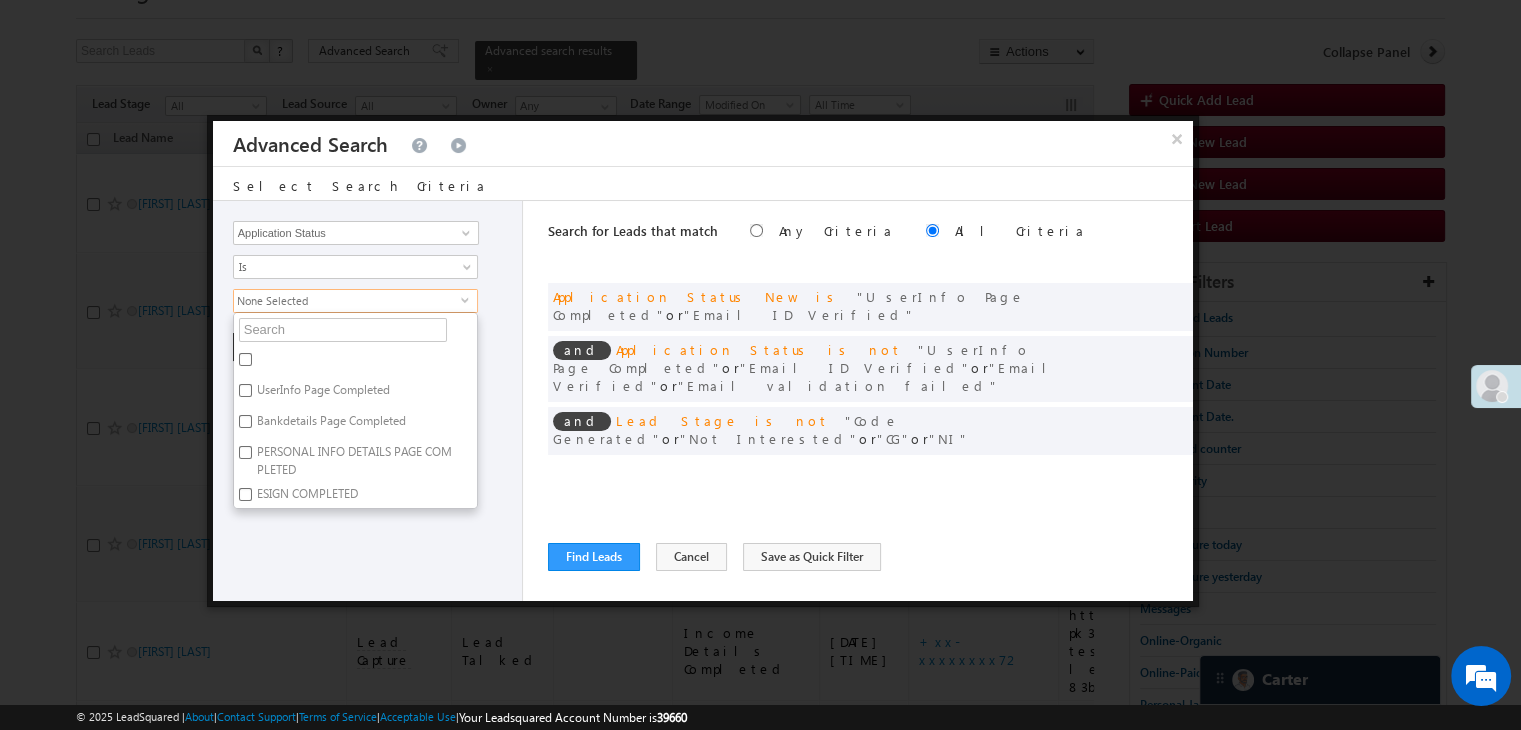 click on "UserInfo Page Completed" at bounding box center (322, 393) 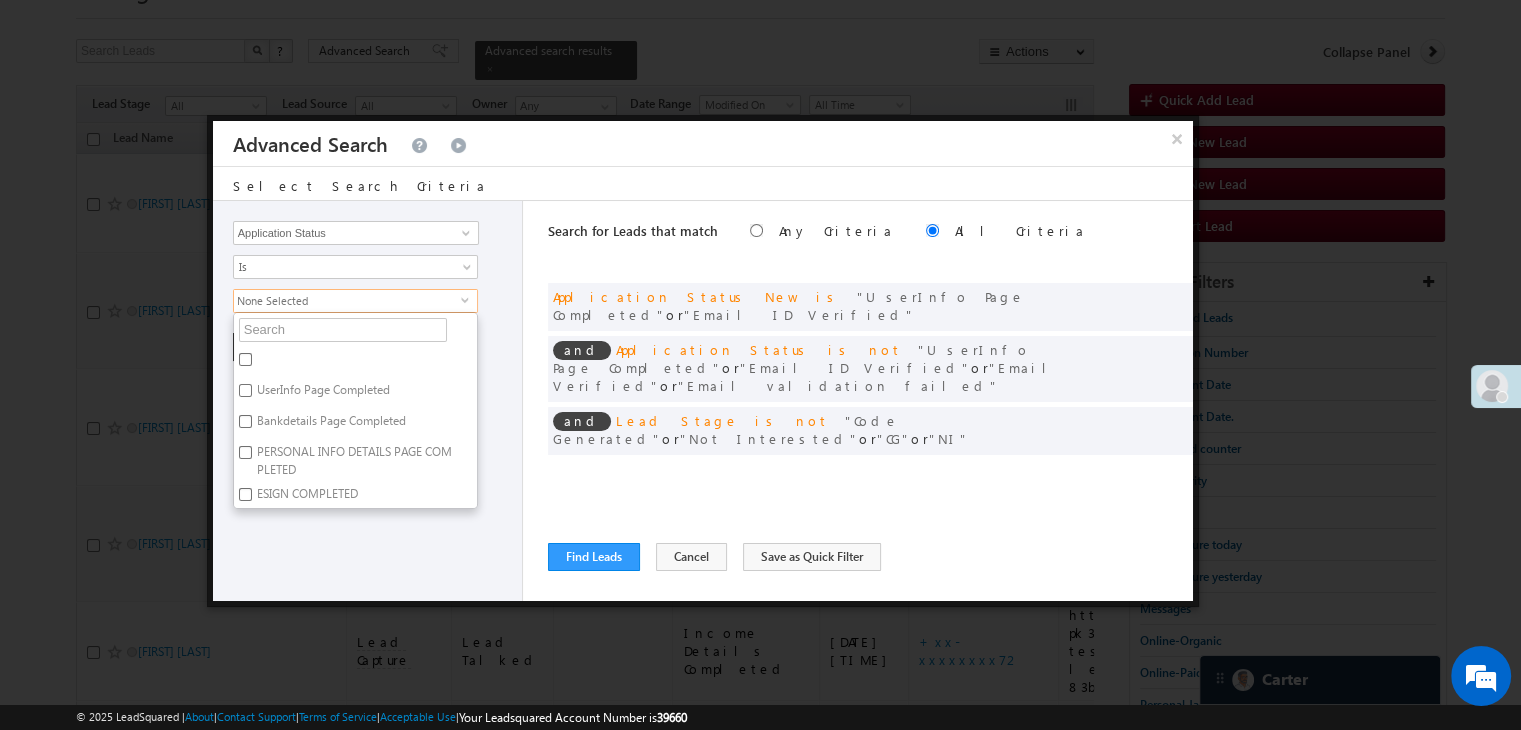 click on "UserInfo Page Completed" at bounding box center [245, 390] 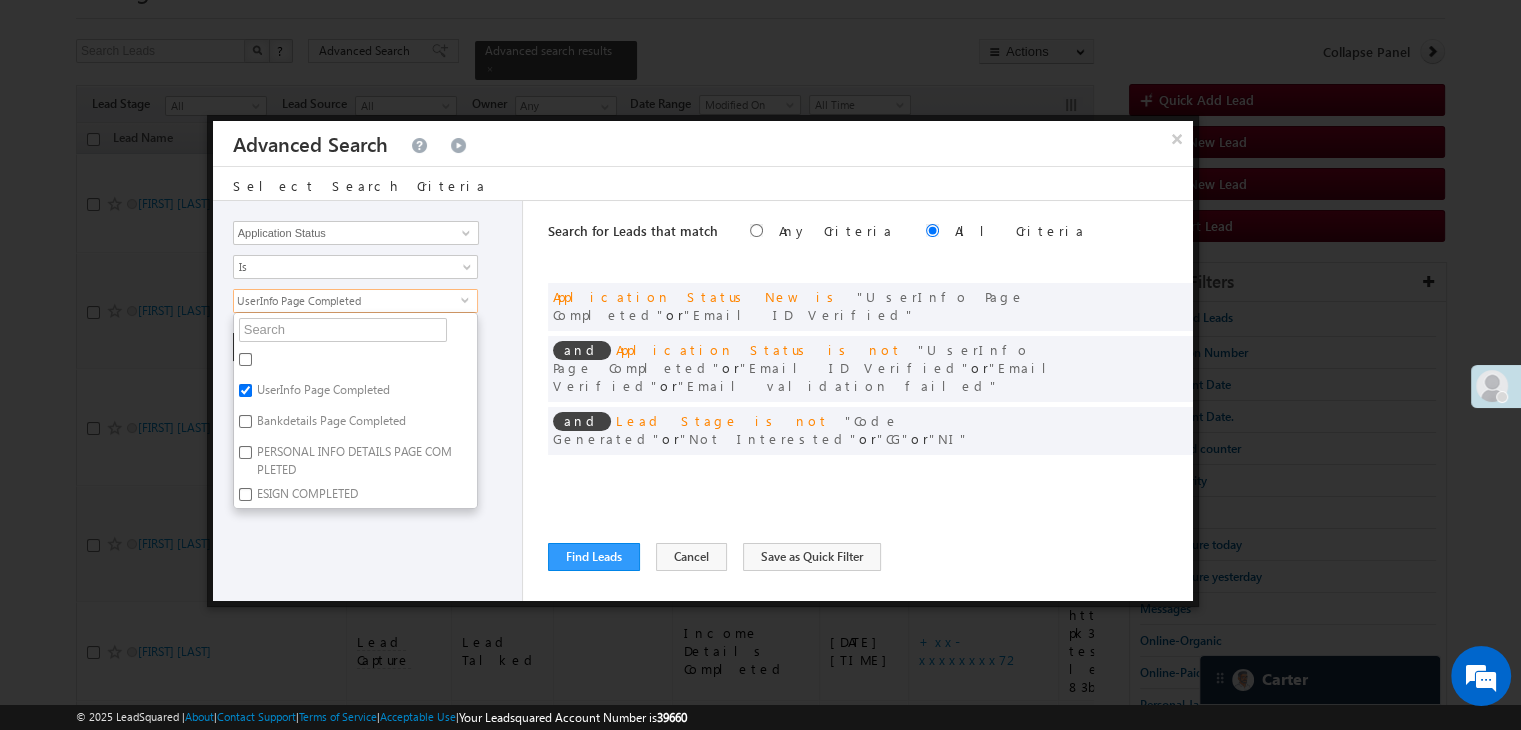 click on "UserInfo Page Completed" at bounding box center [322, 393] 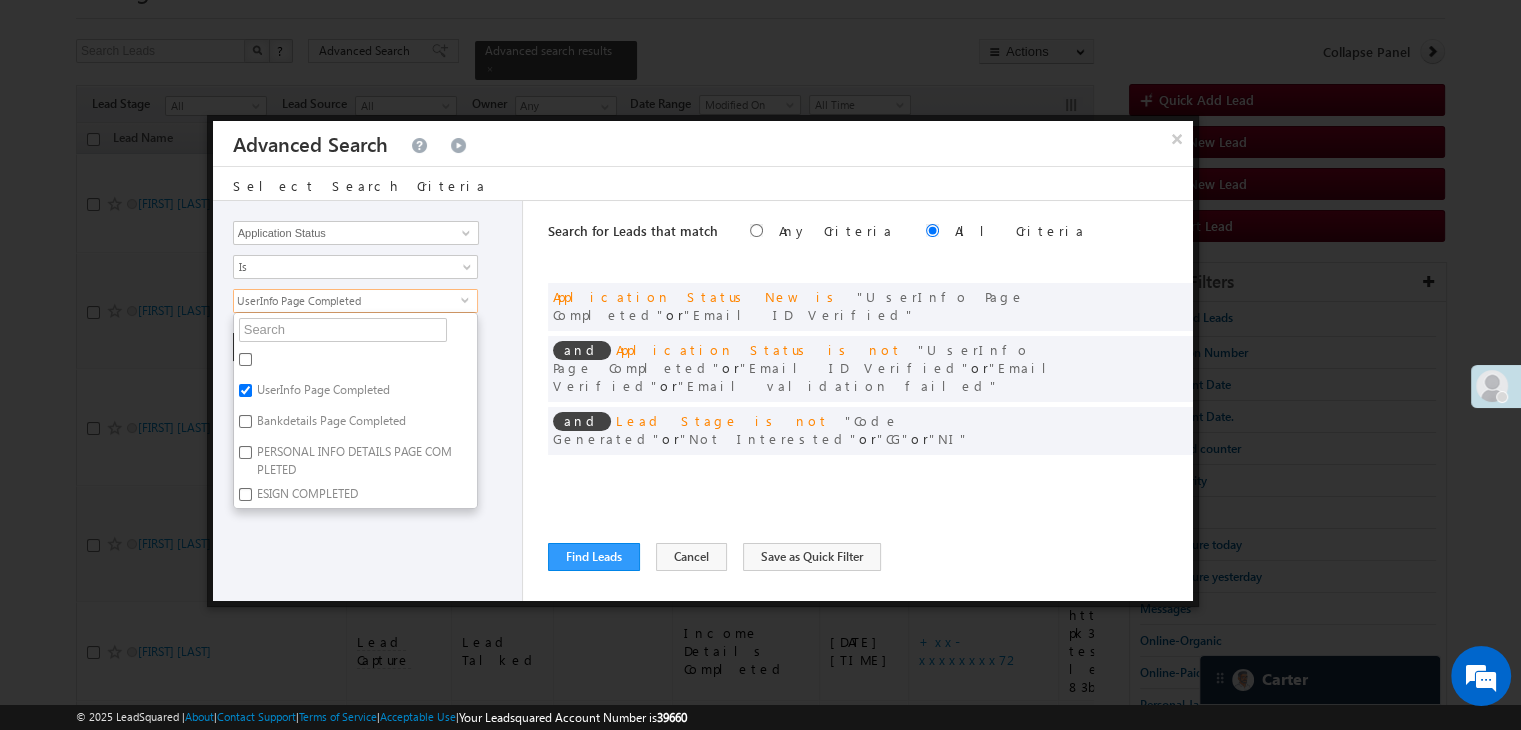 click on "UserInfo Page Completed" at bounding box center [245, 390] 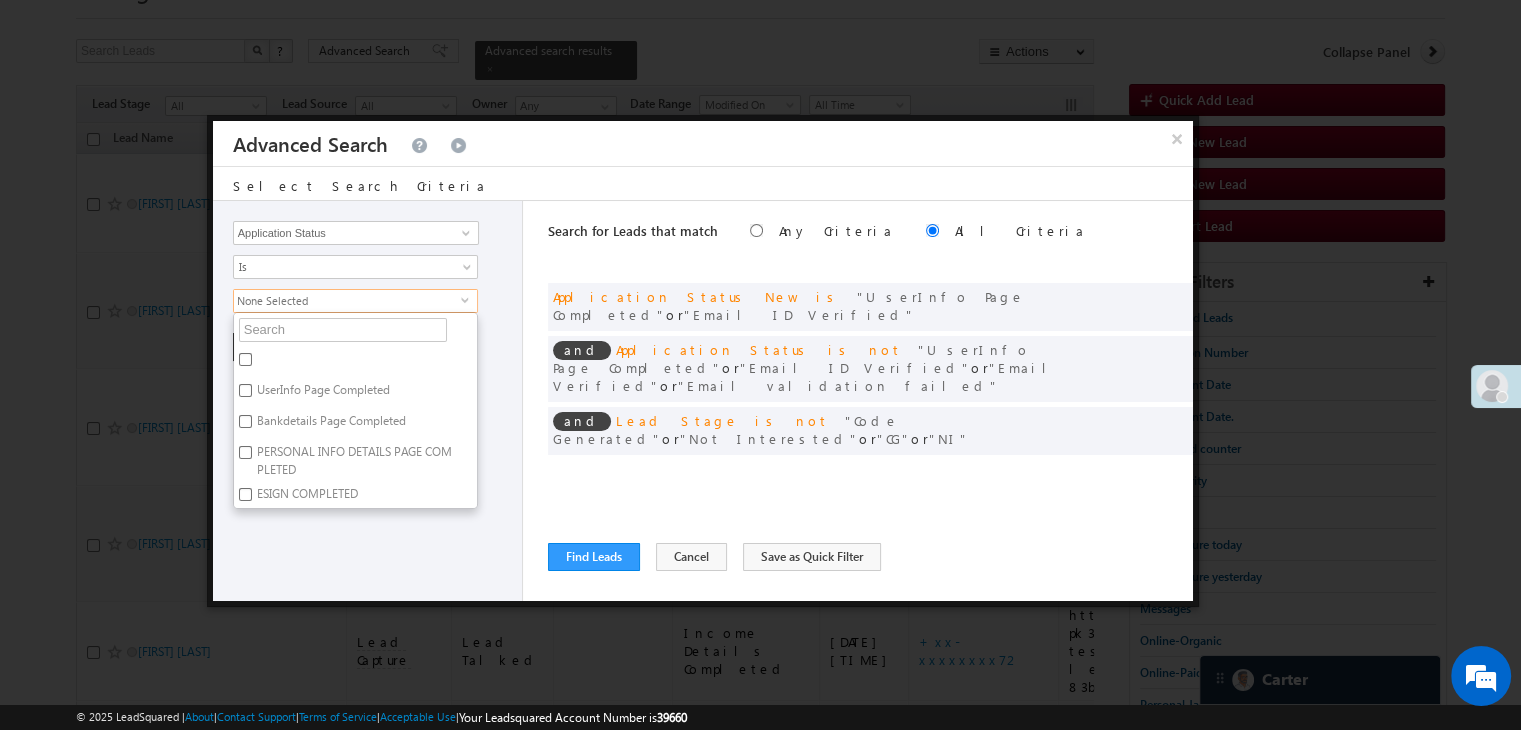 click on "UserInfo Page Completed" at bounding box center (322, 393) 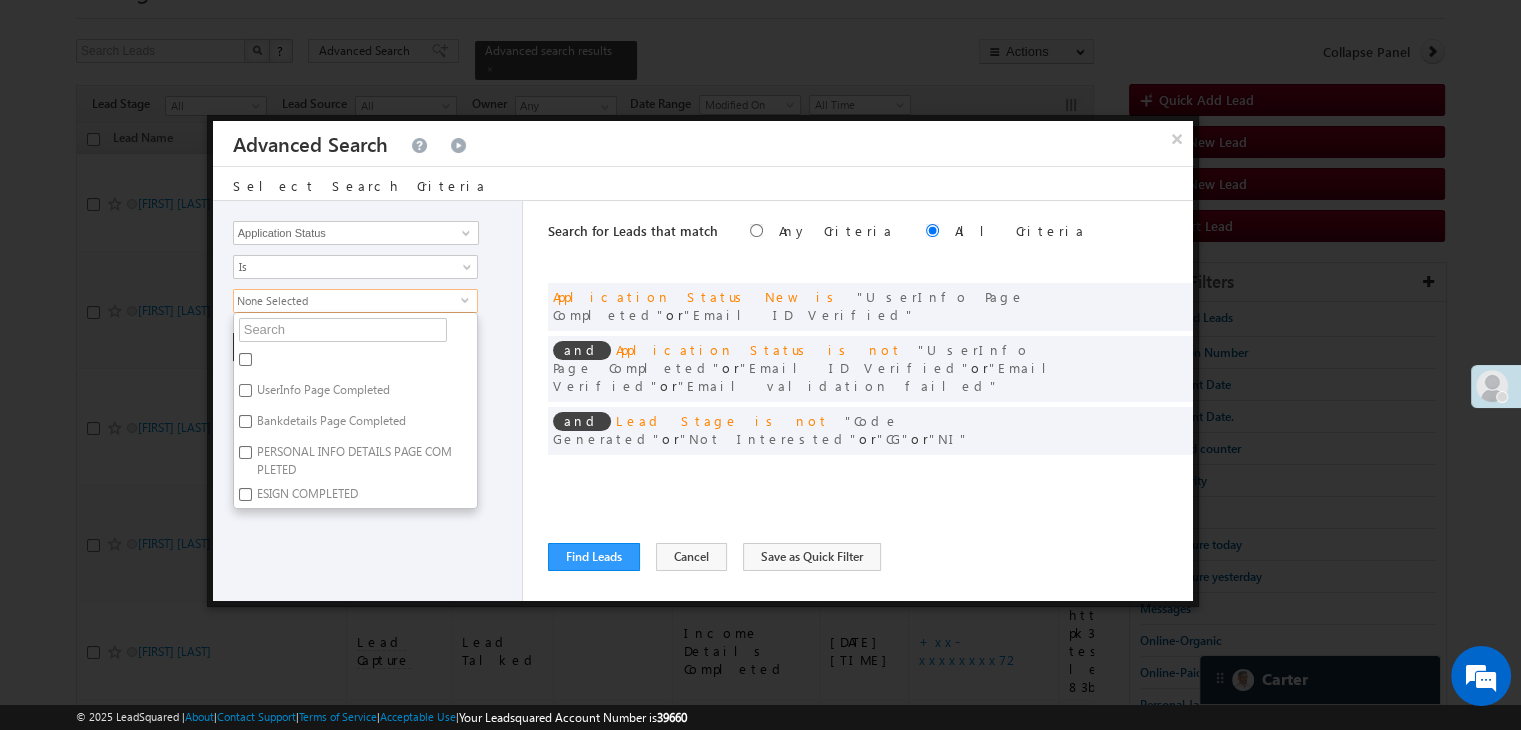 click on "UserInfo Page Completed" at bounding box center (245, 390) 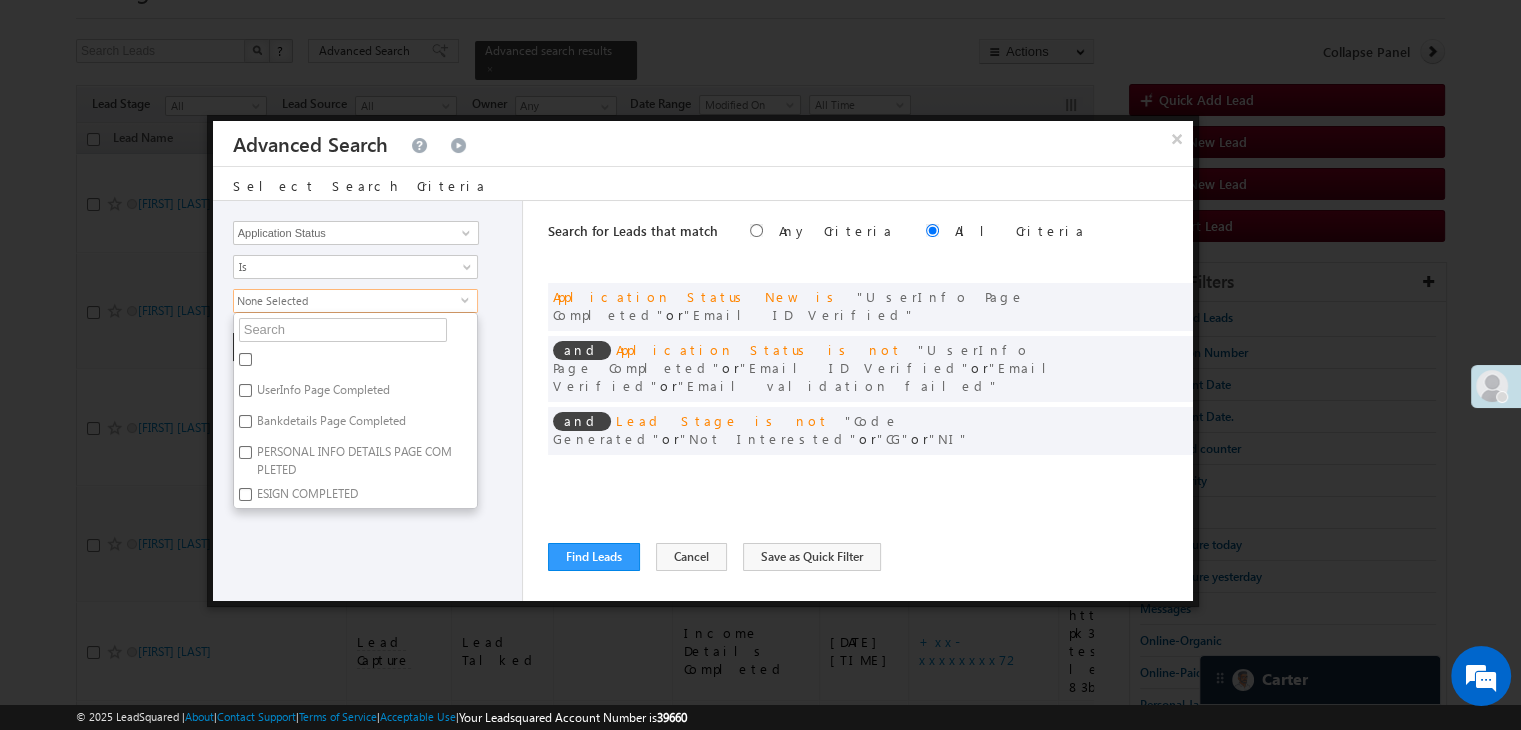checkbox on "true" 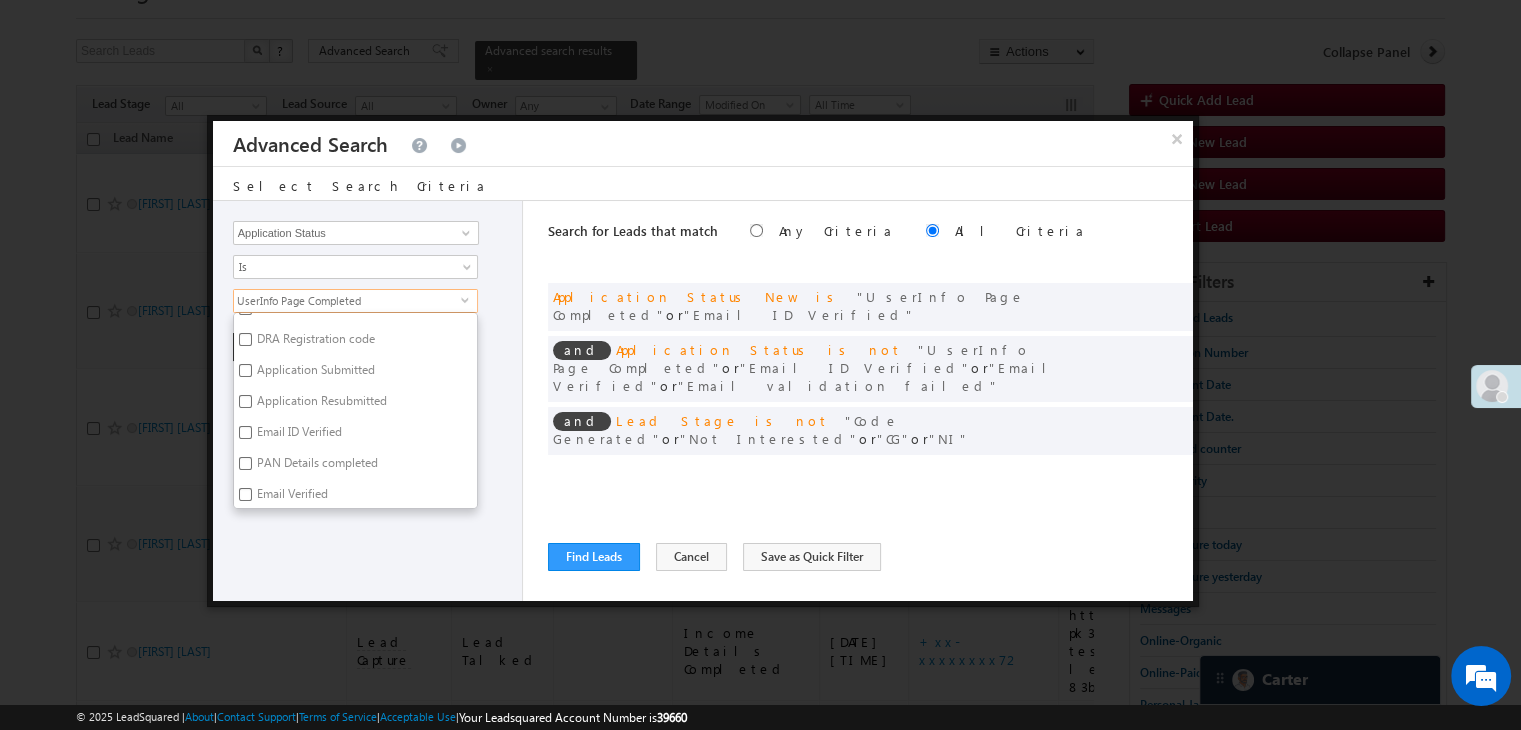 scroll, scrollTop: 700, scrollLeft: 0, axis: vertical 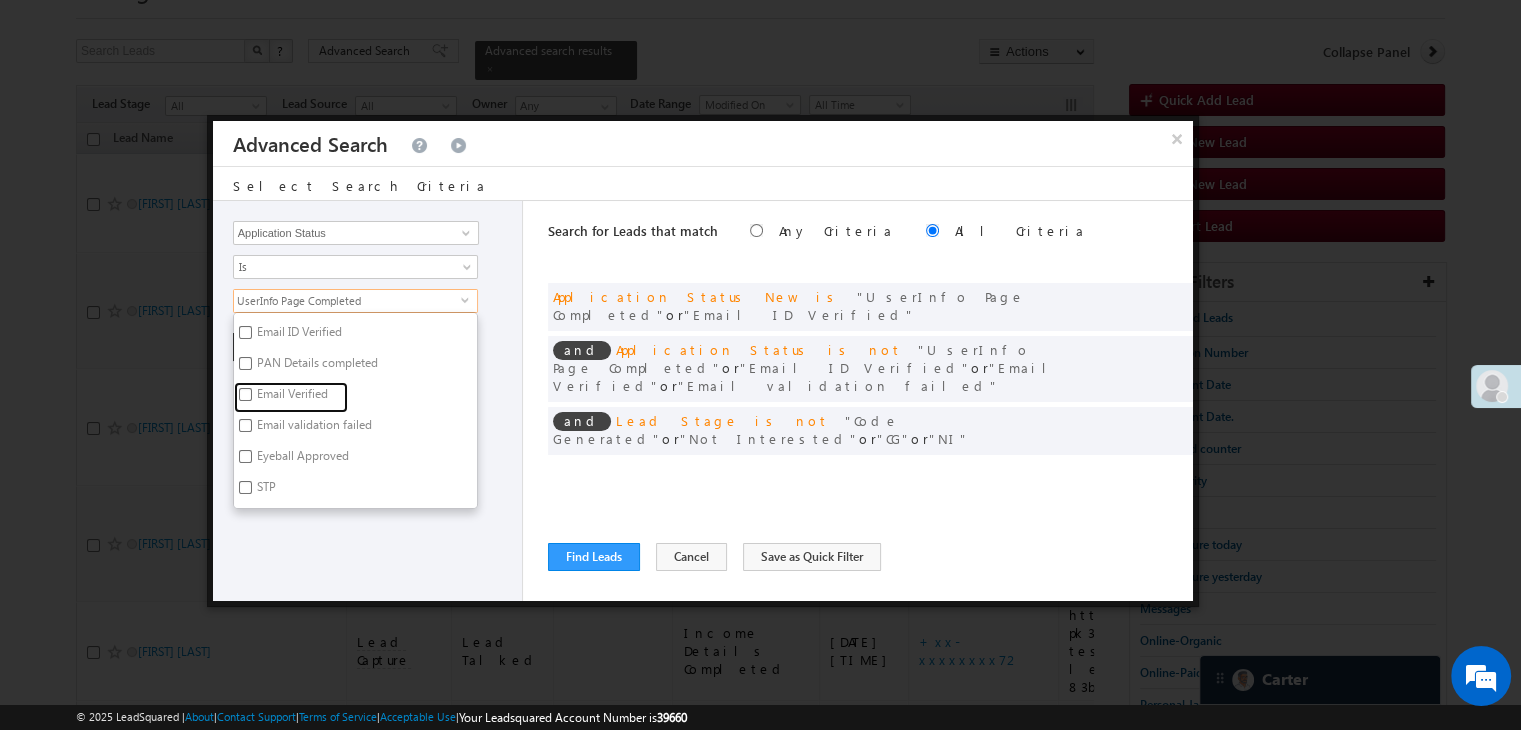 click on "Email Verified" at bounding box center (291, 397) 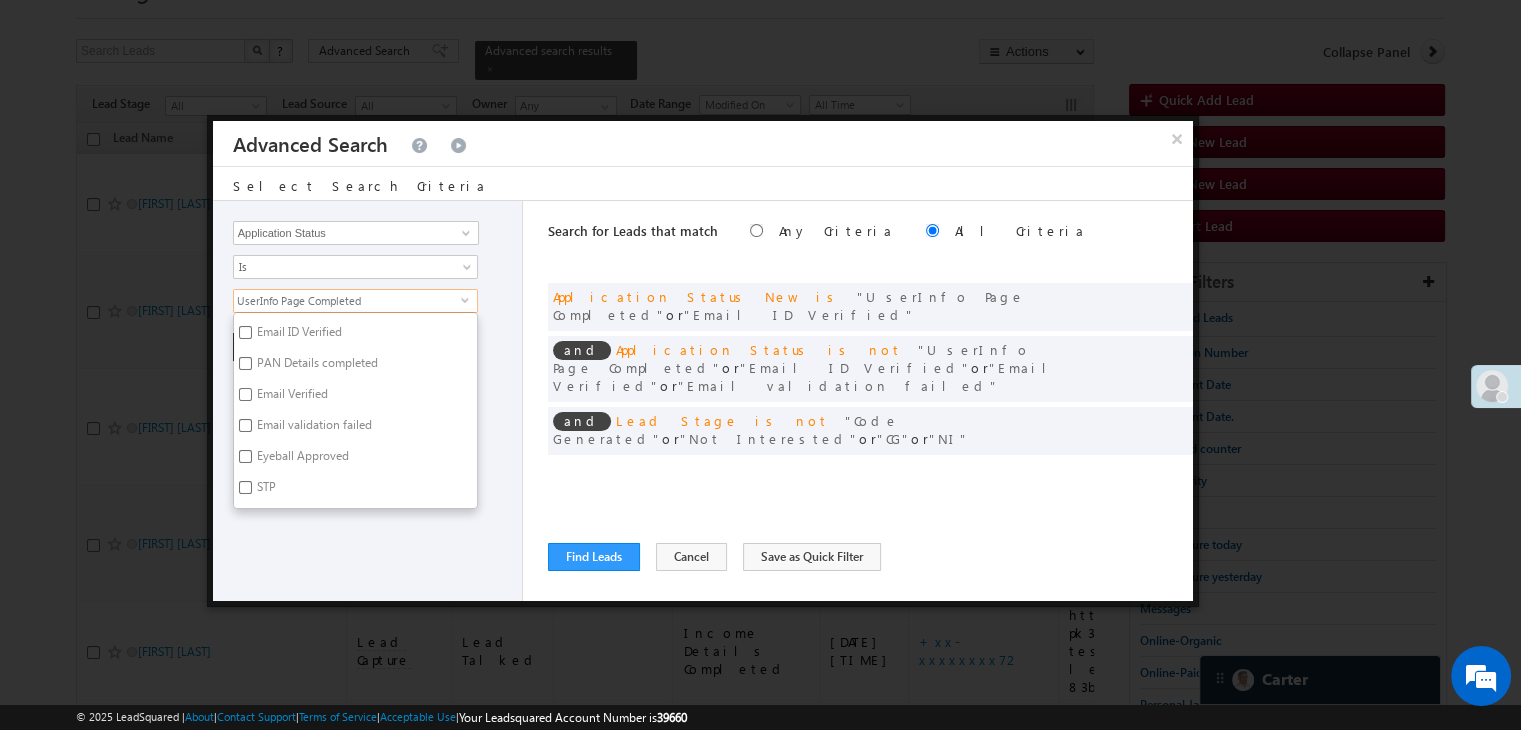 click on "Email Verified" at bounding box center (245, 394) 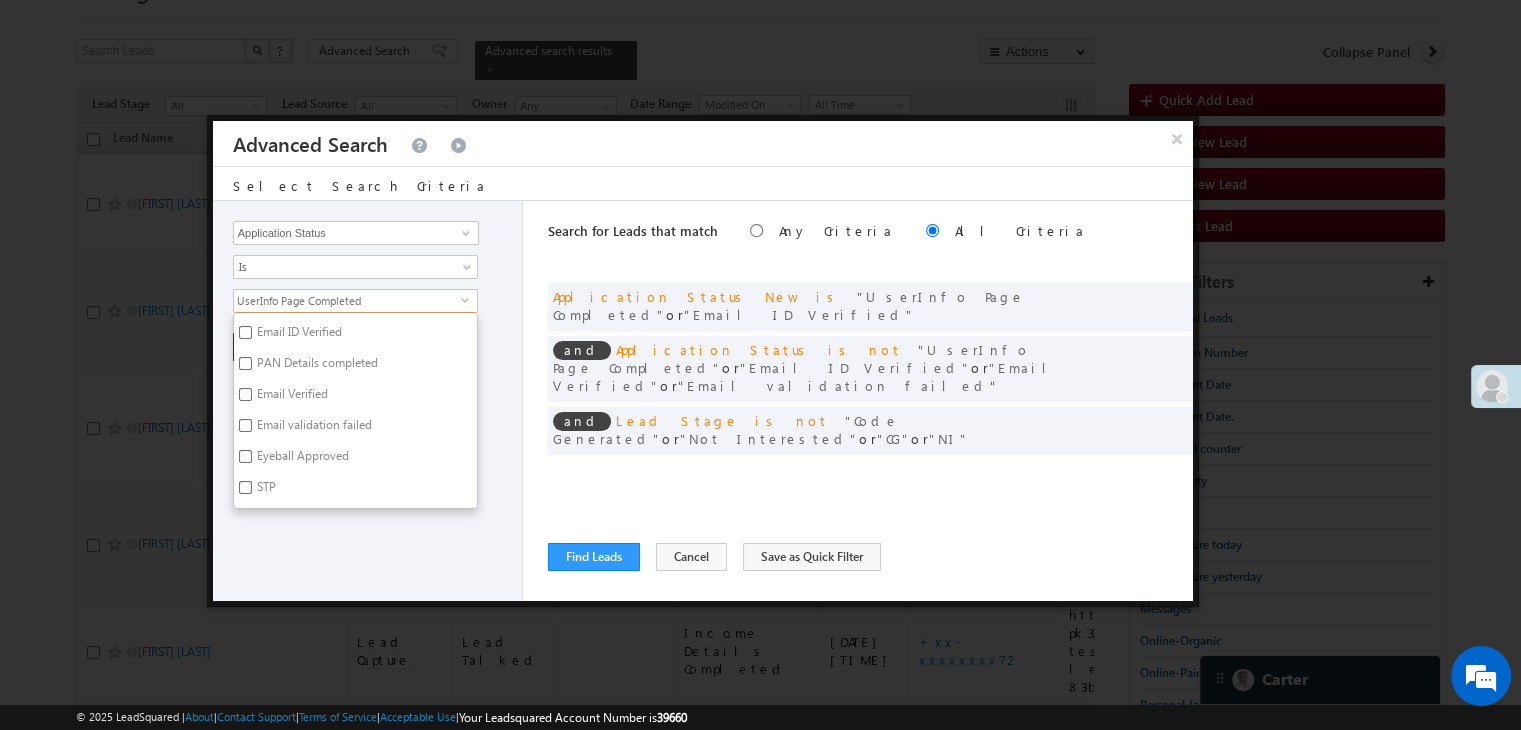 checkbox on "true" 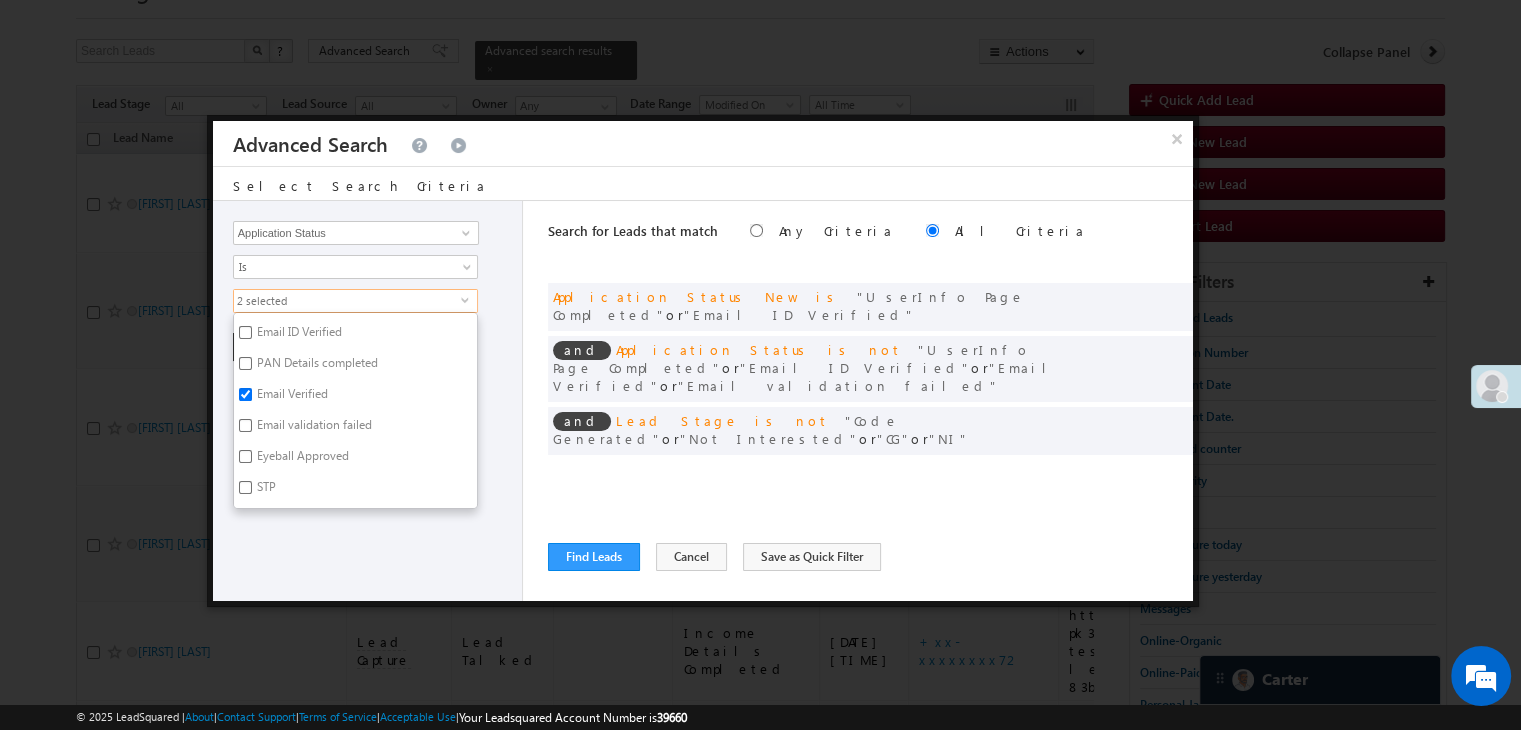 click on "Lead Activity Task Sales Group  Prospect Id  WA Last Message Timestamp 4th Day Disposition Aadhaar_MobileLinked Account Application Status Activation_Score Age Bucket AI_ML AngelCode App Download App Download Date App Status Compare Application Number Application Owner Application Source Application Status  Application Status at Assignment Application Status at Dropoff Application status before assignment  Application Status First time Drop Off  Application Status New Application Step Number Application Submission Flag Application Type Appsflyer Adset Area Manager Name Assignment Date Assignment Quota Assignment Status Attempt counter post coding  BO Branch Browser Call Back Counter Call back Date & Time Call Back Requested Created At Call Back Requested on  Call Back Requested Slot Call Duration Call Later Overall Counter Call Later_Insurance call back date Callid Campaign Call Counter Campaign Date Campaign flag for smart view Campaign Talktime counter Campaign Trade Date Is" at bounding box center [368, 401] 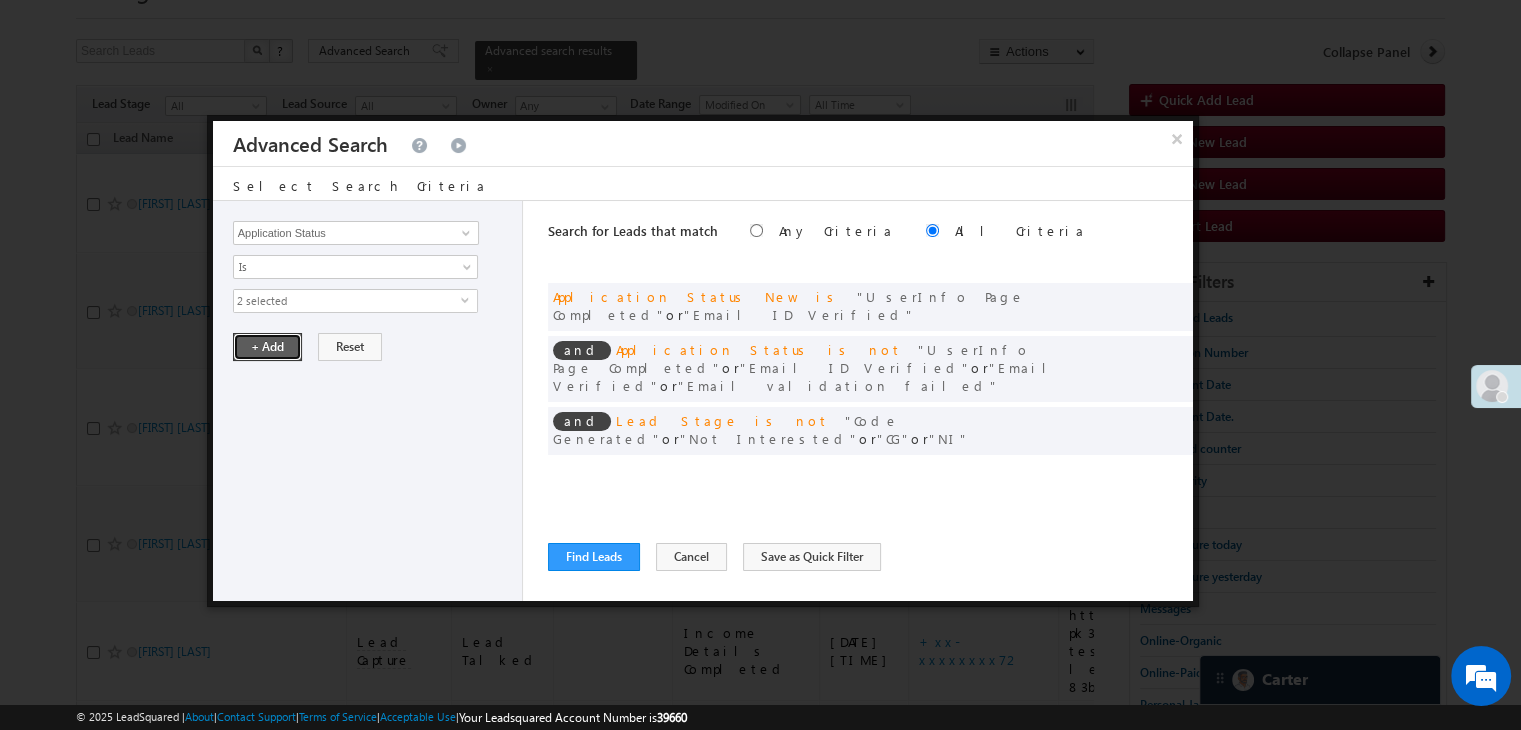 click on "+ Add" at bounding box center (267, 347) 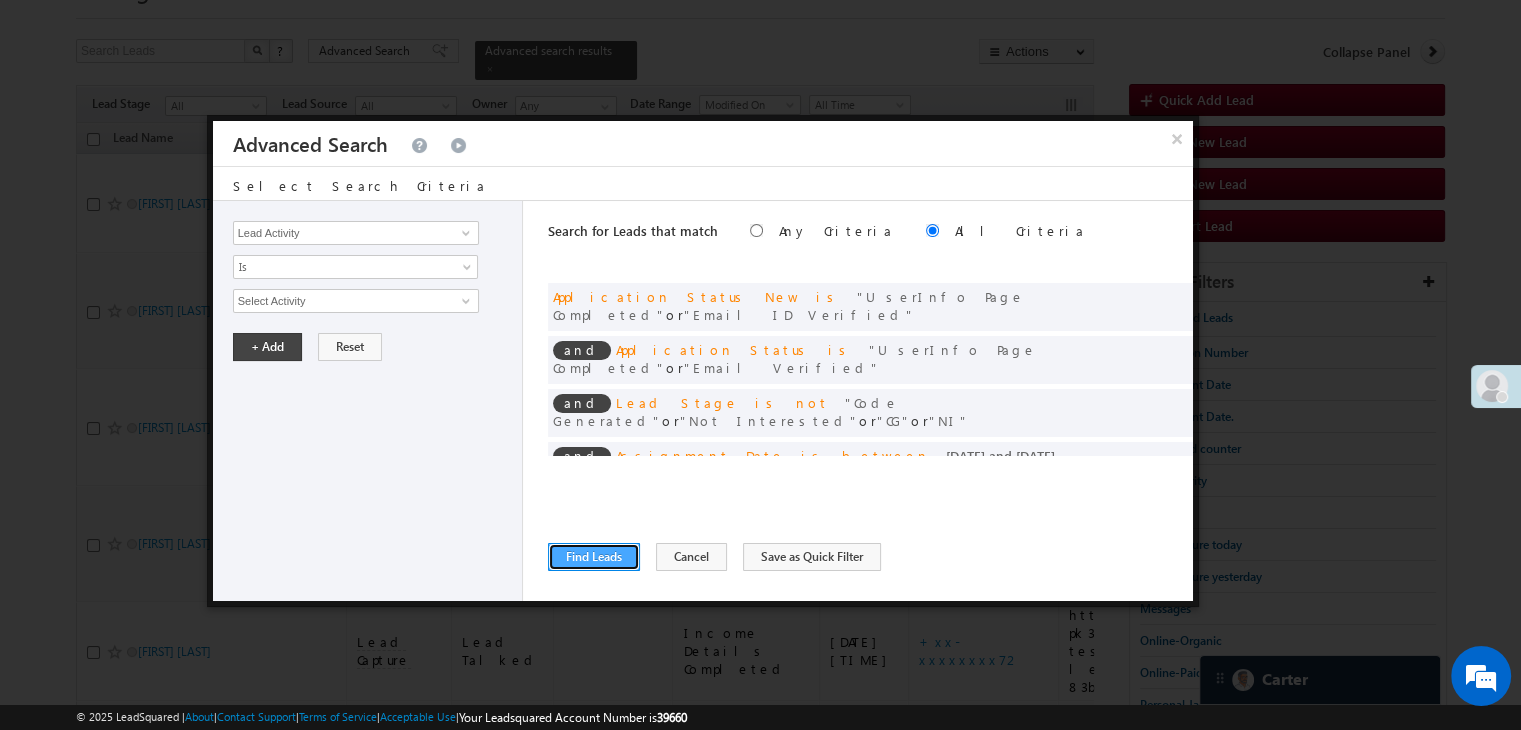 click on "Find Leads" at bounding box center (594, 557) 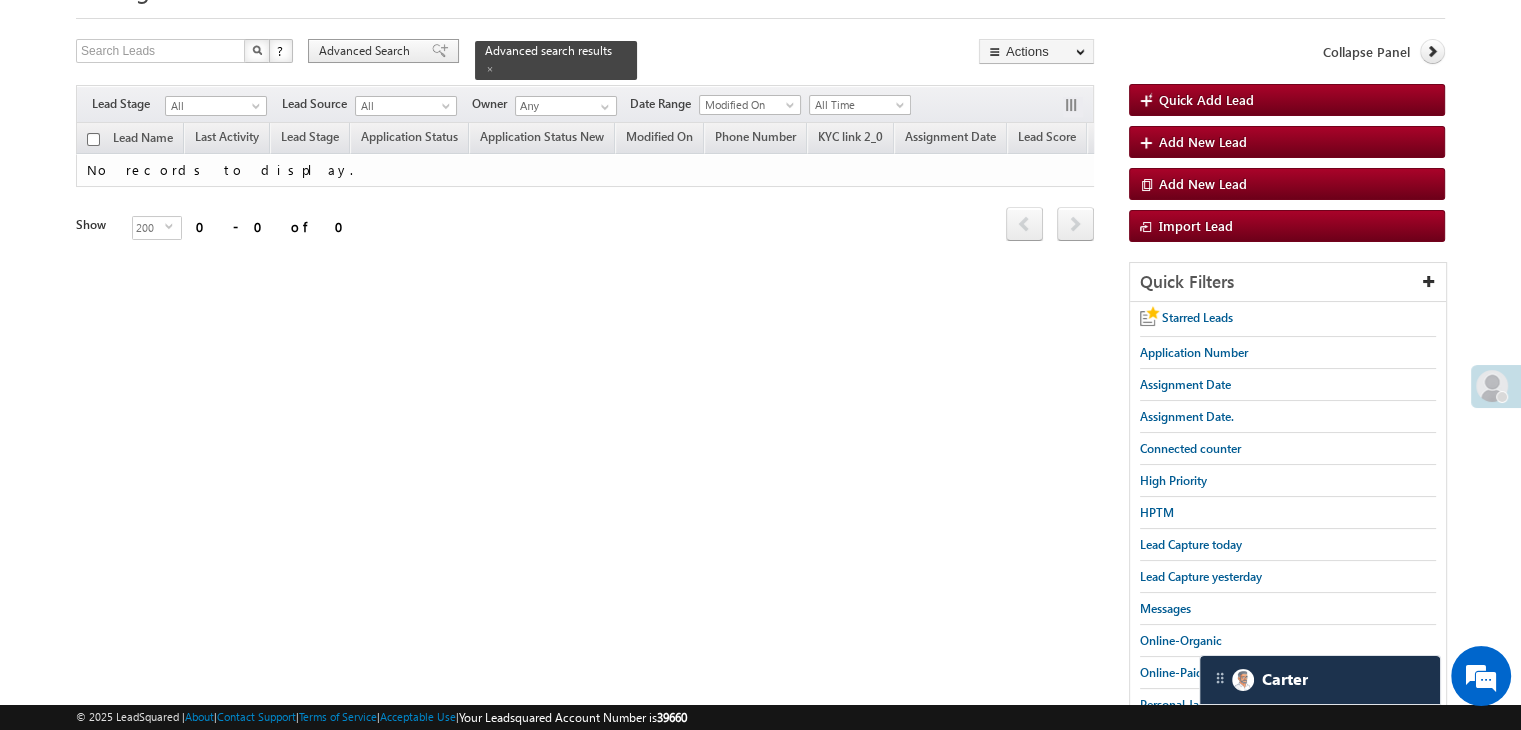 click on "Advanced Search" at bounding box center [383, 51] 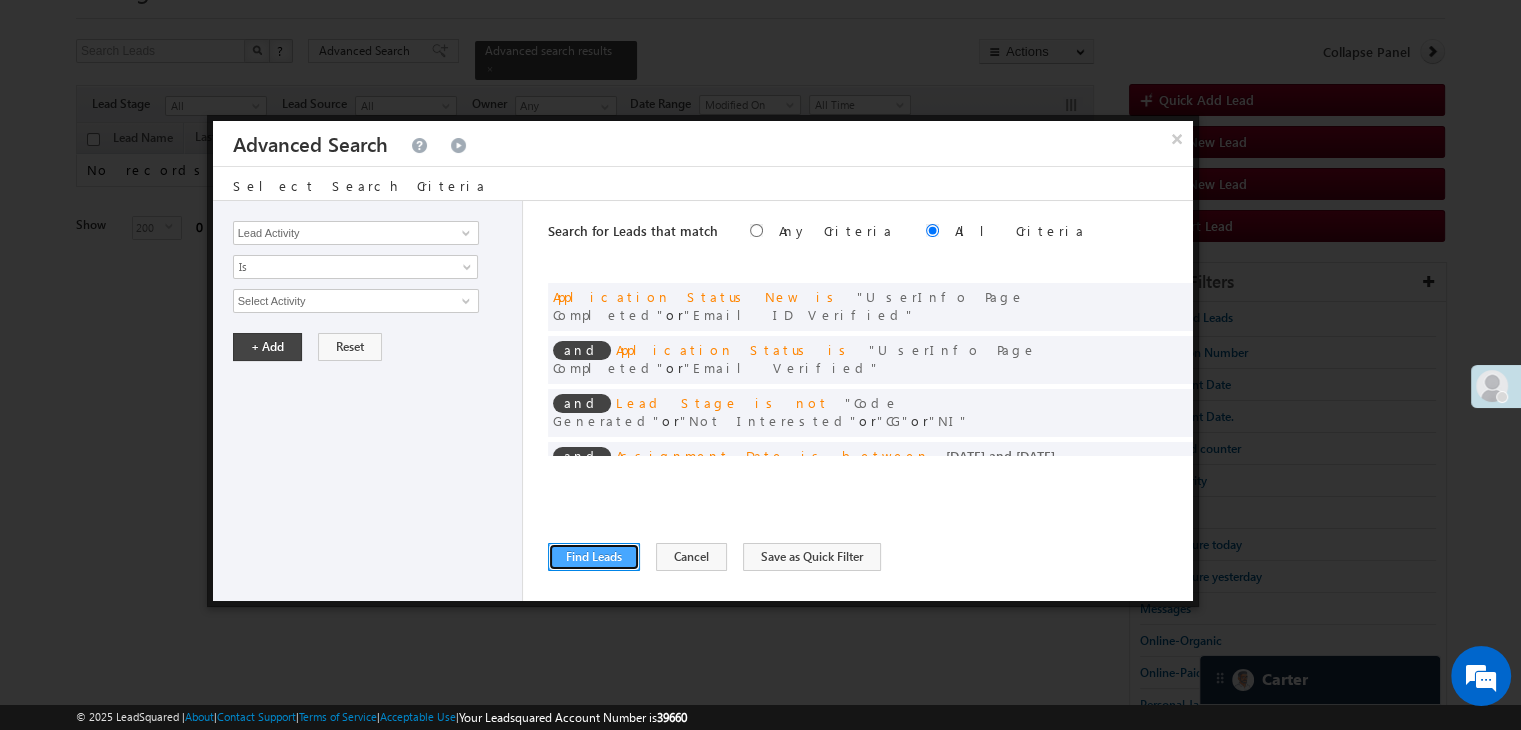 click on "Find Leads" at bounding box center (594, 557) 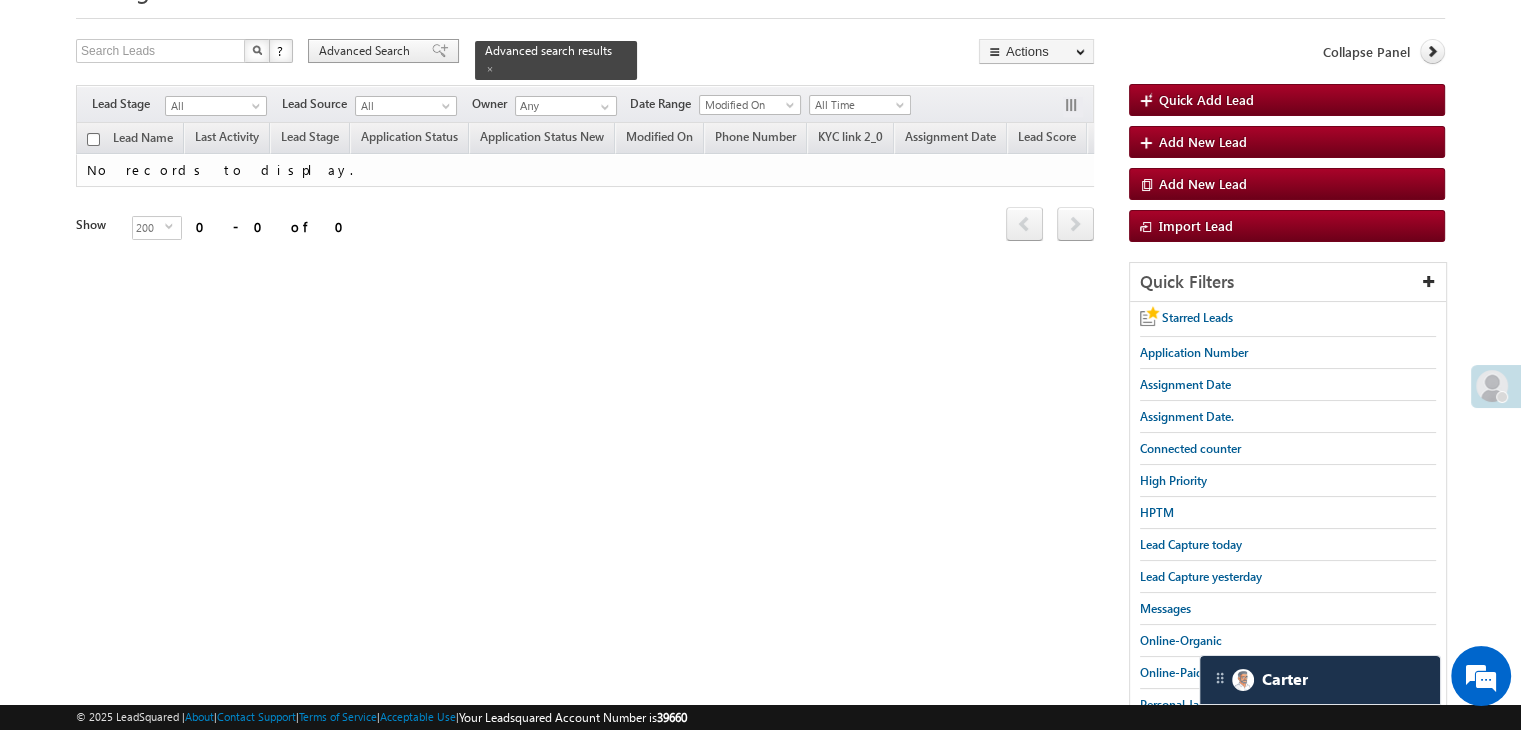 click on "Advanced Search" at bounding box center [383, 51] 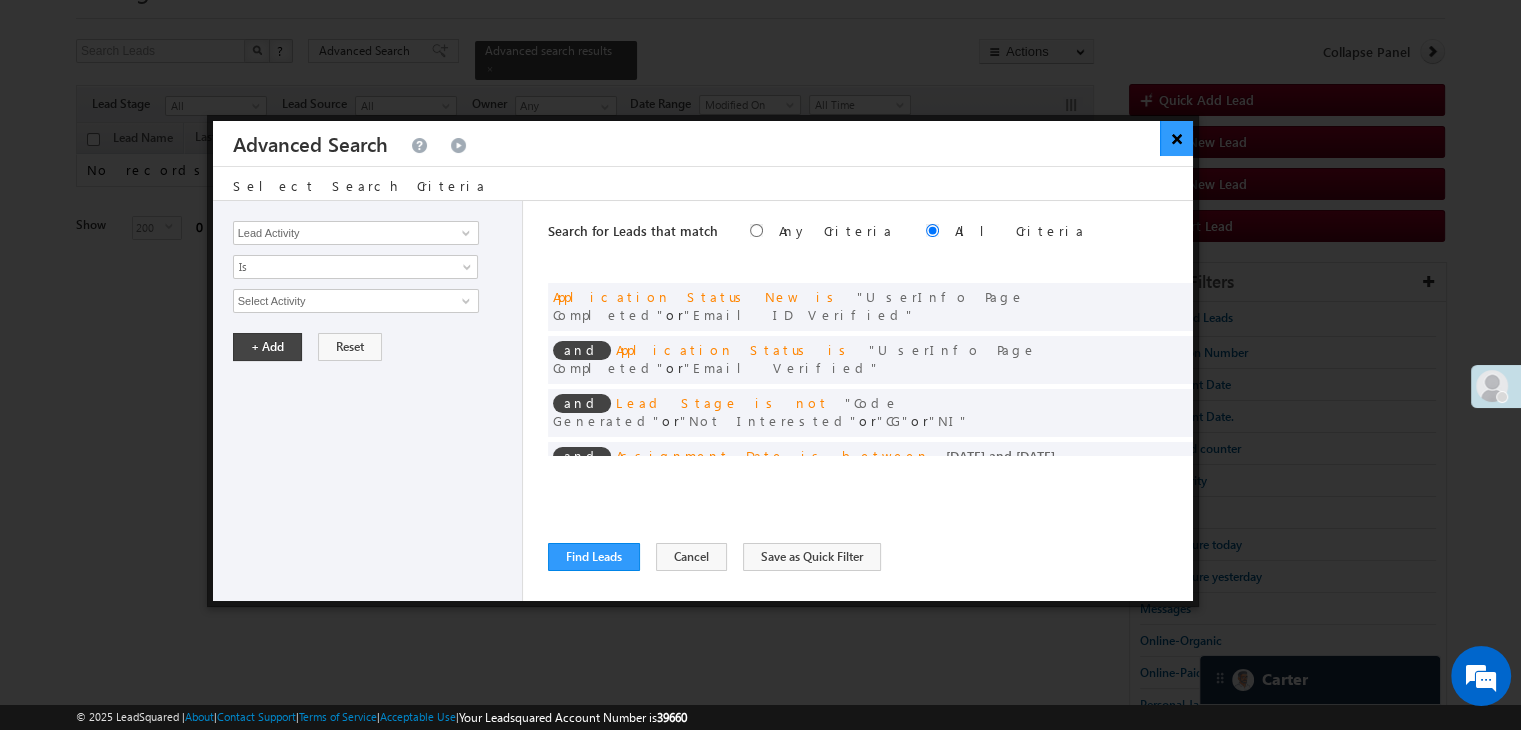 click on "×" at bounding box center (1176, 138) 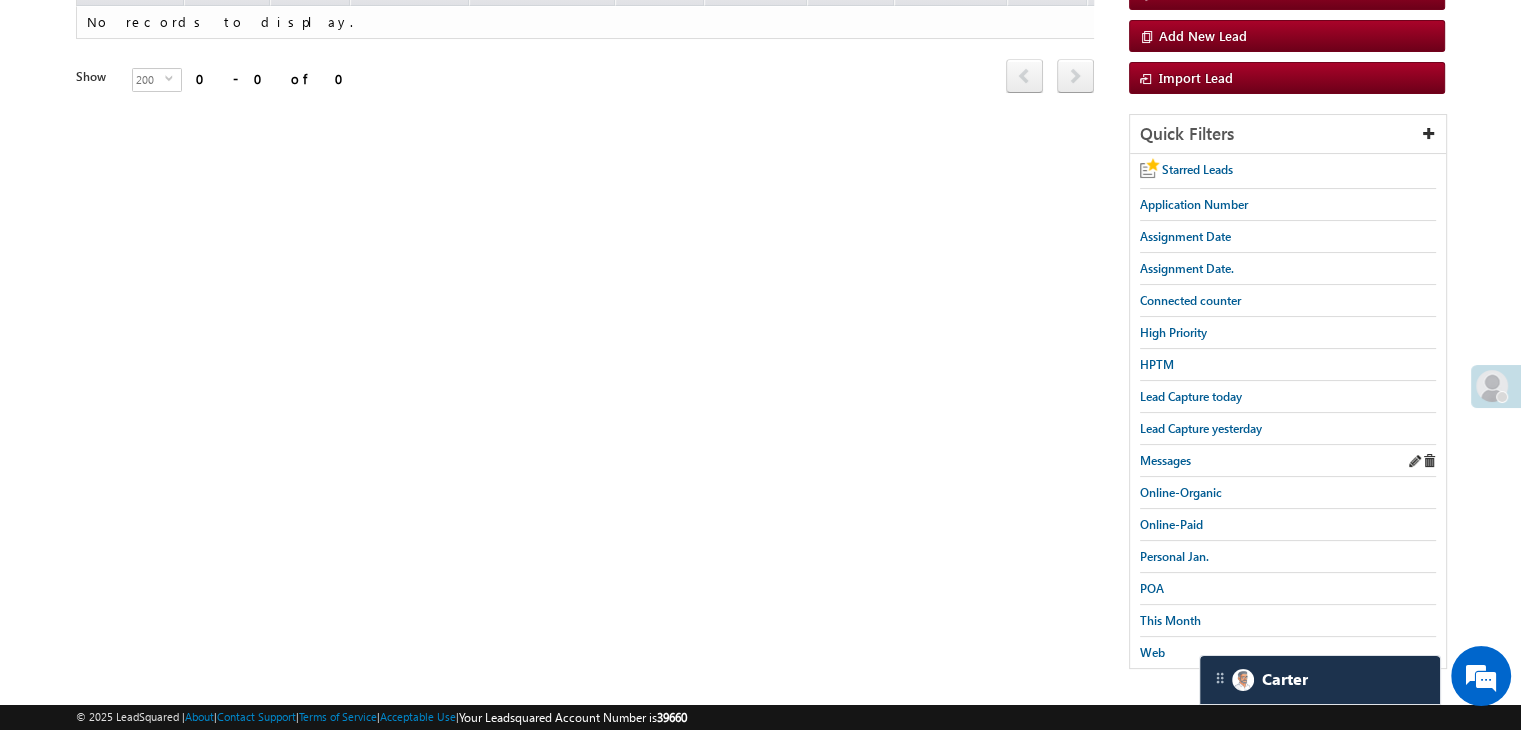 scroll, scrollTop: 249, scrollLeft: 0, axis: vertical 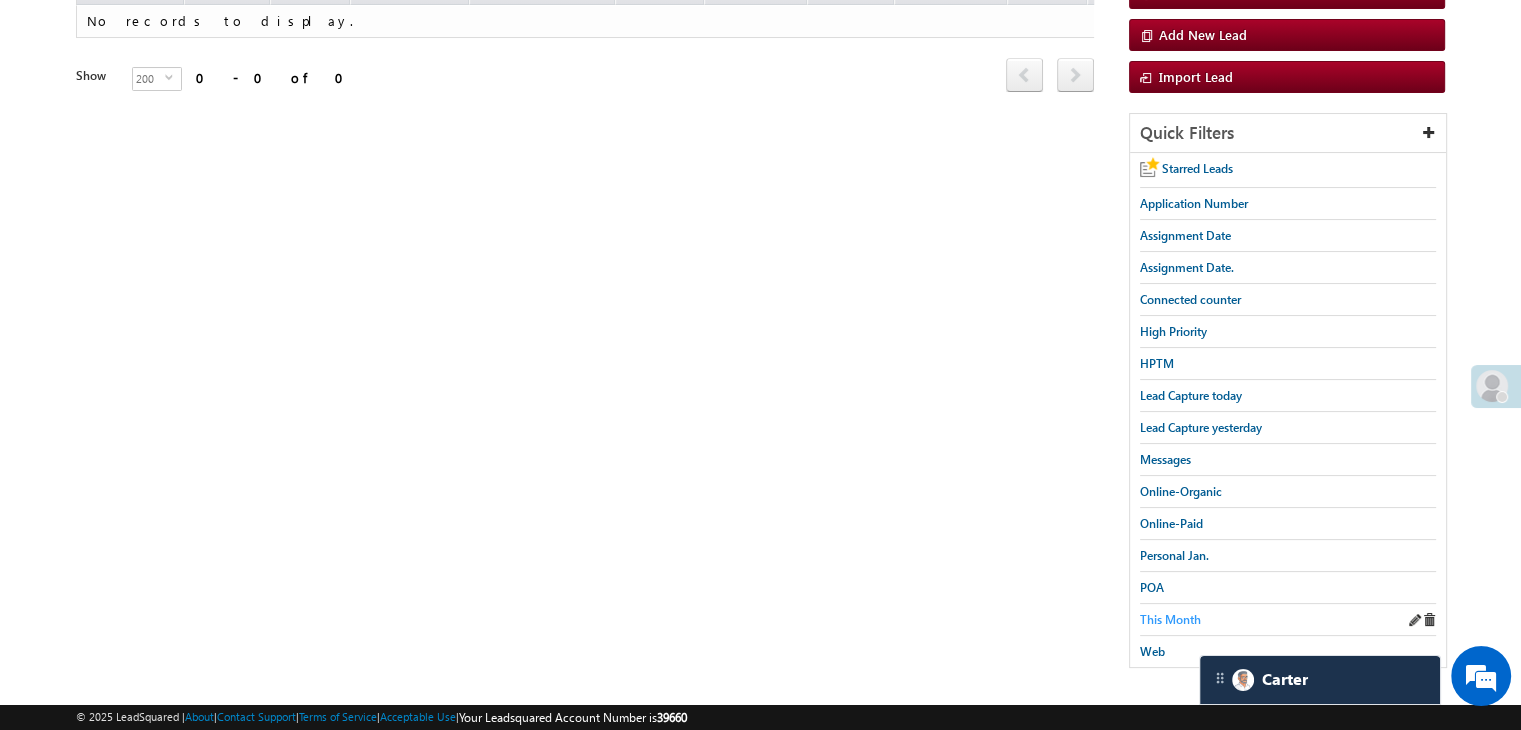 click on "This Month" at bounding box center (1170, 619) 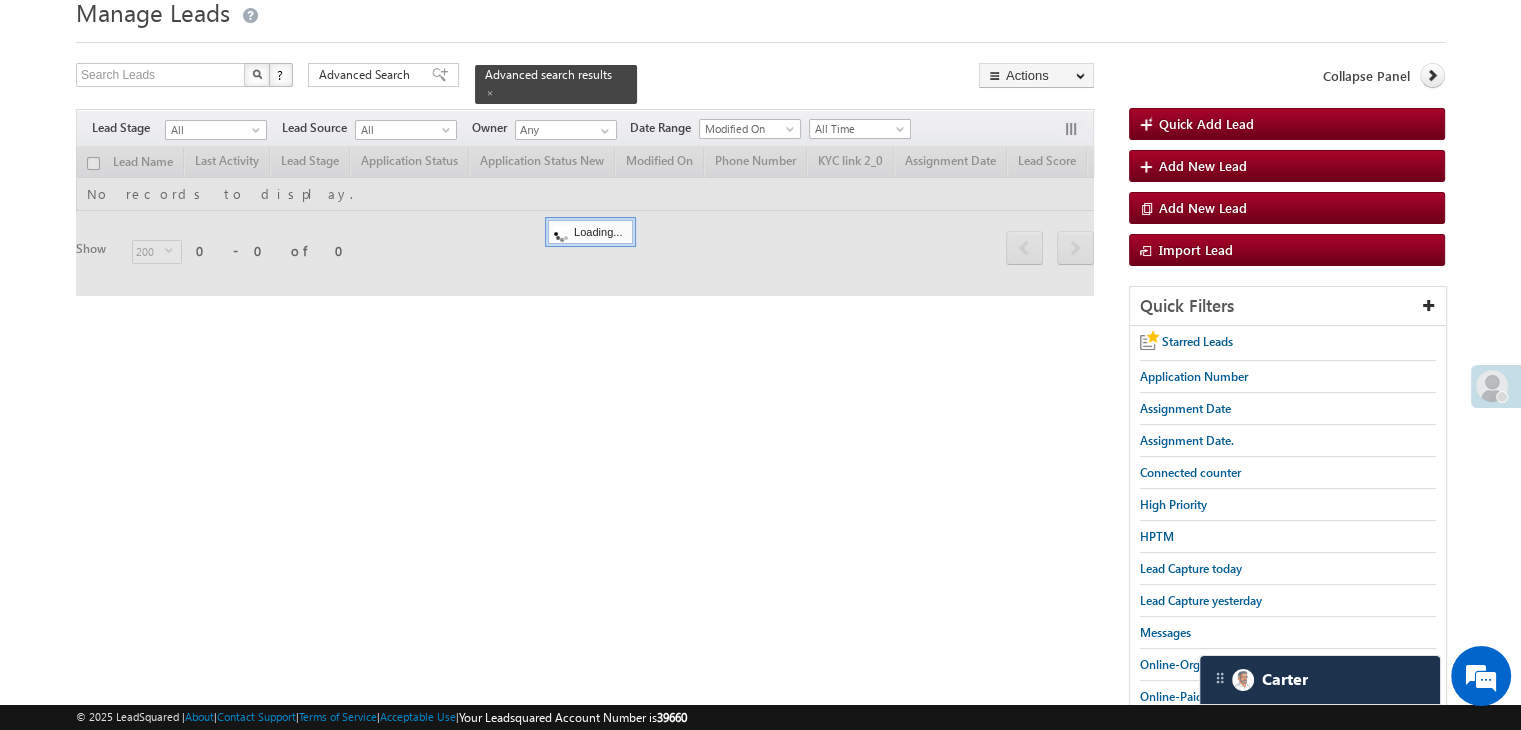 scroll, scrollTop: 0, scrollLeft: 0, axis: both 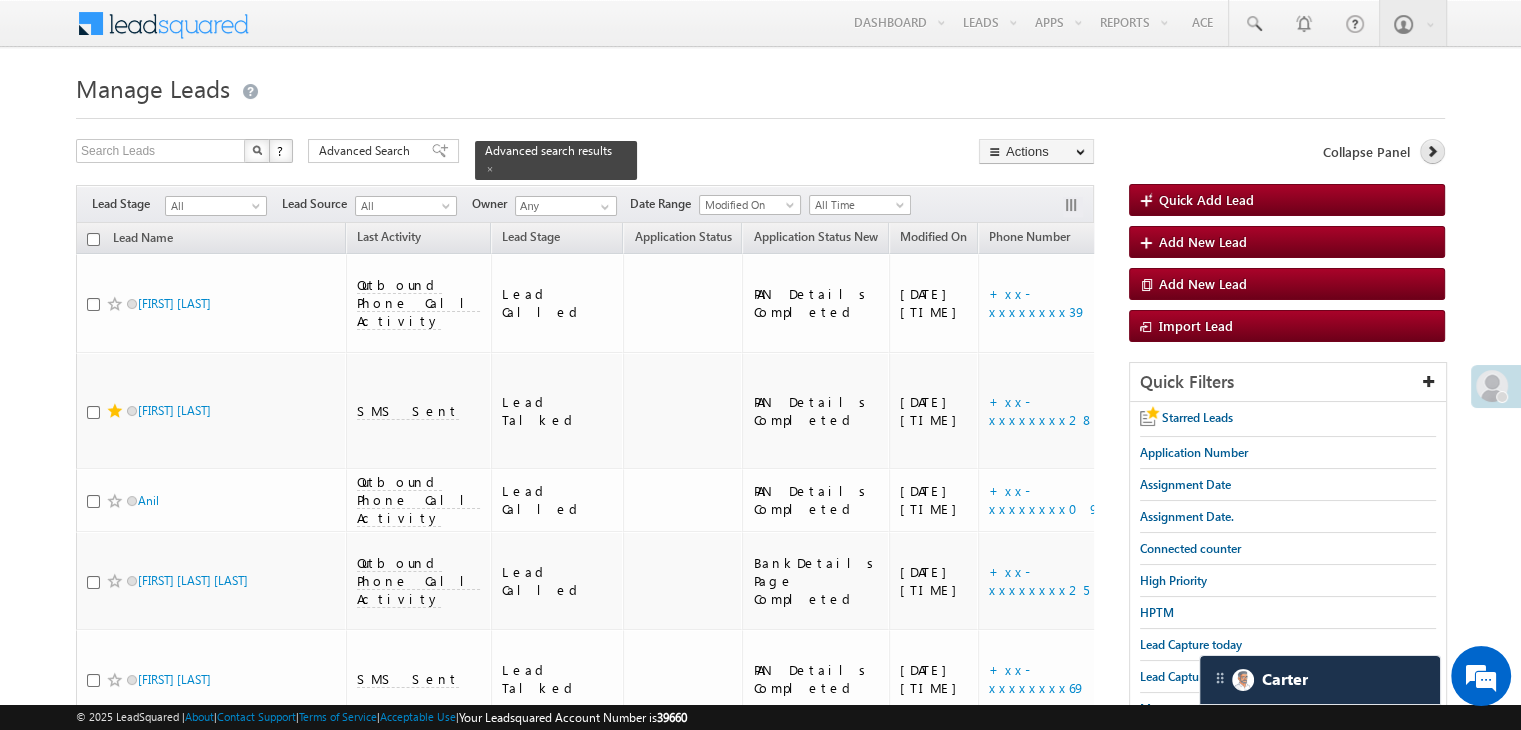 click at bounding box center [1432, 151] 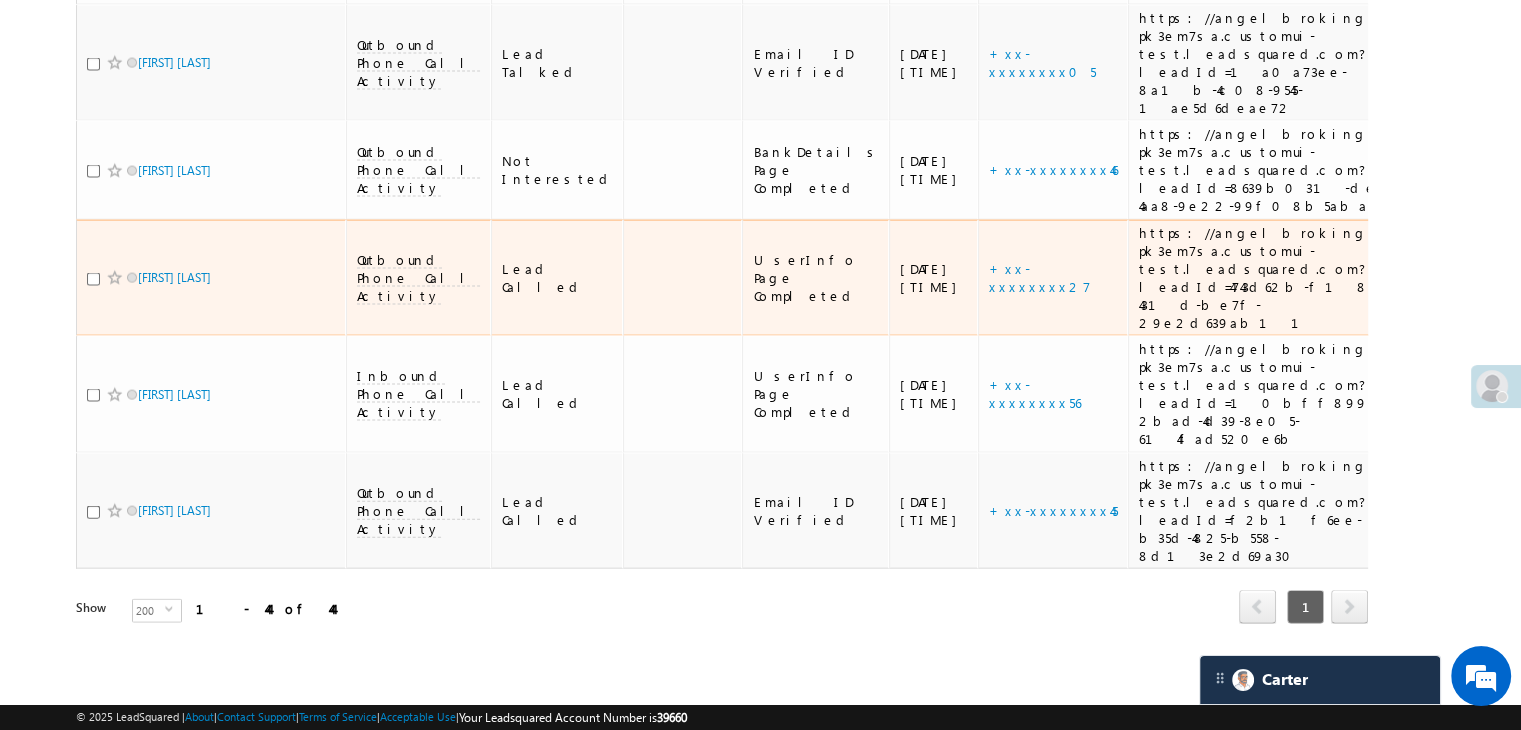 scroll, scrollTop: 4795, scrollLeft: 0, axis: vertical 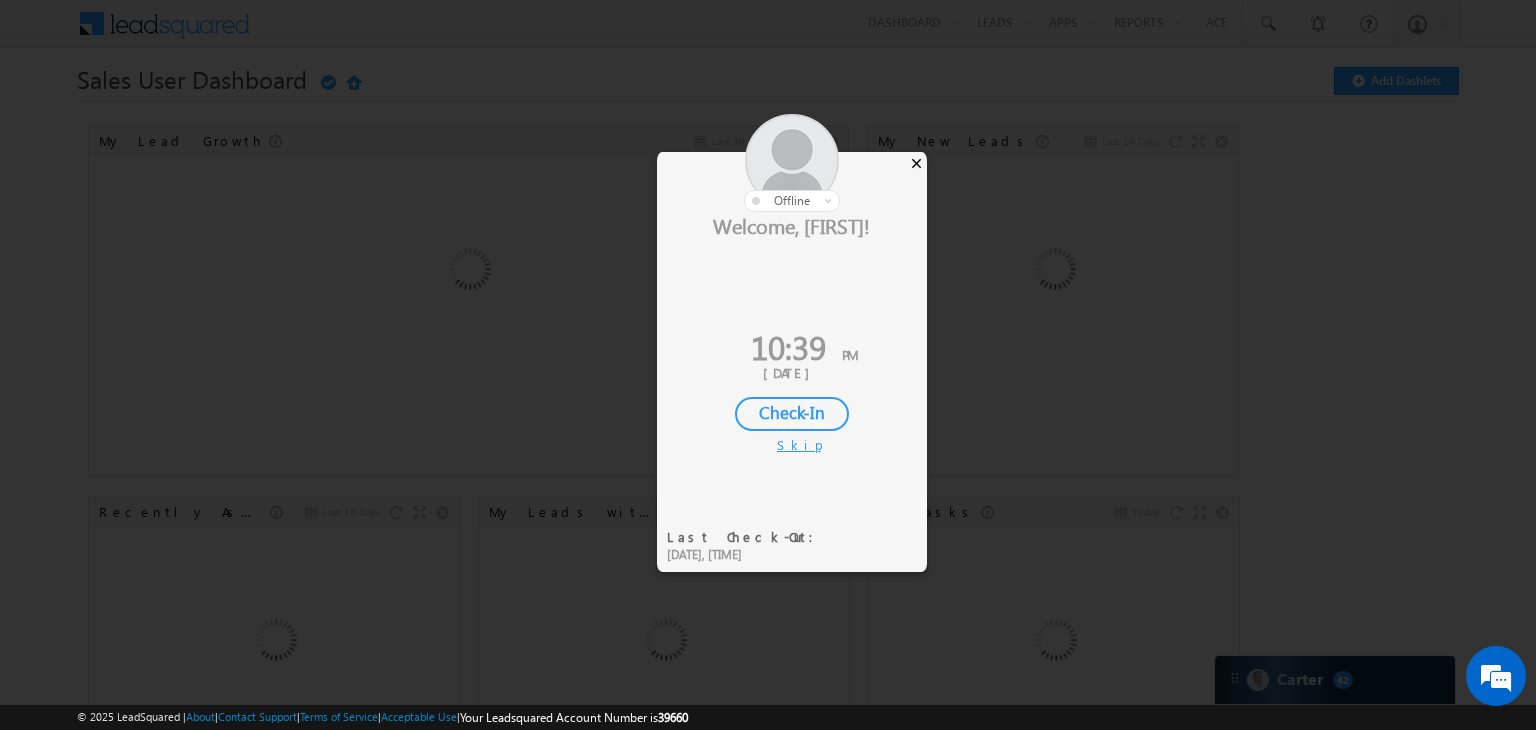 click on "×" at bounding box center (916, 163) 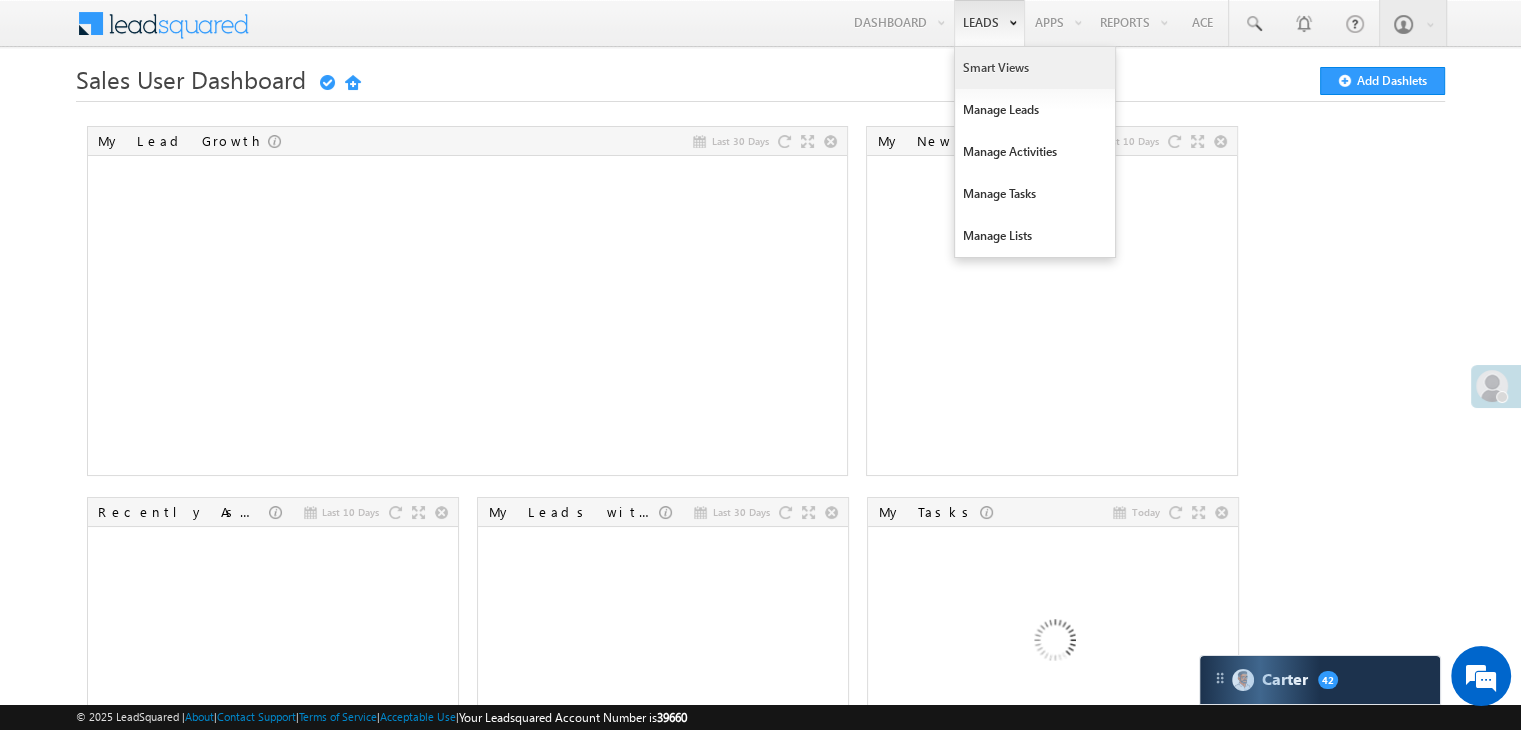 click on "Smart Views" at bounding box center (1035, 68) 